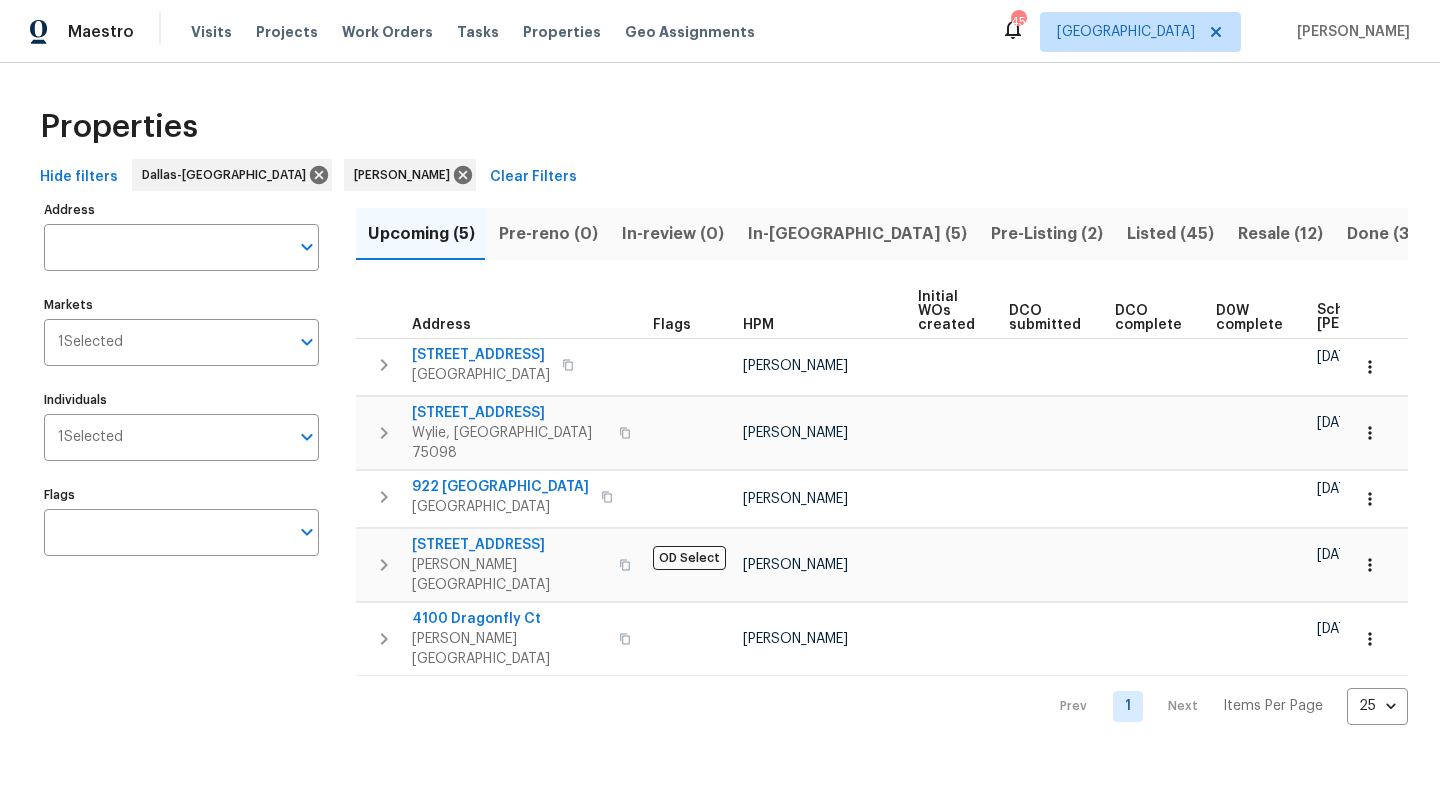 scroll, scrollTop: 0, scrollLeft: 0, axis: both 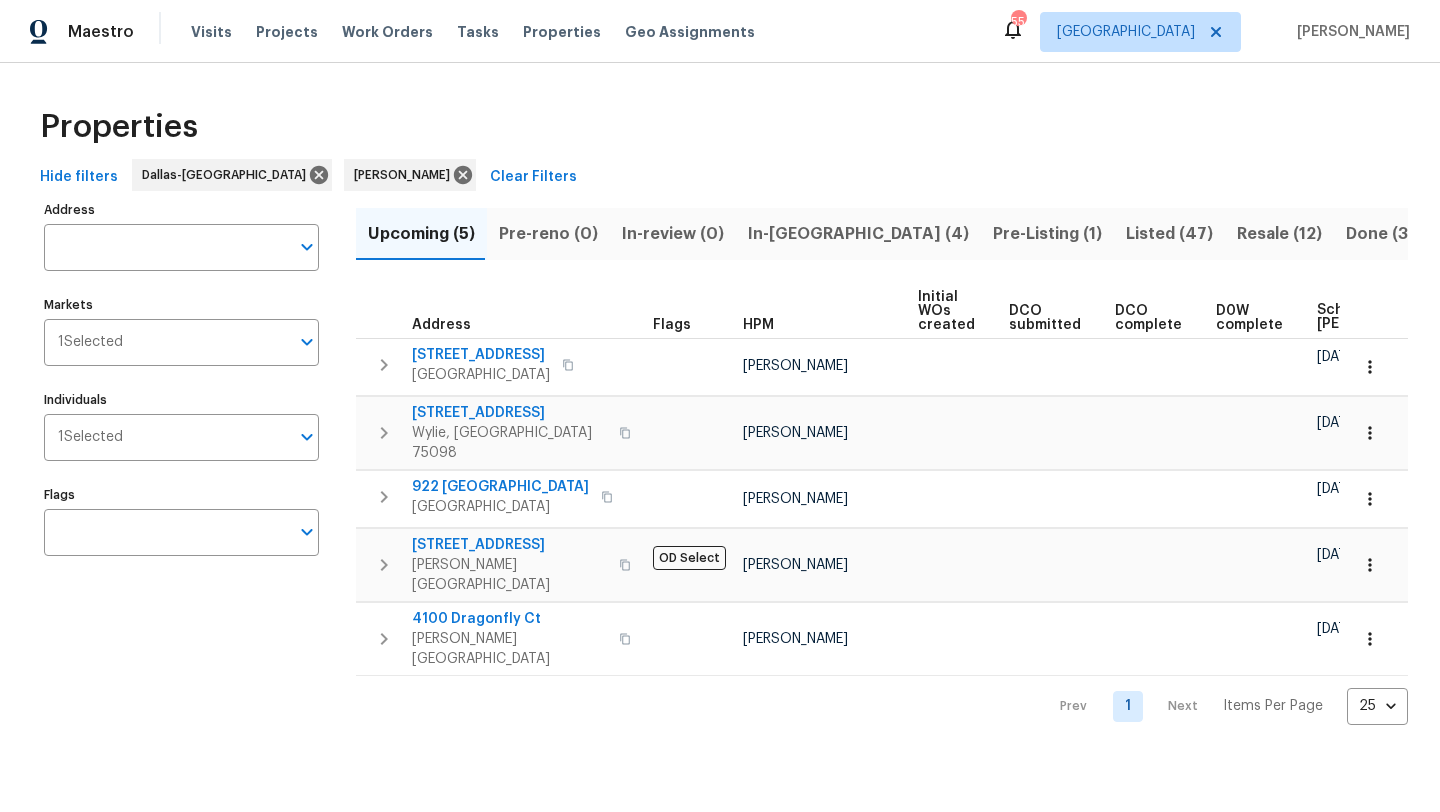 click on "Listed (47)" at bounding box center (1169, 234) 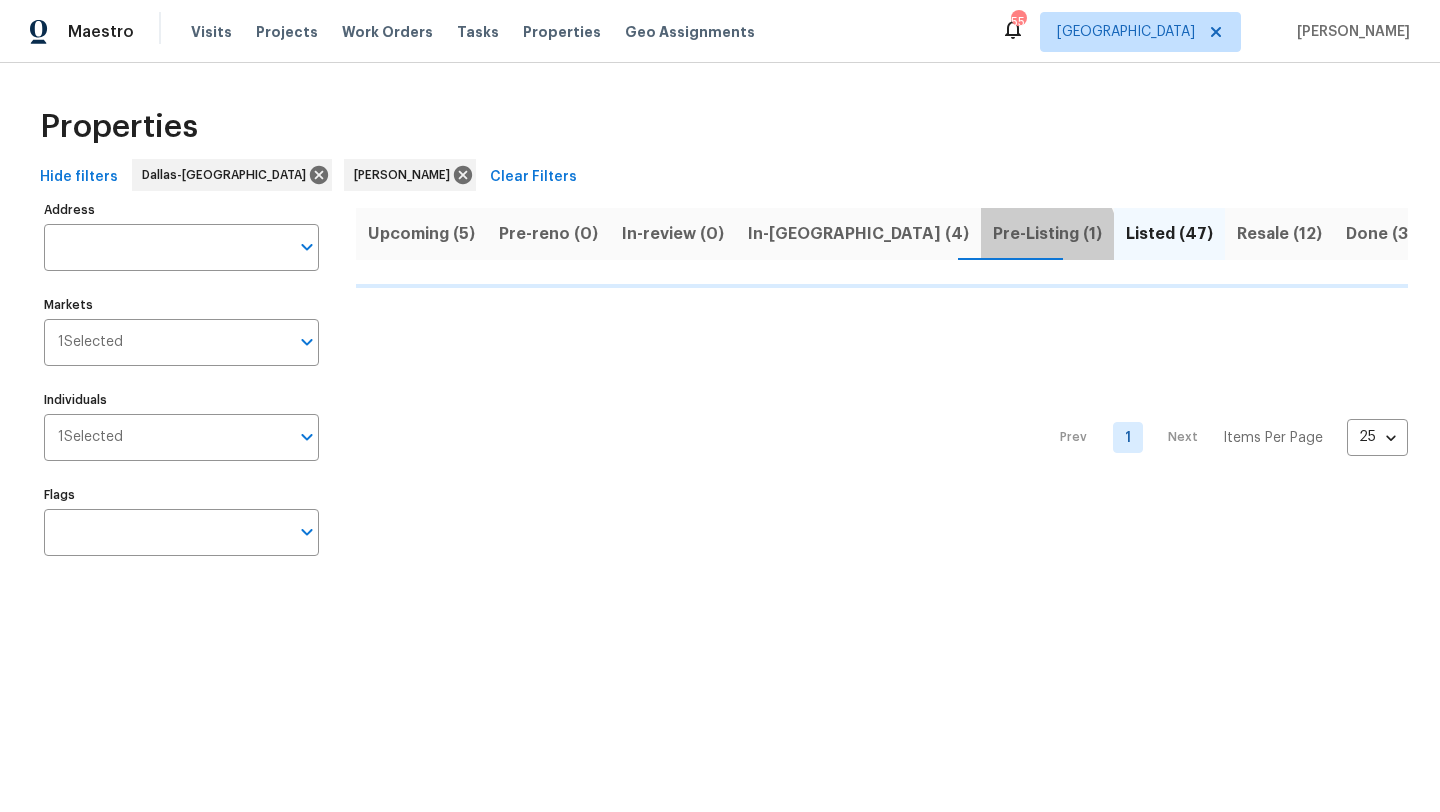 click on "Pre-Listing (1)" at bounding box center [1047, 234] 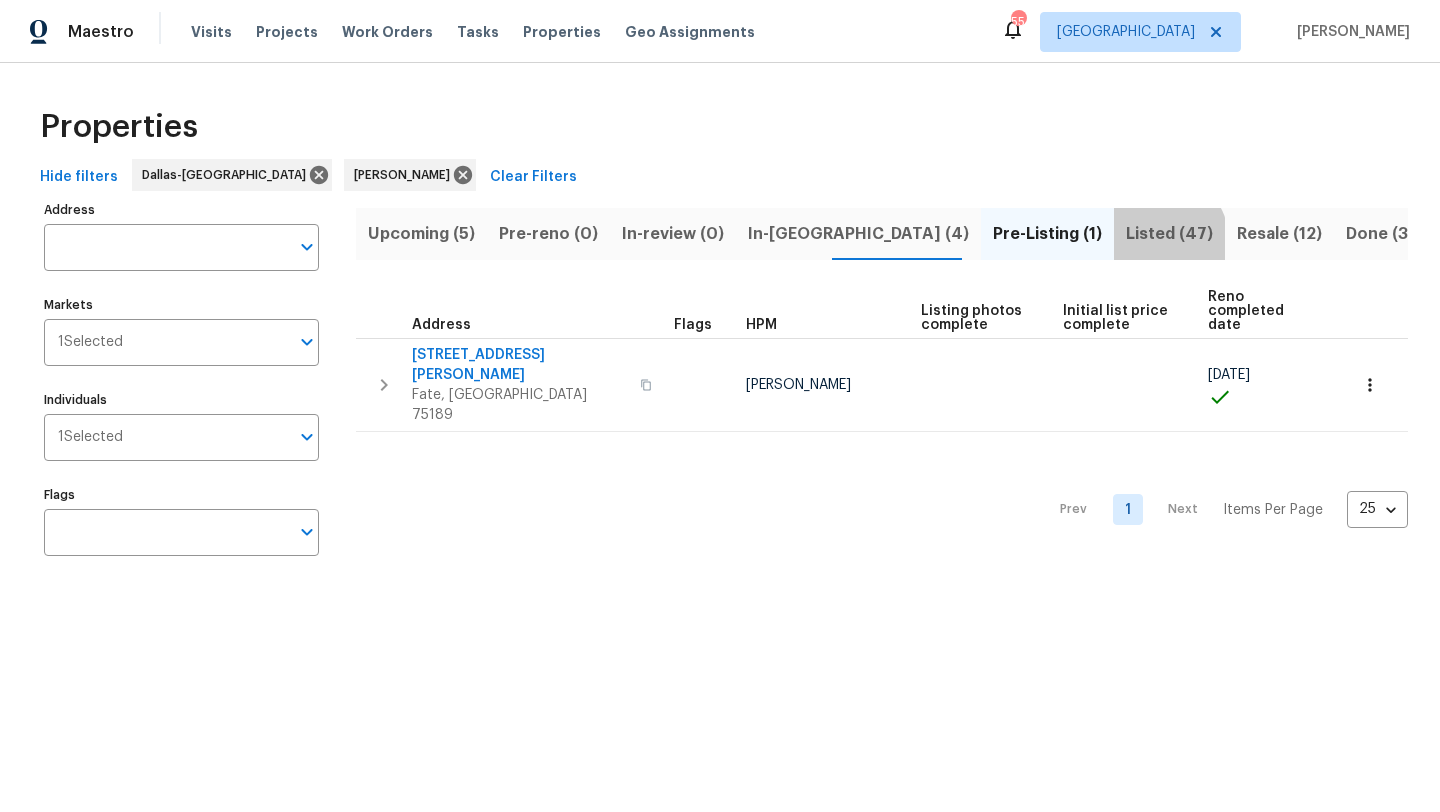 click on "Listed (47)" at bounding box center (1169, 234) 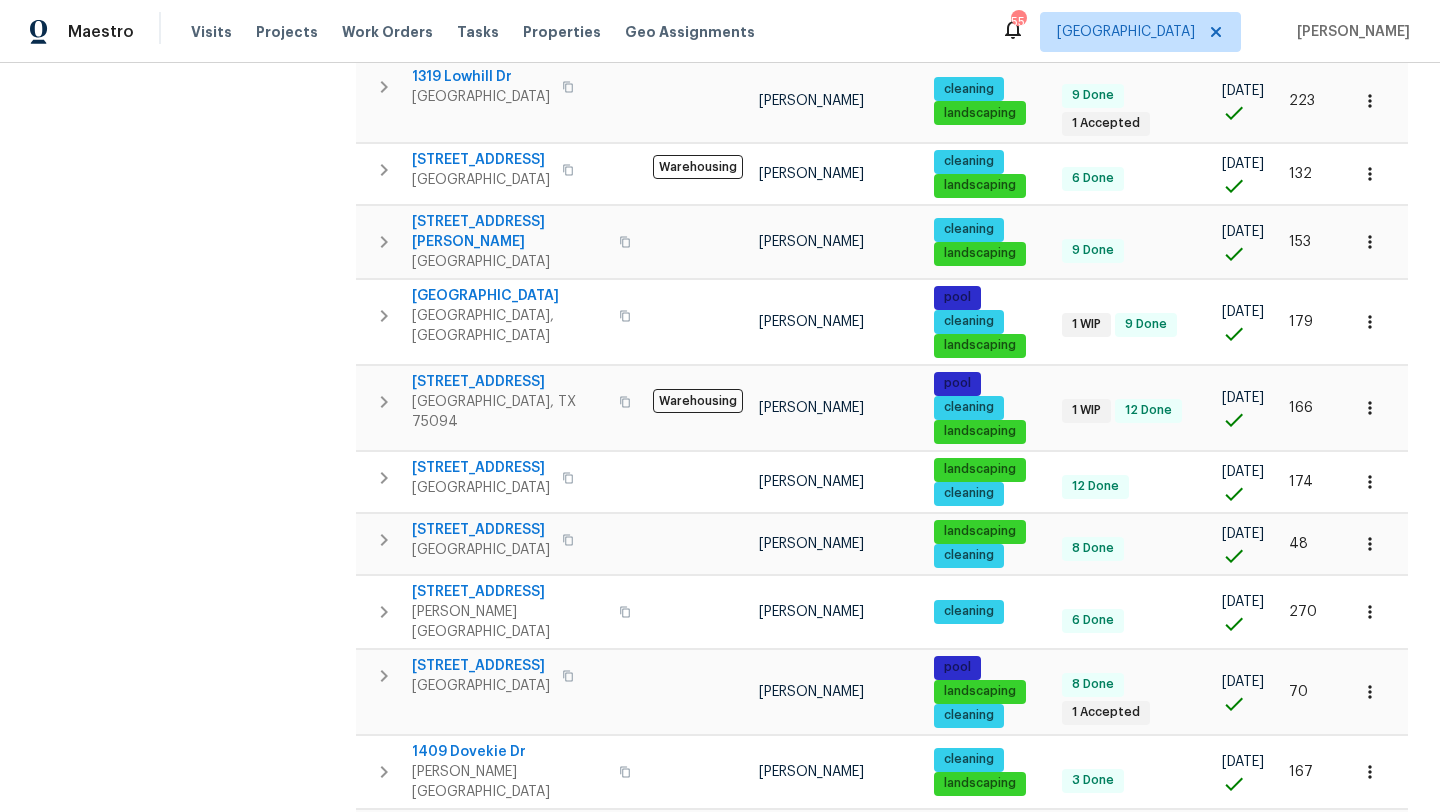 scroll, scrollTop: 1269, scrollLeft: 0, axis: vertical 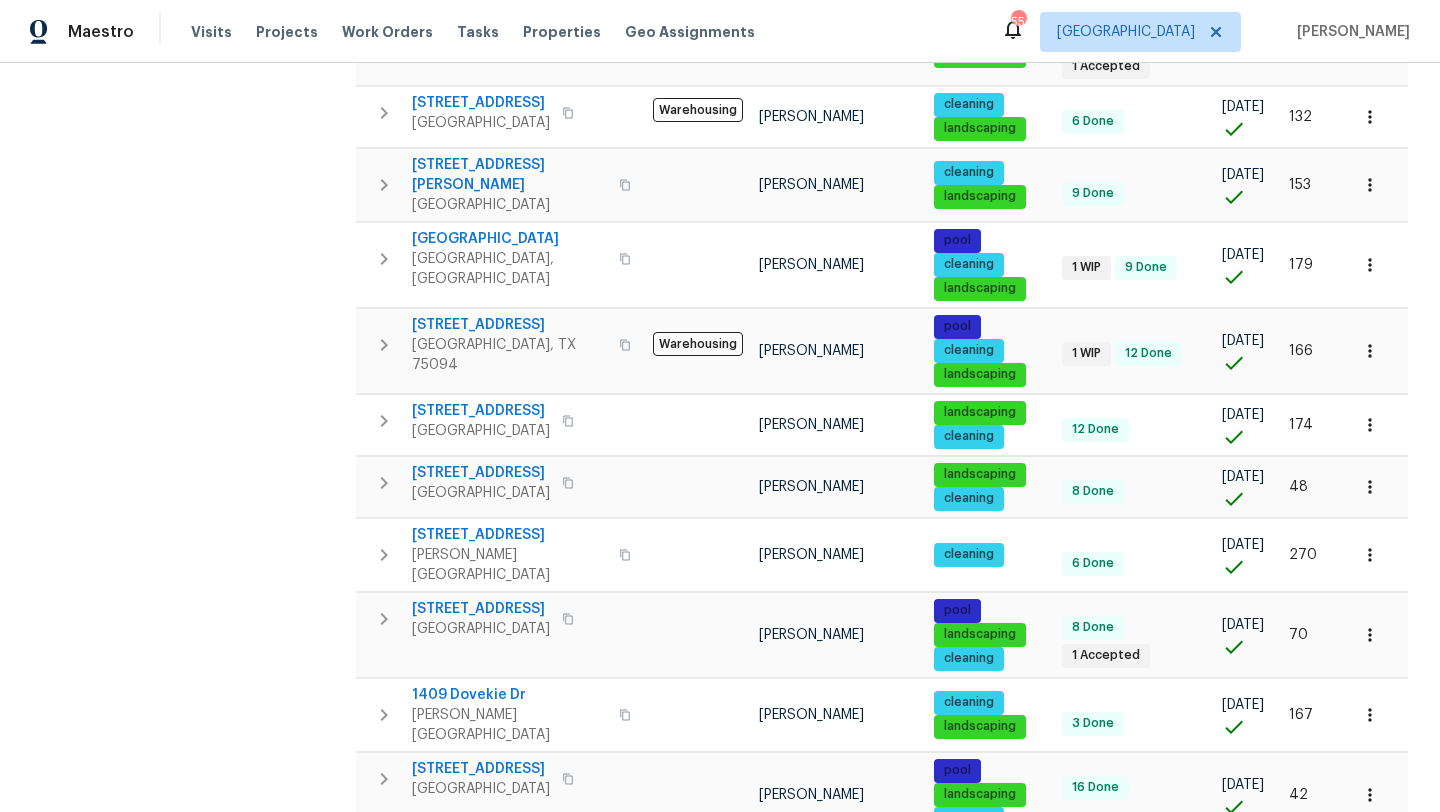 click on "2" at bounding box center (1128, 942) 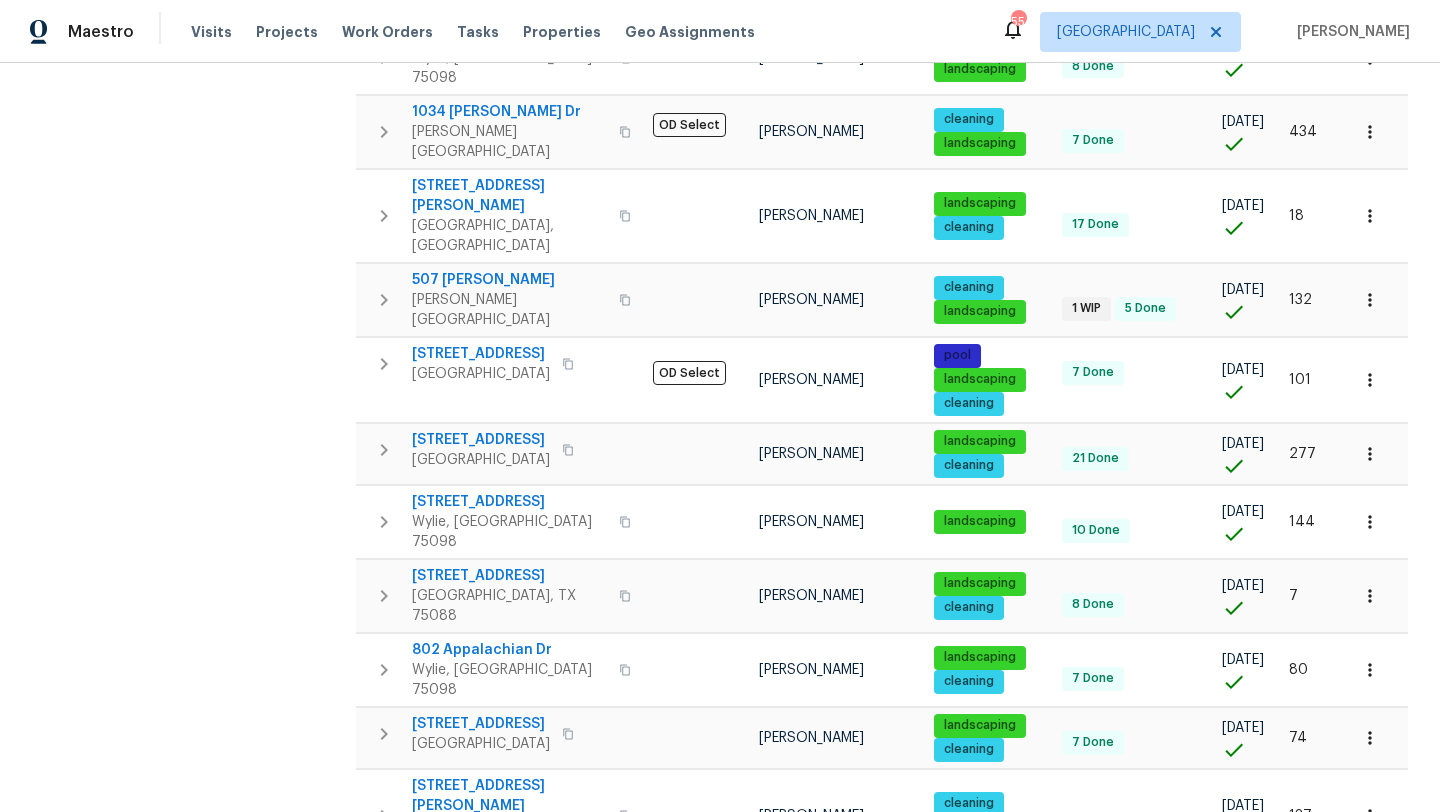 scroll, scrollTop: 629, scrollLeft: 0, axis: vertical 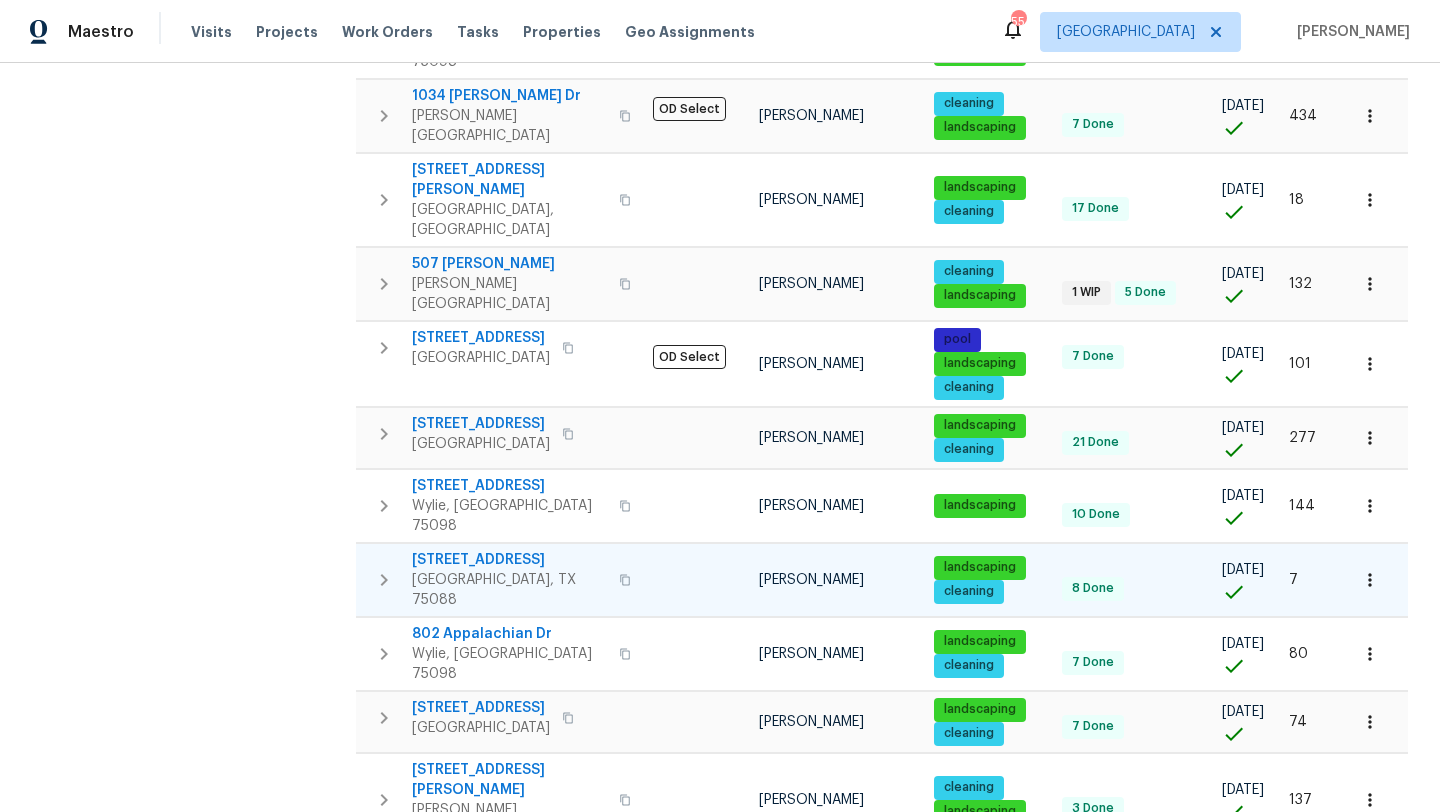 click on "4914 Clay Dr" at bounding box center [509, 560] 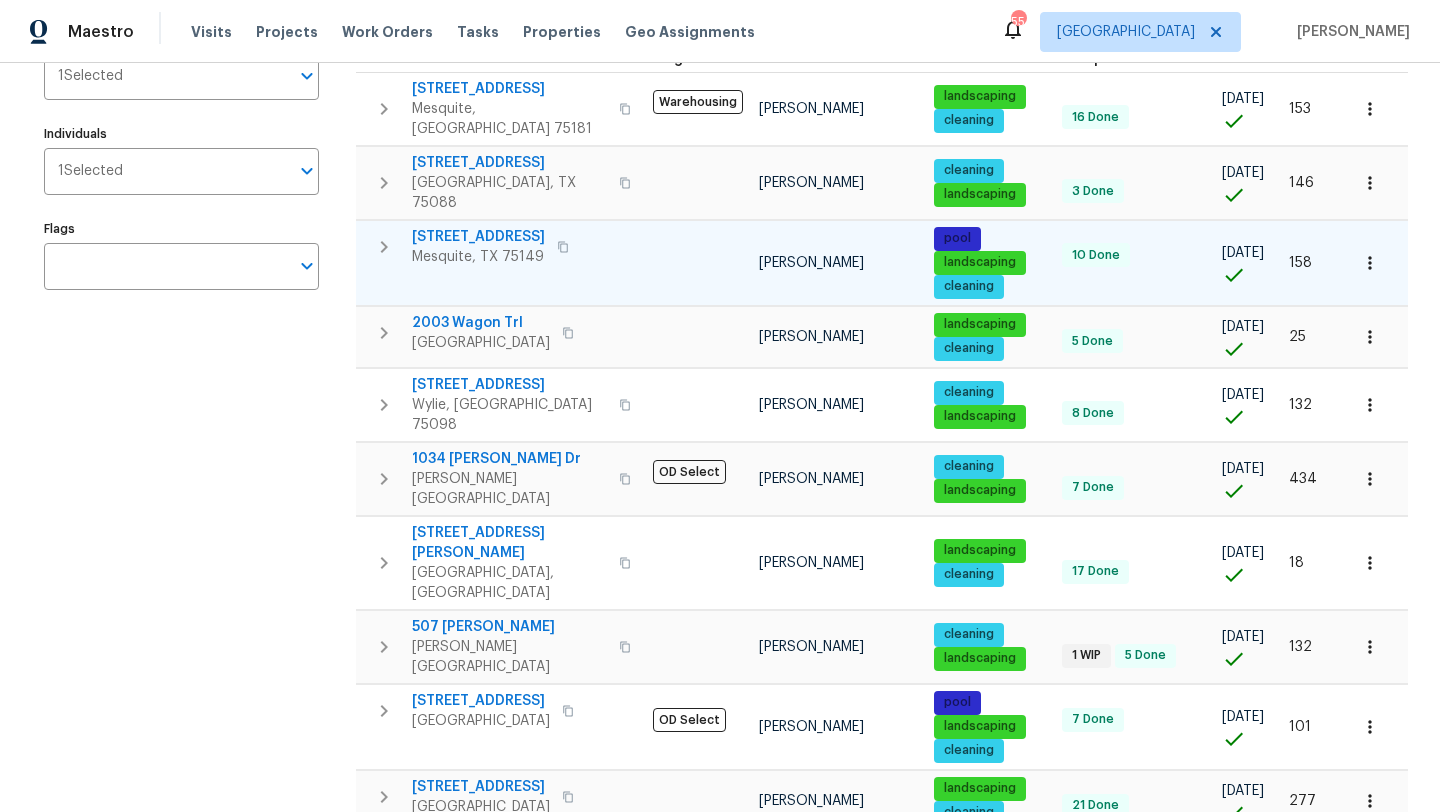 scroll, scrollTop: 253, scrollLeft: 0, axis: vertical 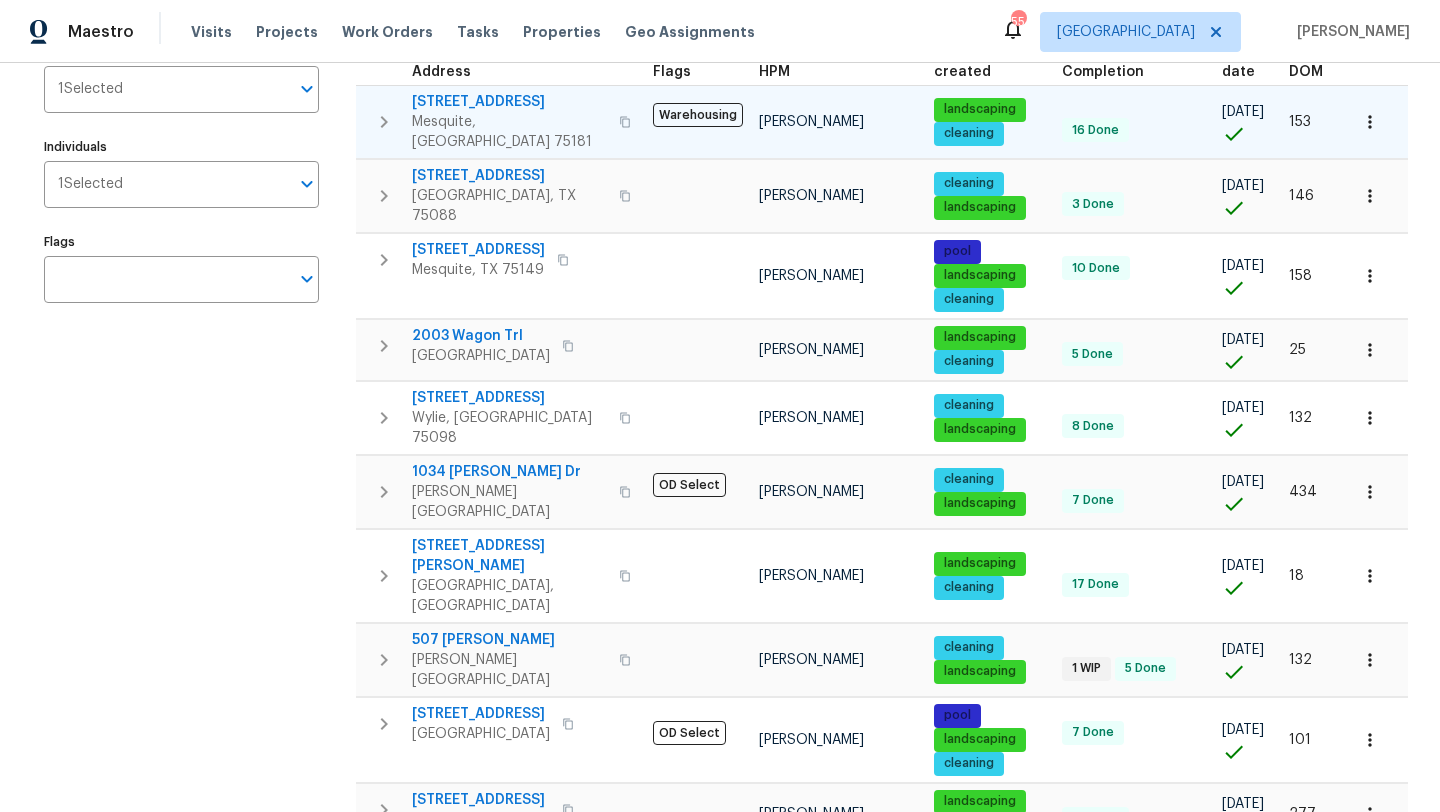 click on "2605 Brushy Creek Trl" at bounding box center [509, 102] 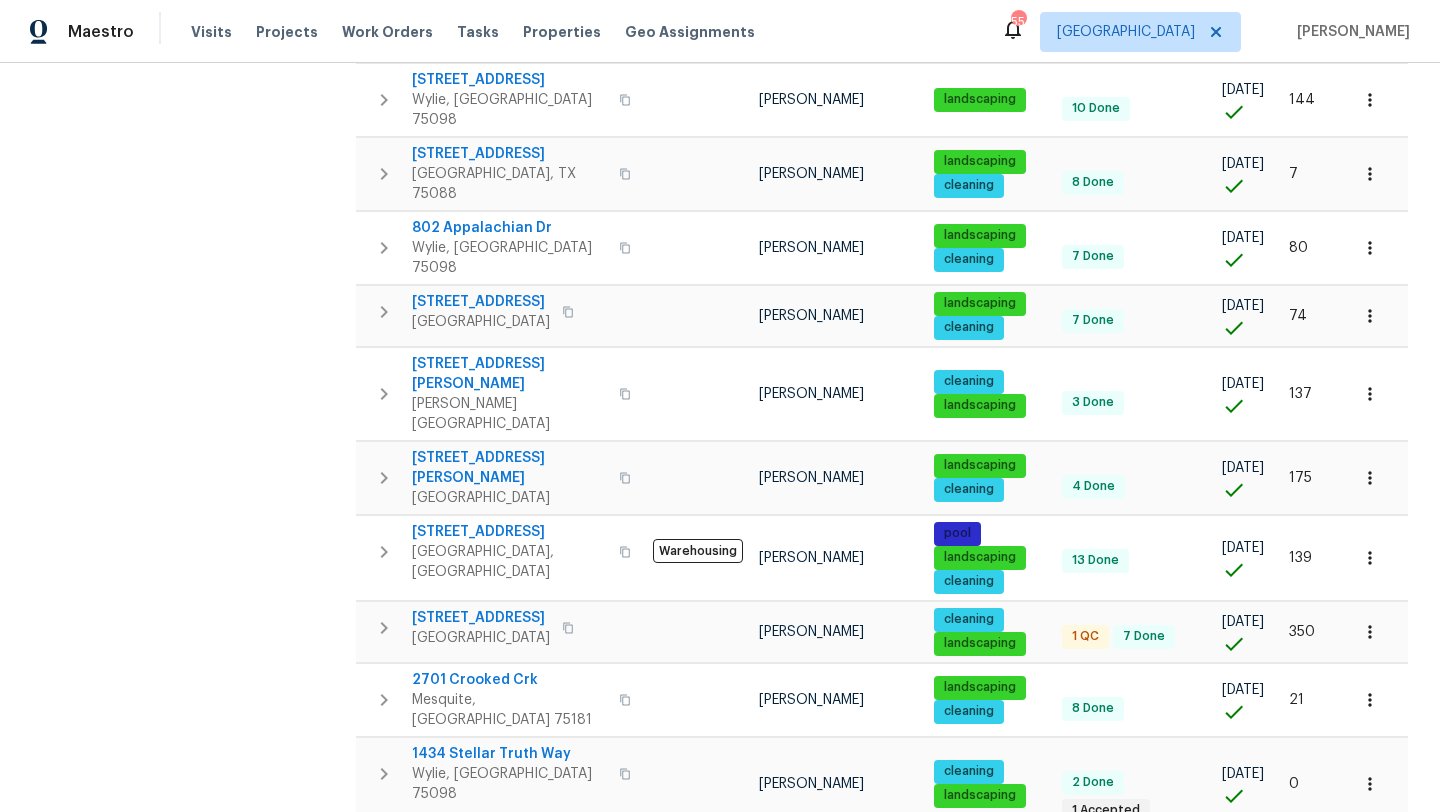 scroll, scrollTop: 1059, scrollLeft: 0, axis: vertical 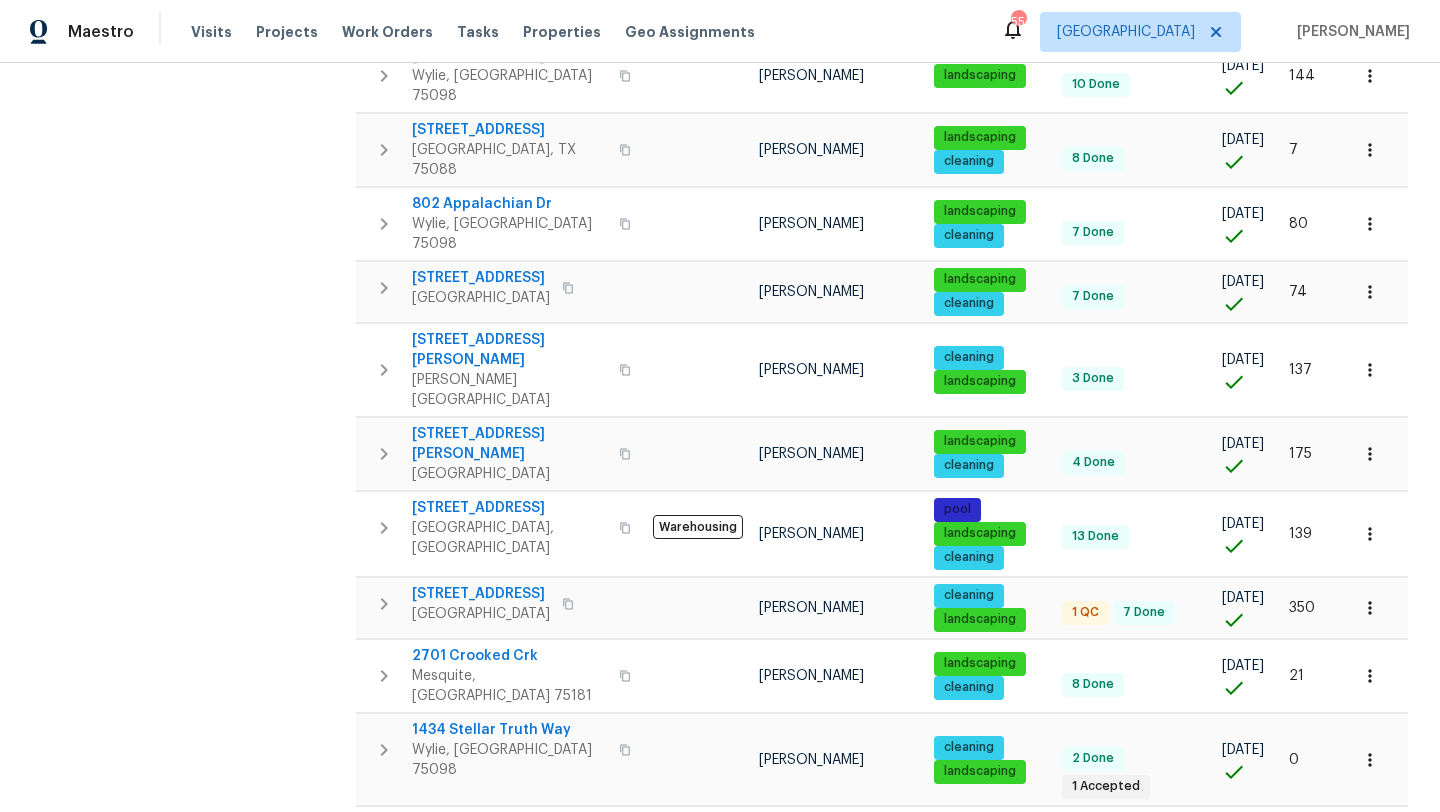 click on "1" at bounding box center (1090, 984) 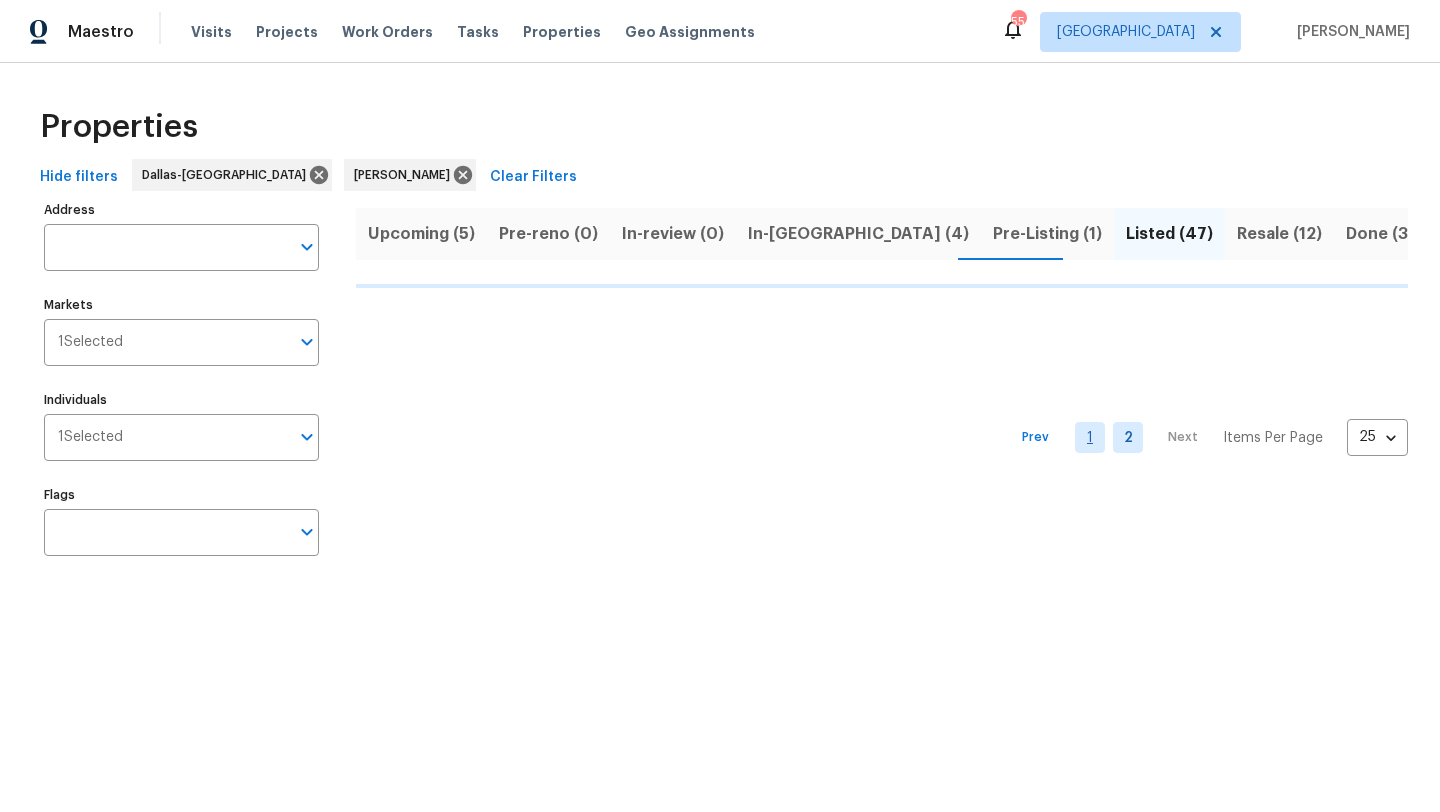 scroll, scrollTop: 0, scrollLeft: 0, axis: both 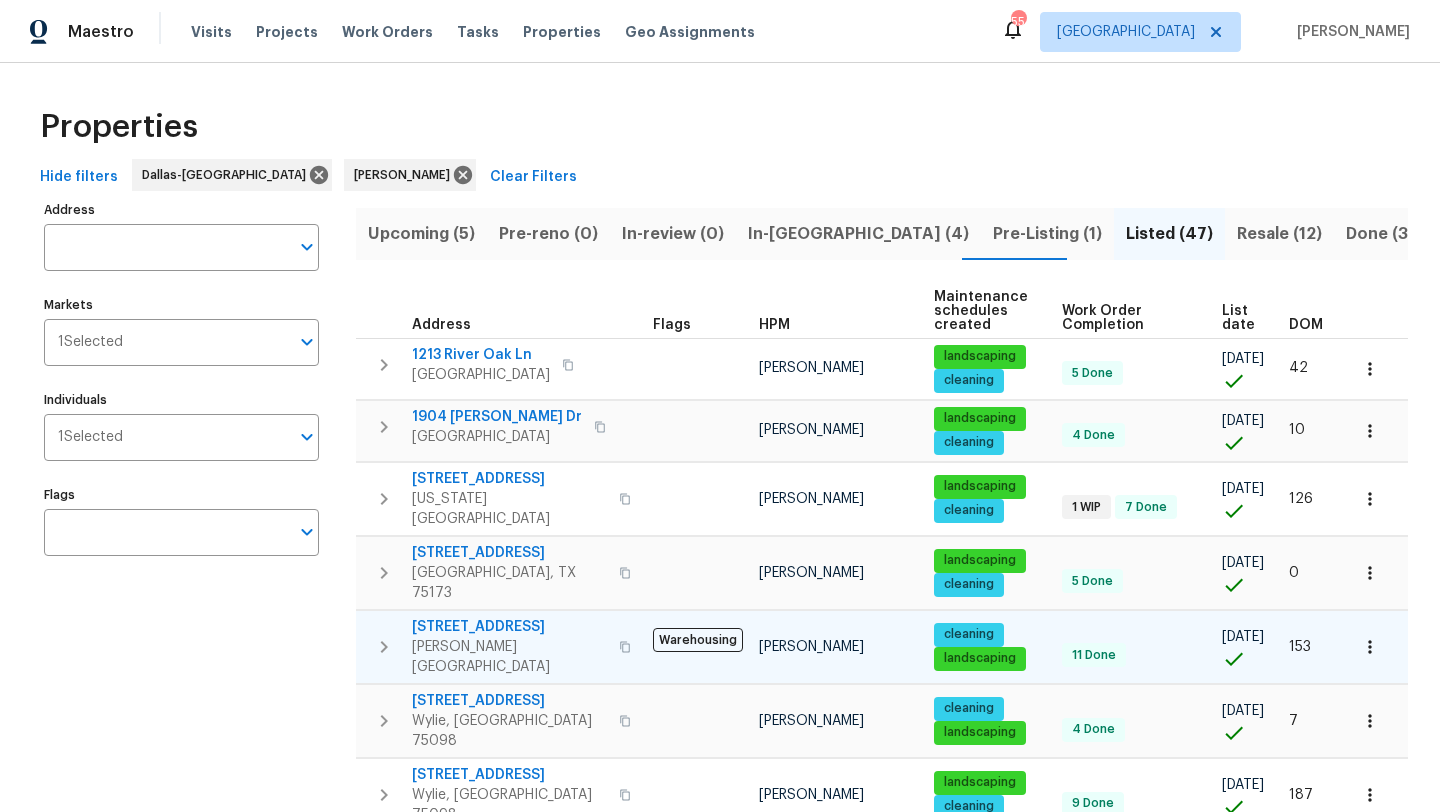 click on "101 Greenfield Trl" at bounding box center [509, 627] 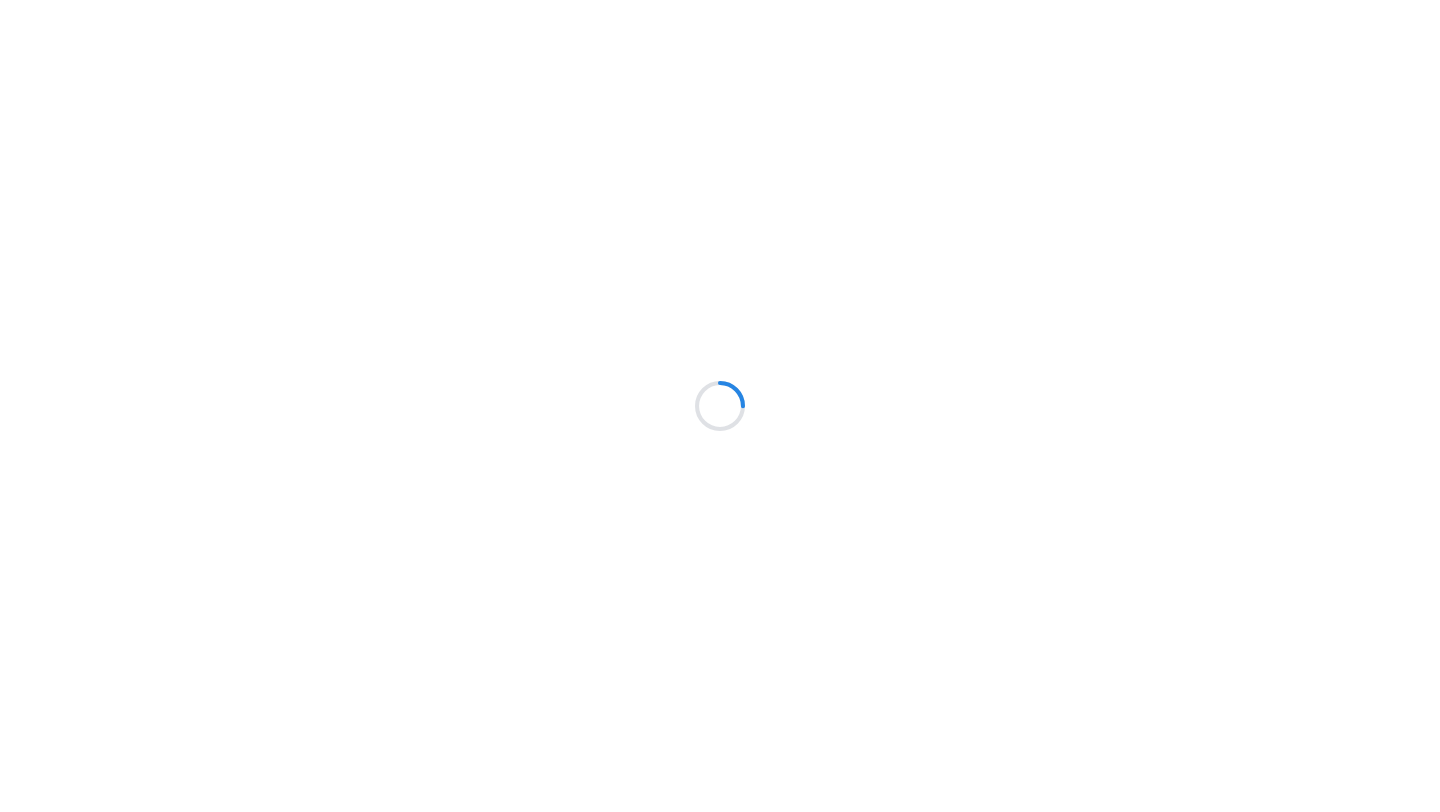 scroll, scrollTop: 0, scrollLeft: 0, axis: both 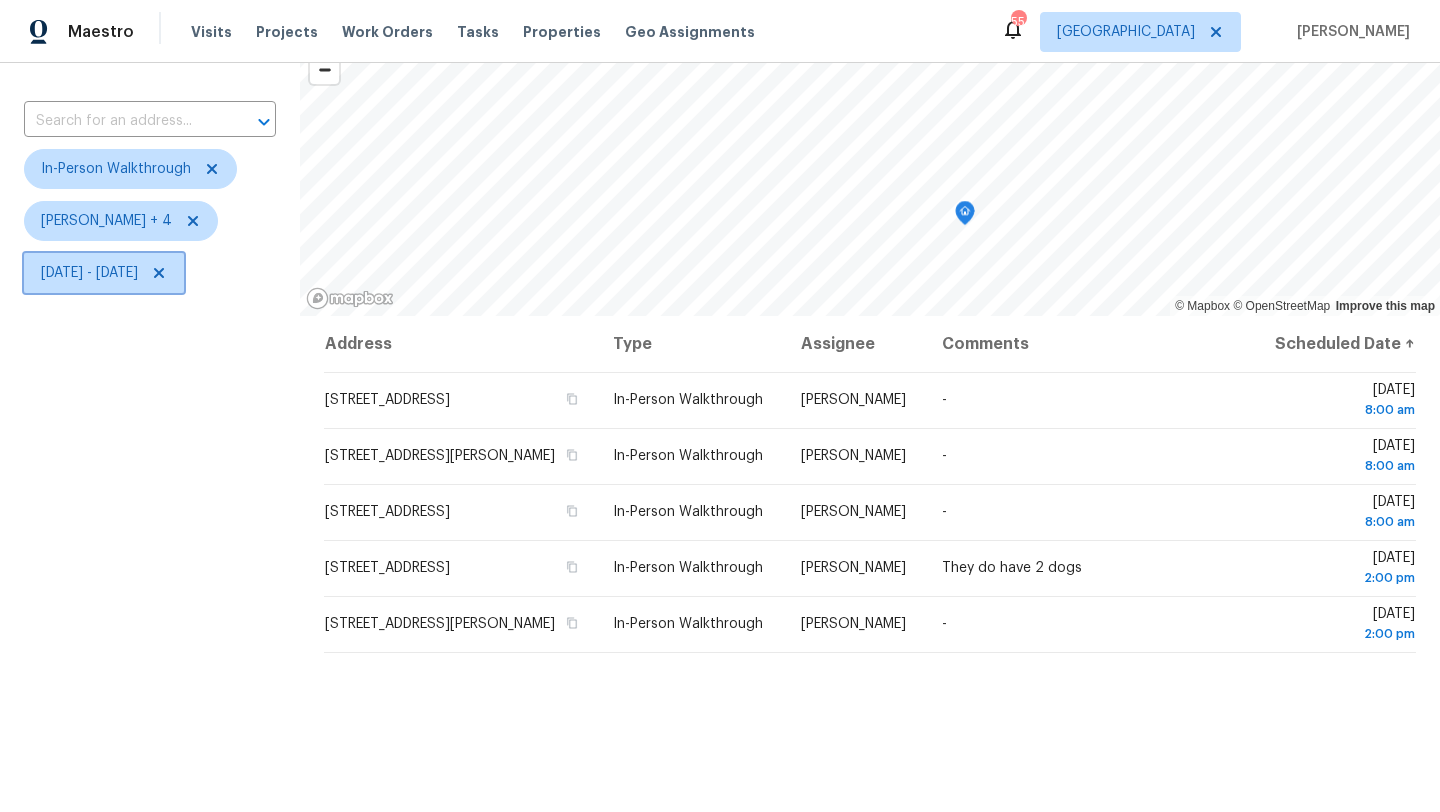 click on "Fri, Jul 25 - Fri, Jul 25" at bounding box center [89, 273] 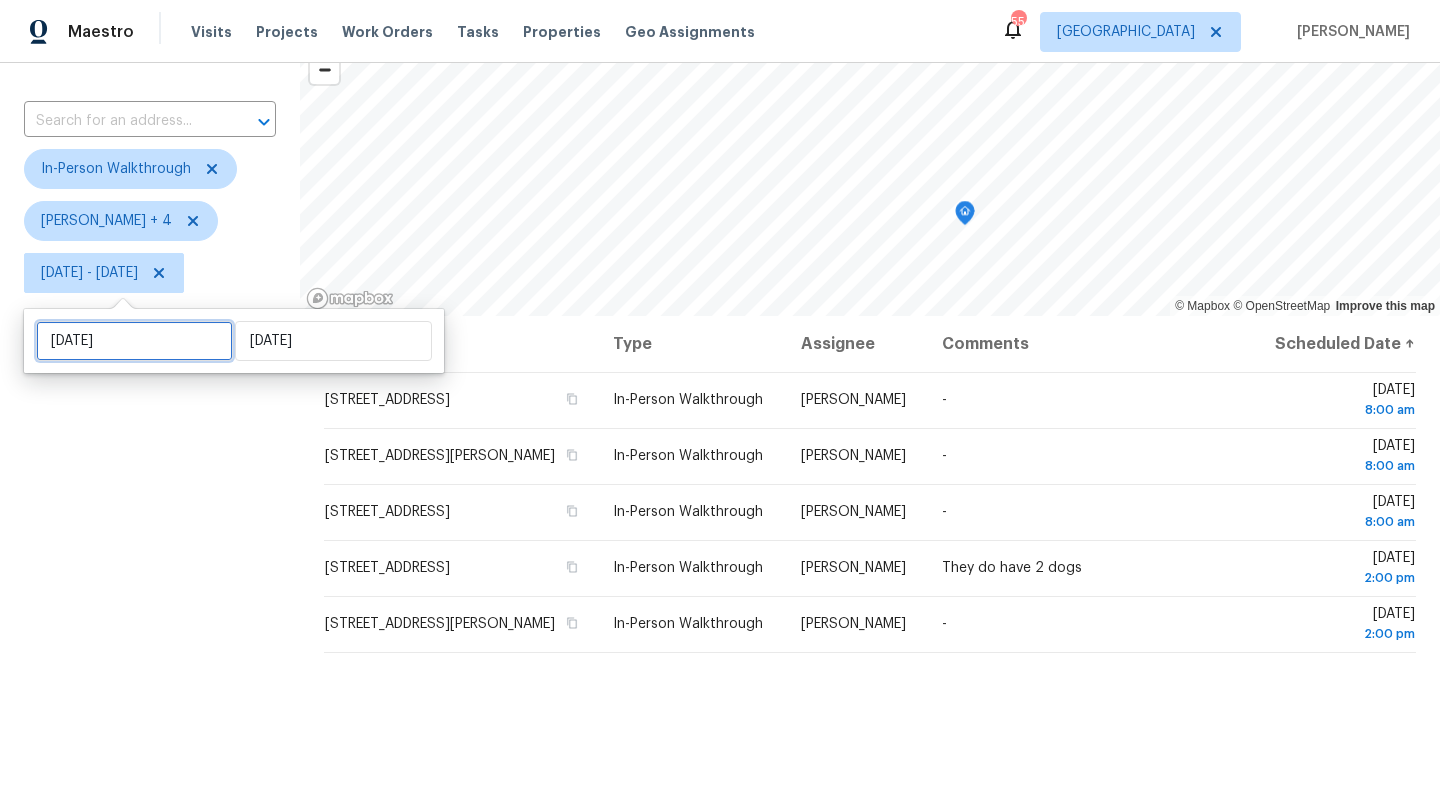 select on "6" 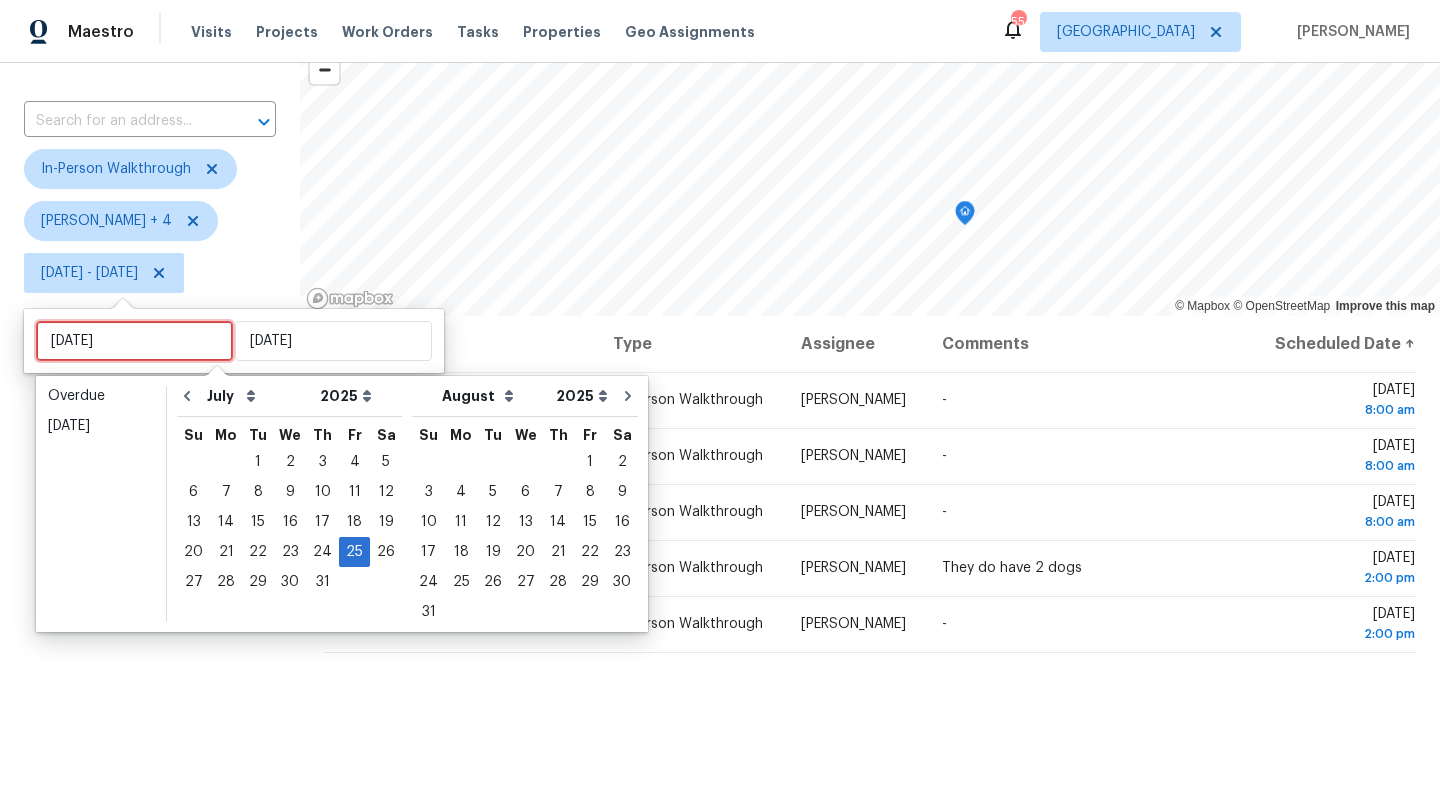 click on "Fri, Jul 25" at bounding box center [134, 341] 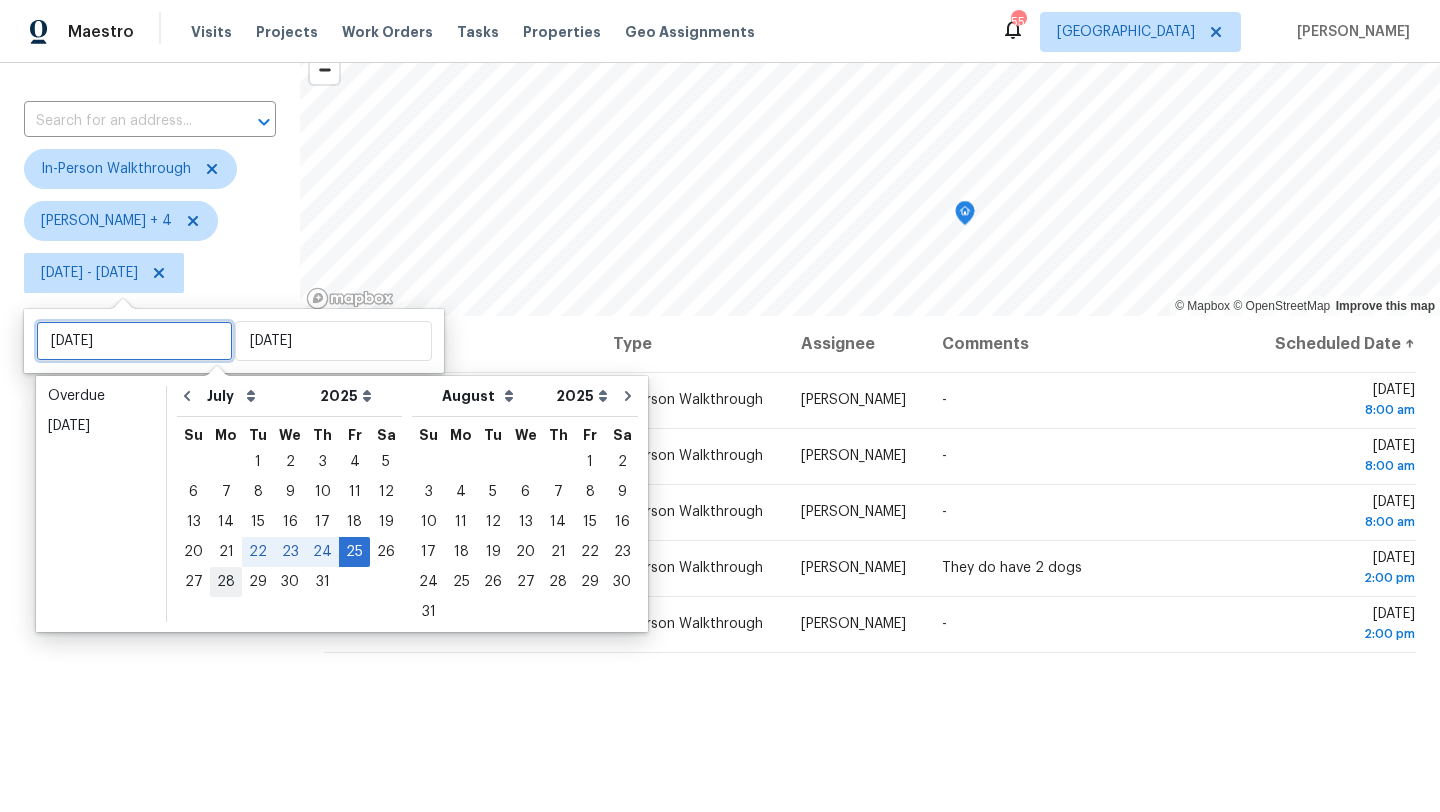 type on "Mon, Jul 28" 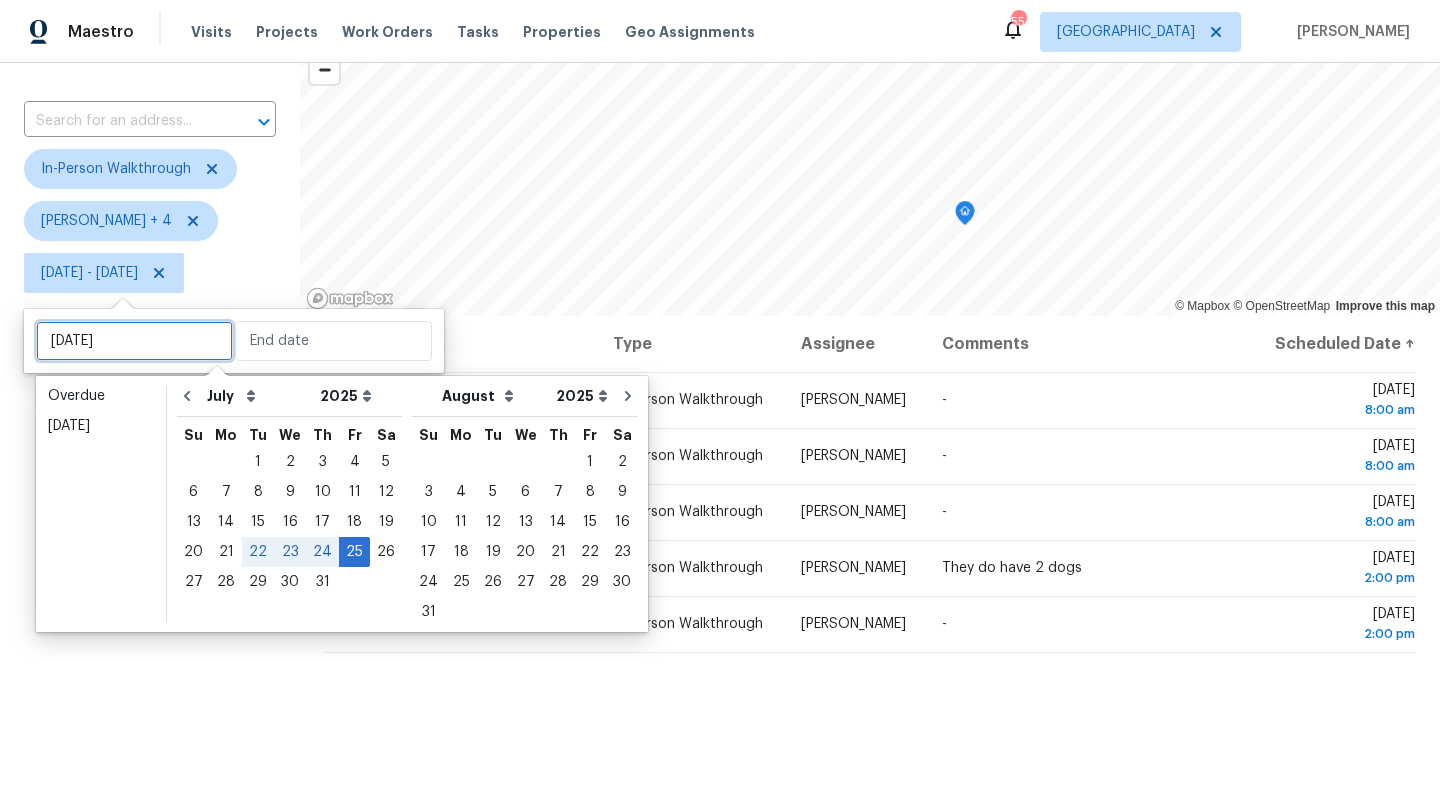 type on "Fri, Jul 25" 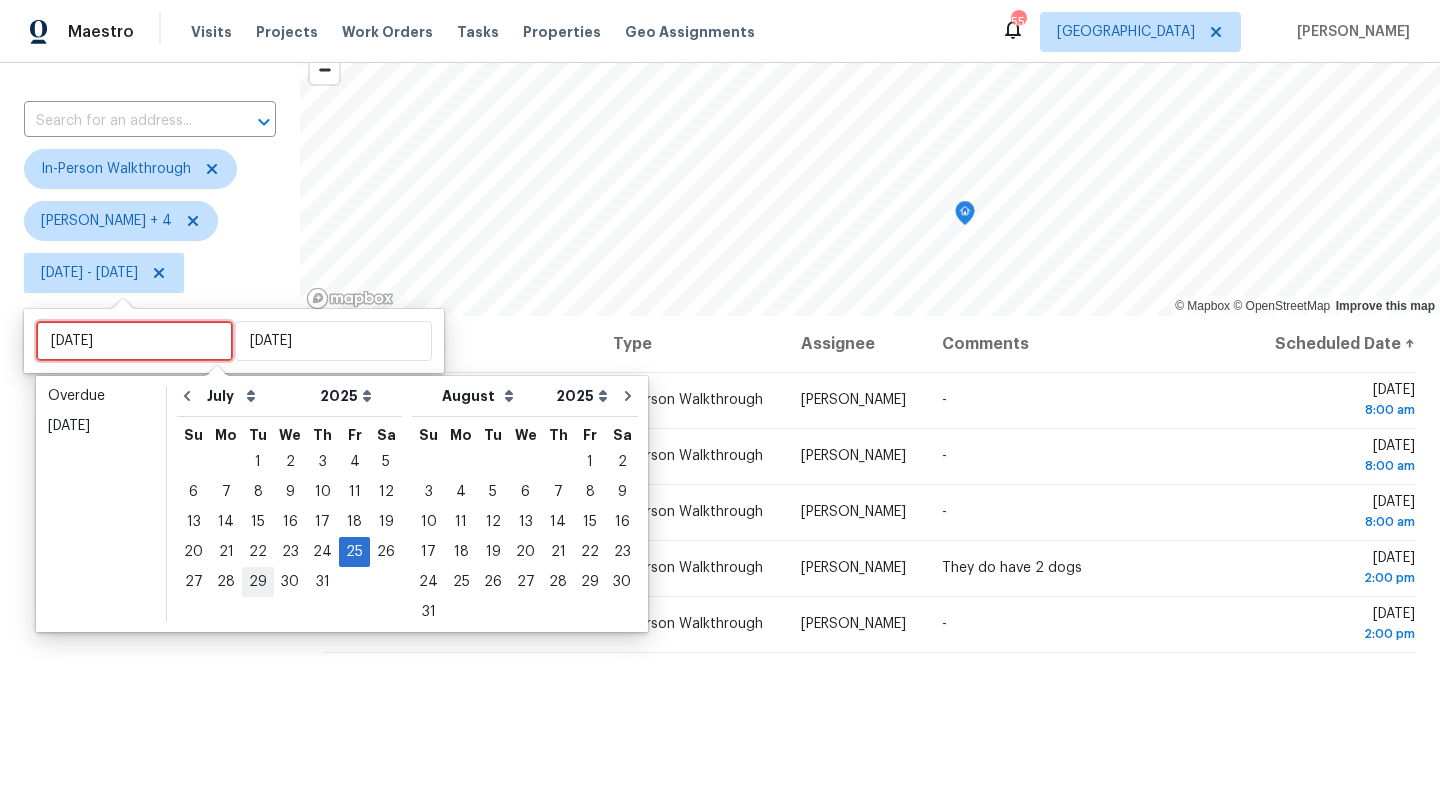 type on "Tue, Jul 29" 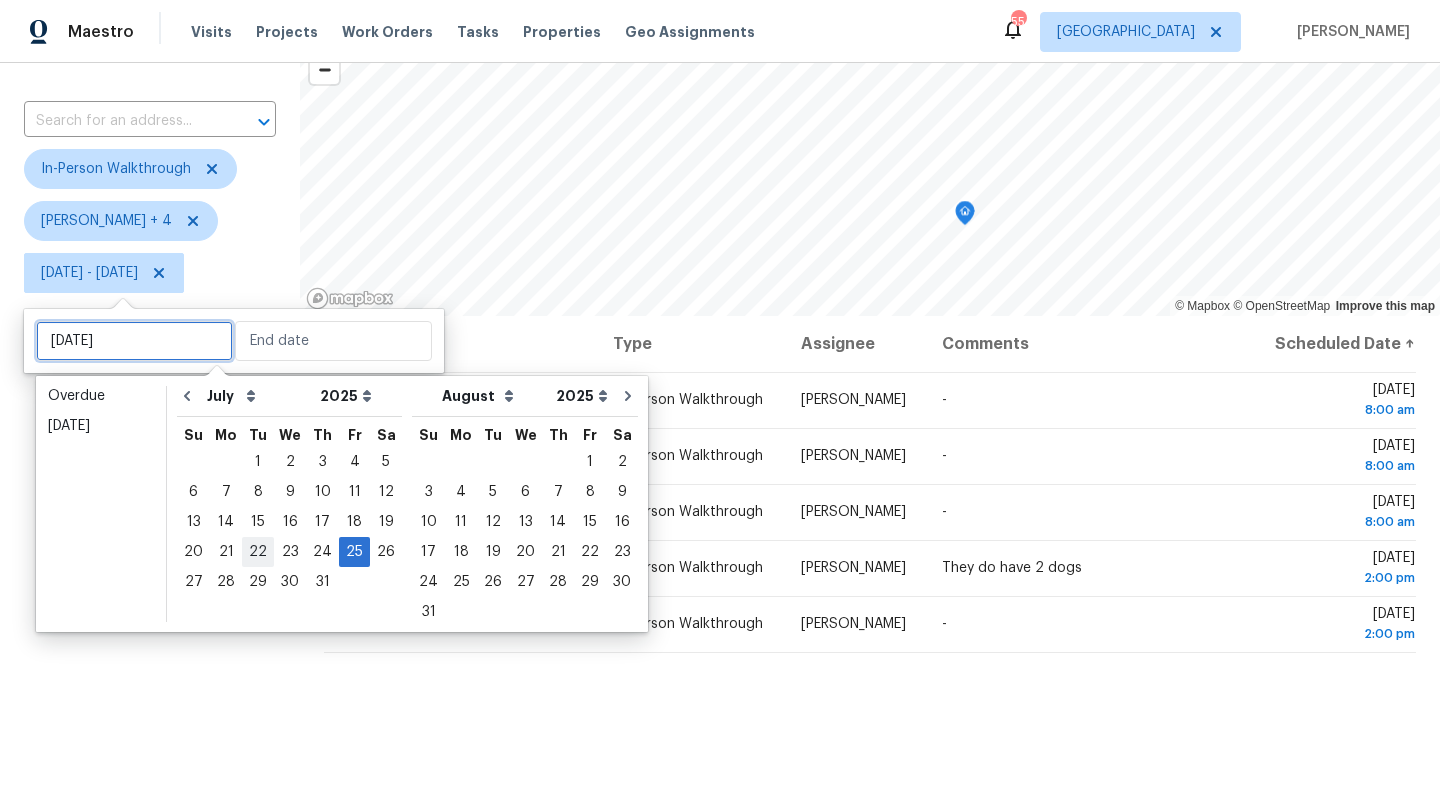 type on "Tue, Jul 22" 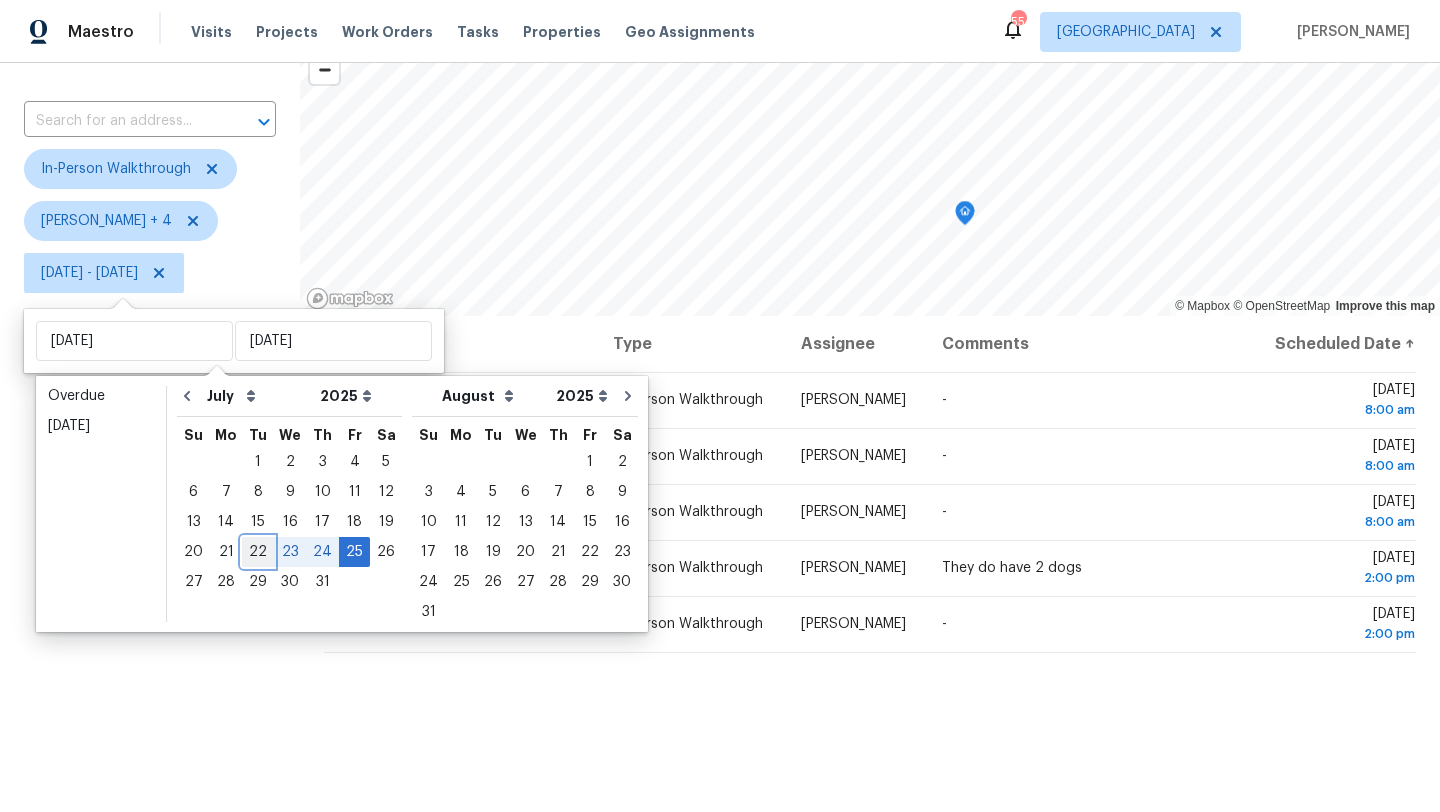 click on "22" at bounding box center [258, 552] 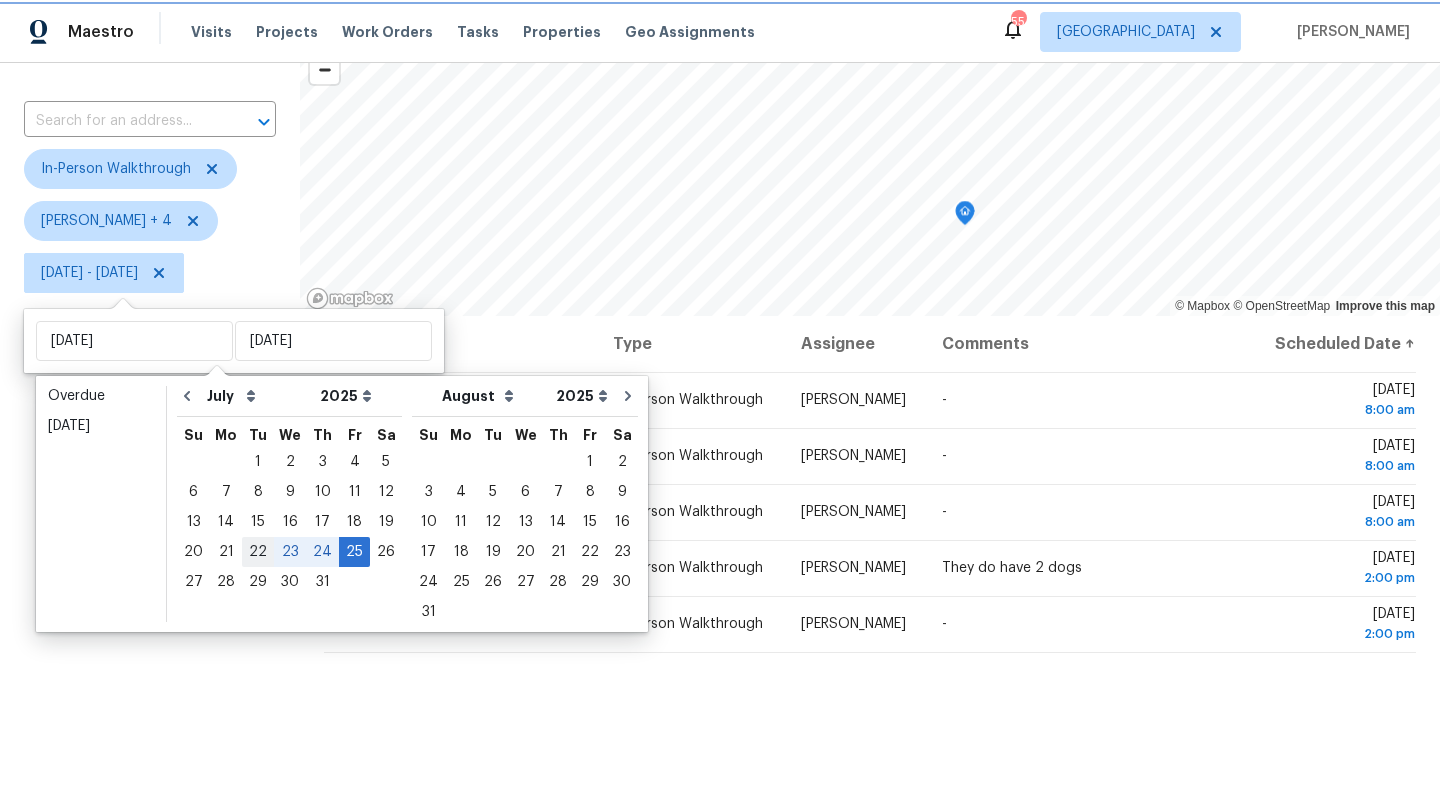 type on "Tue, Jul 22" 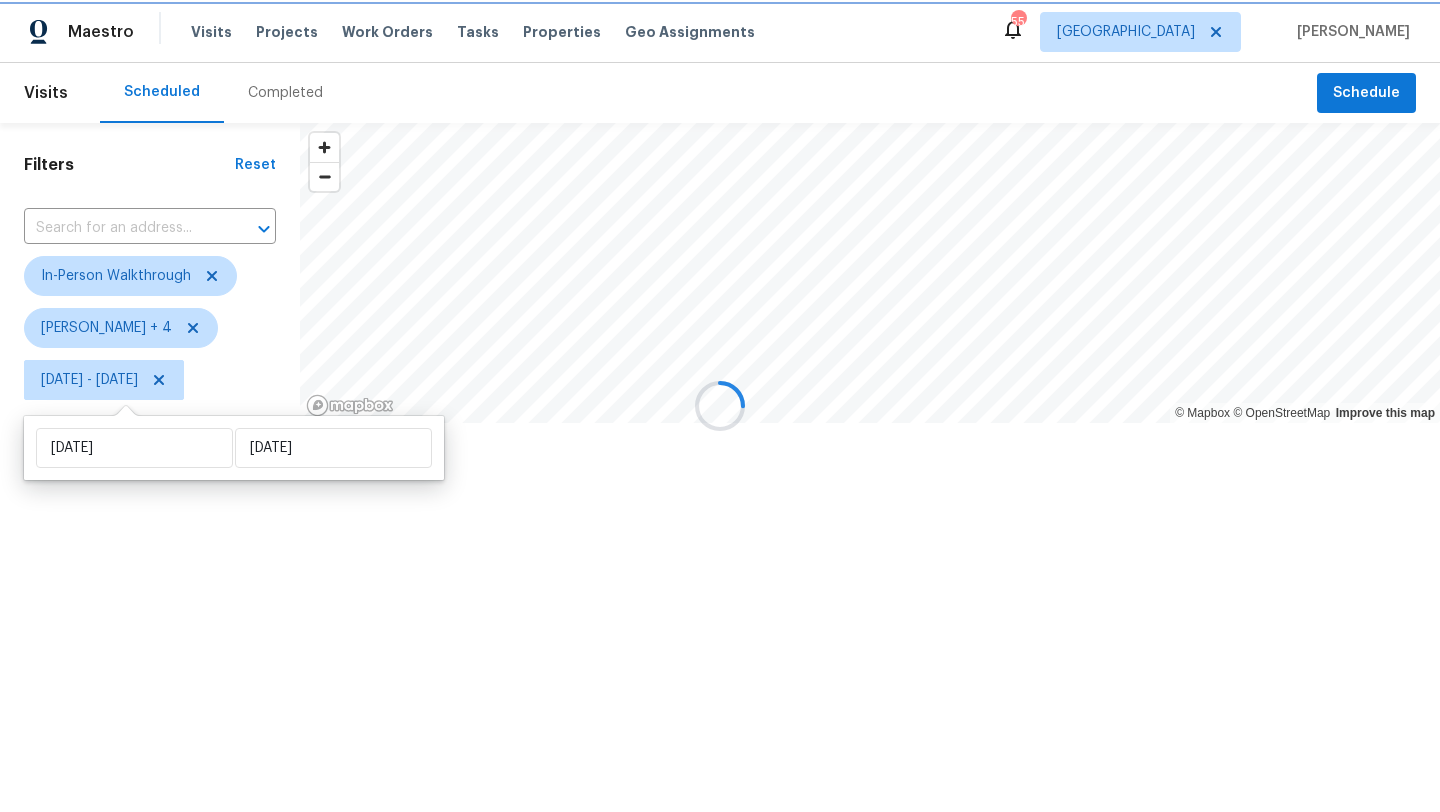 scroll, scrollTop: 0, scrollLeft: 0, axis: both 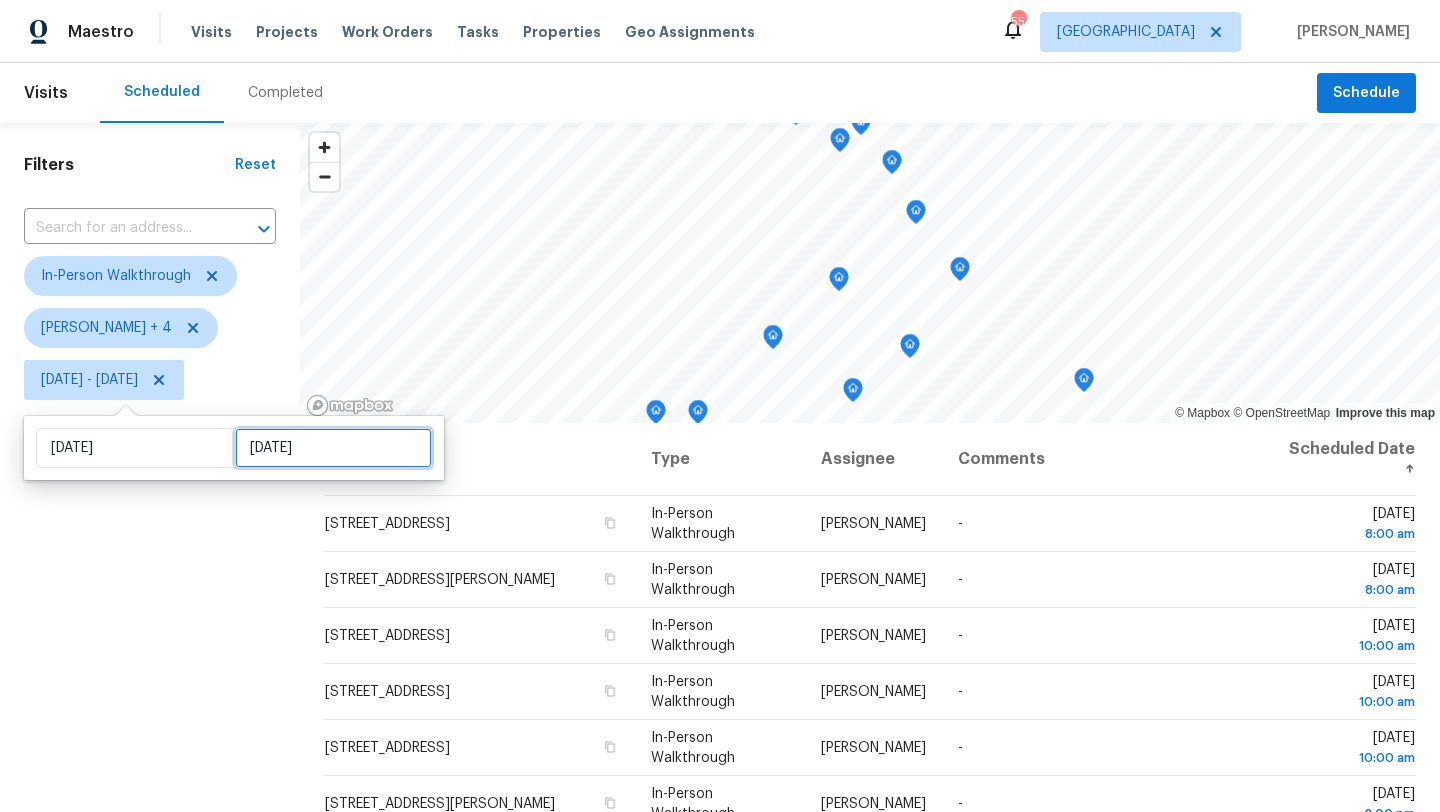 click on "Fri, Jul 25" at bounding box center [333, 448] 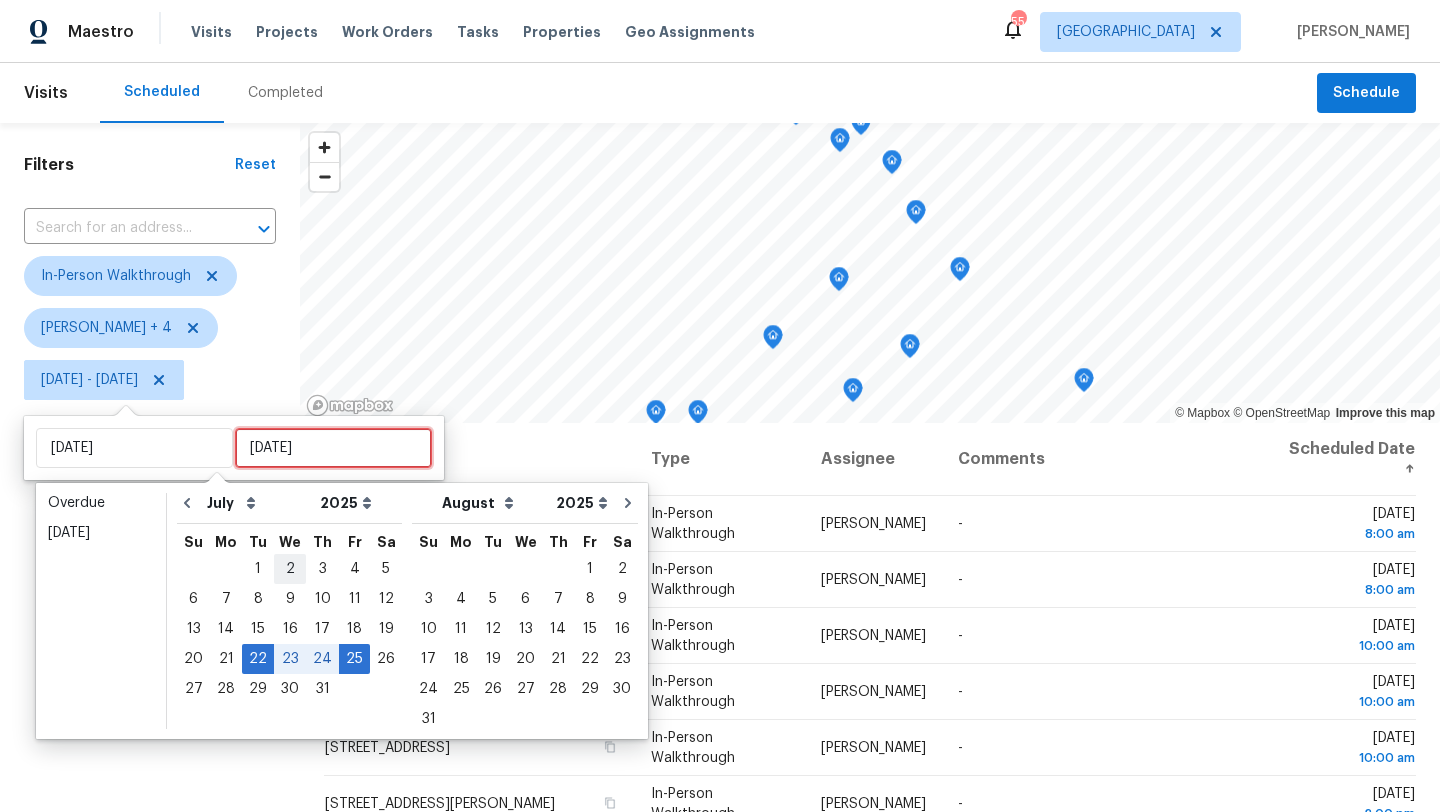 type 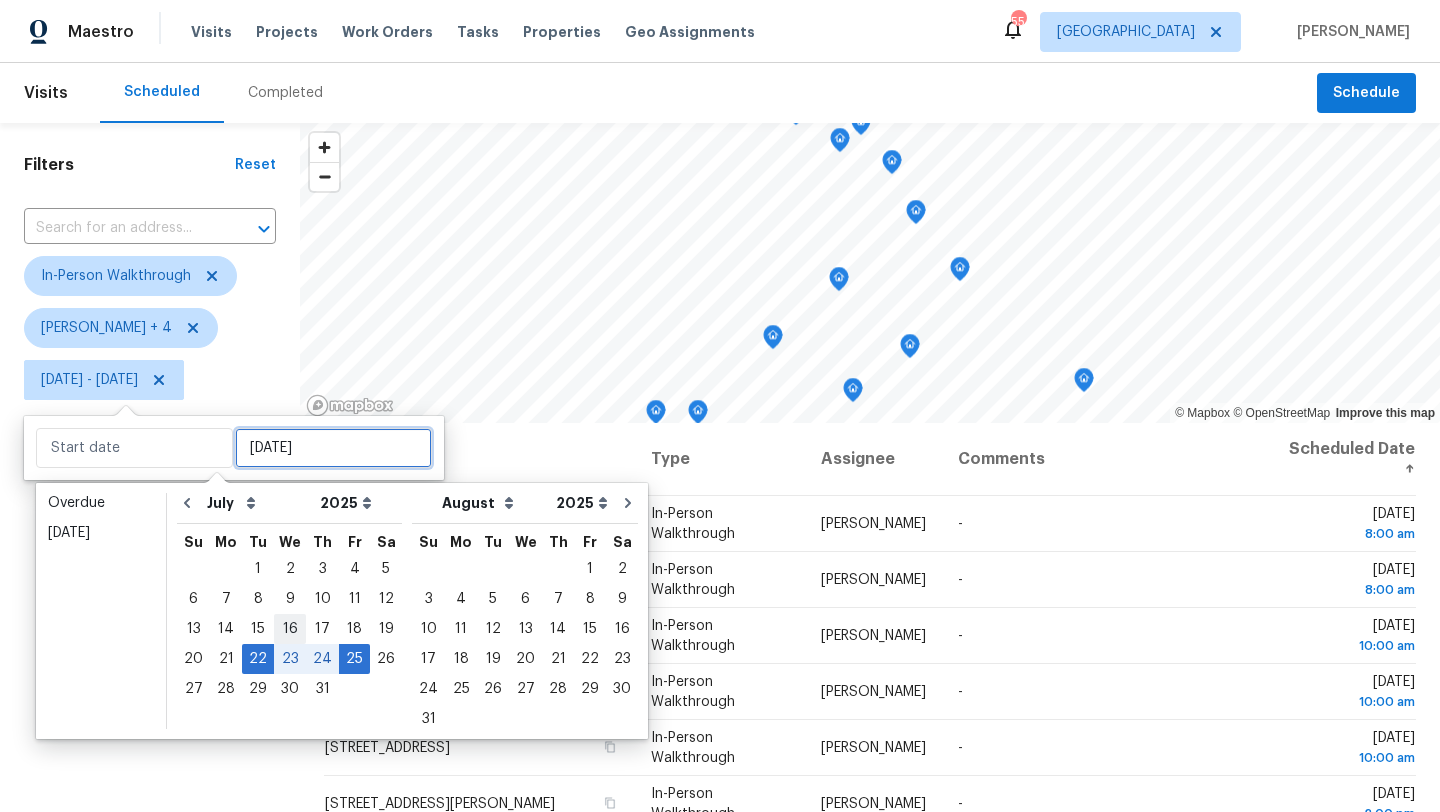 type on "Wed, Jul 16" 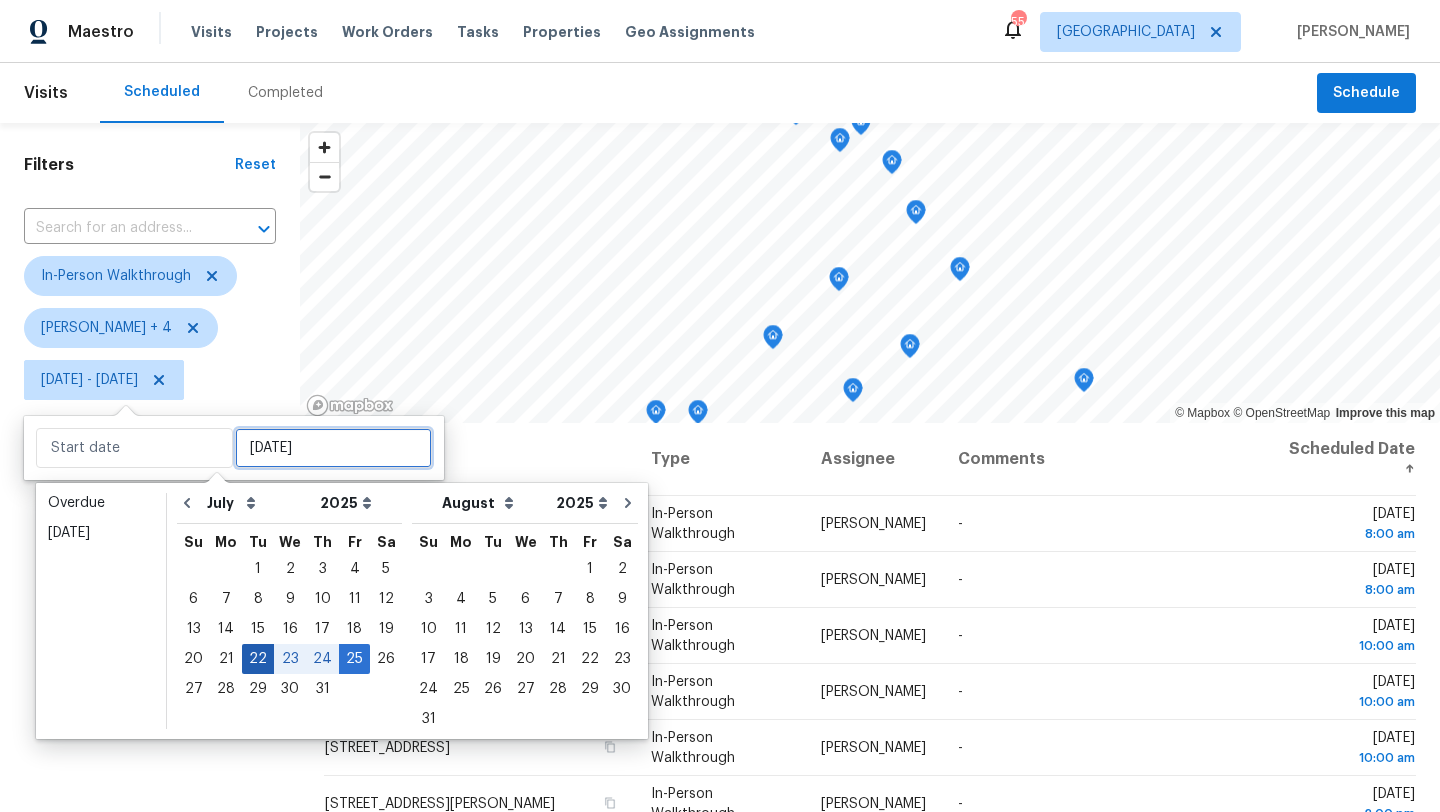 type on "Tue, Jul 22" 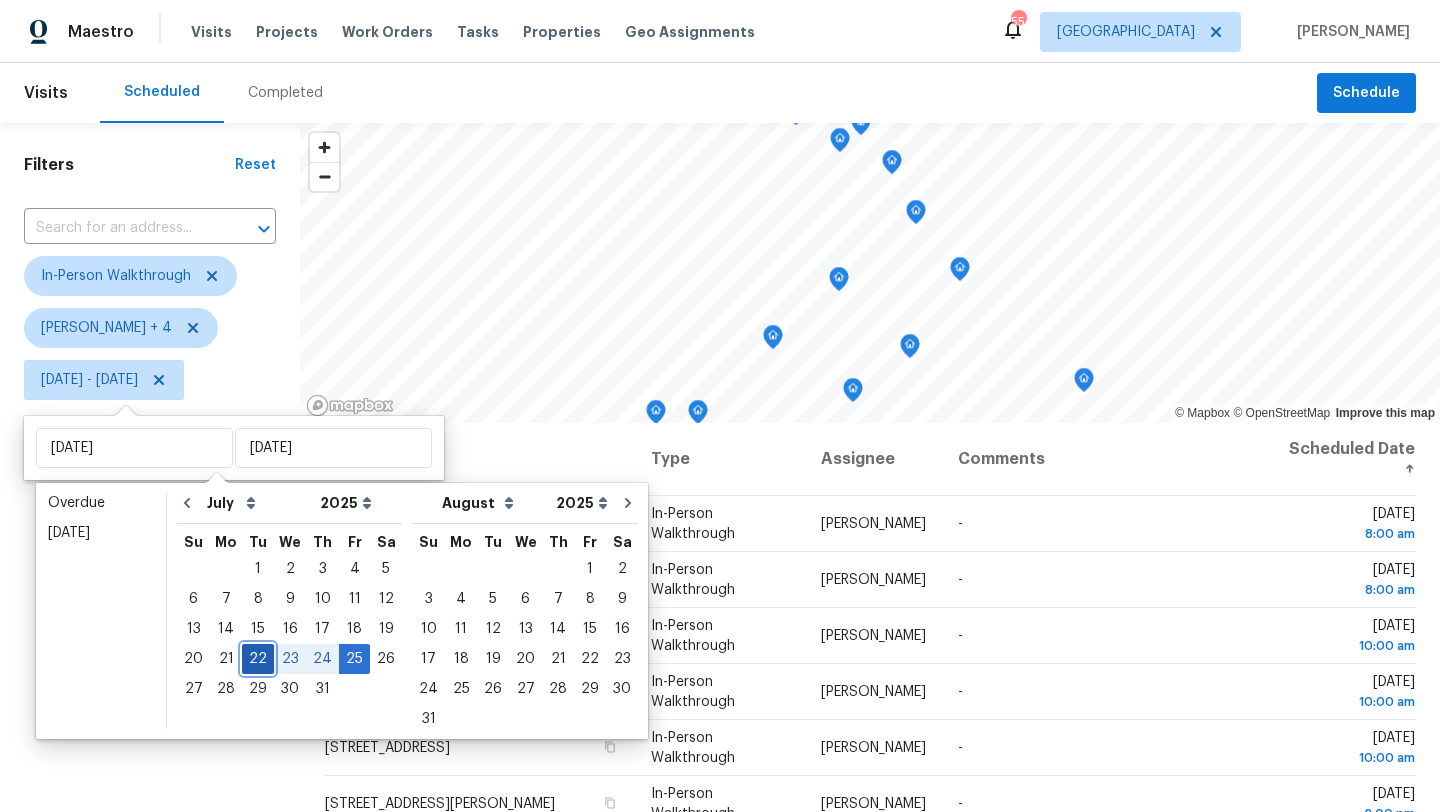 click on "22" at bounding box center [258, 659] 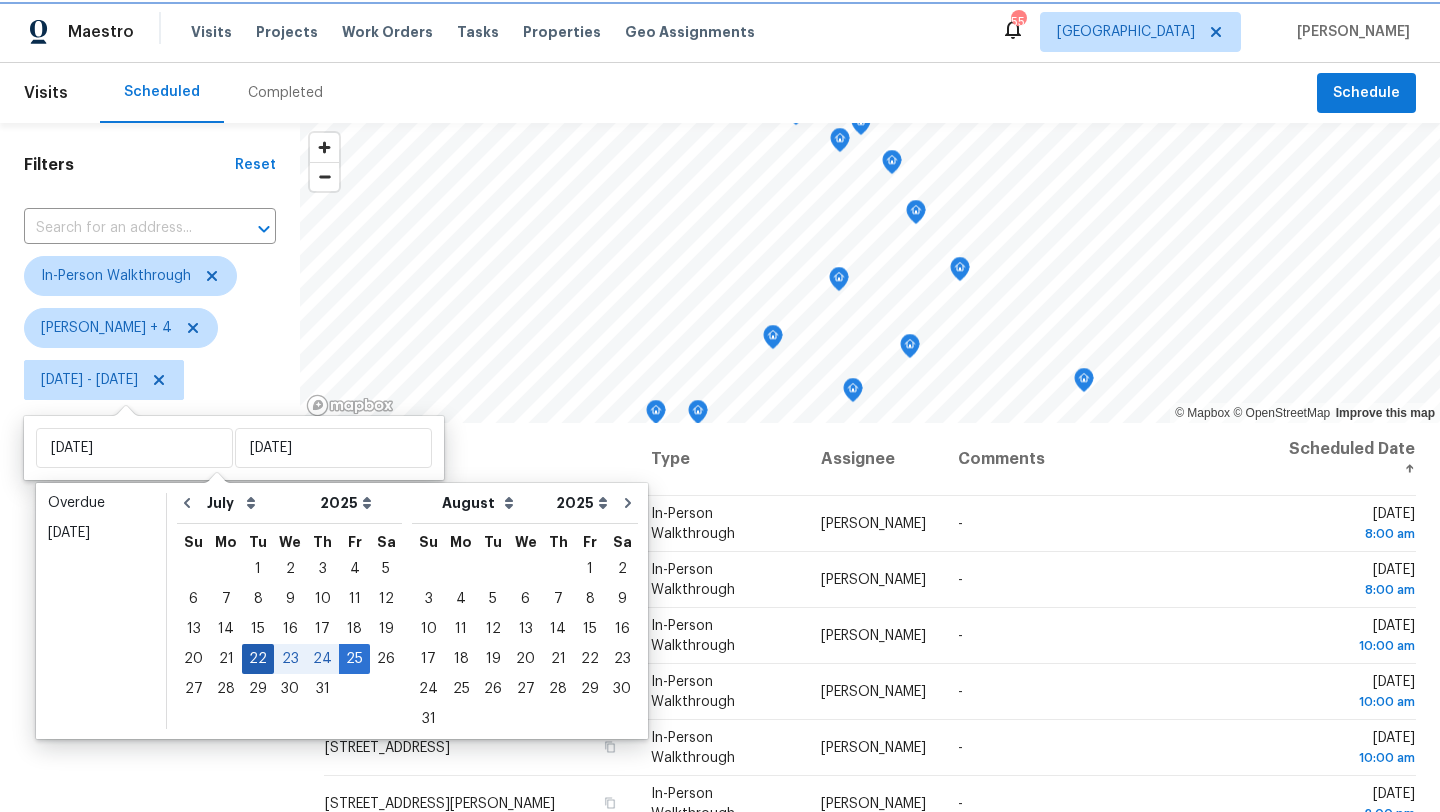 type on "Tue, Jul 22" 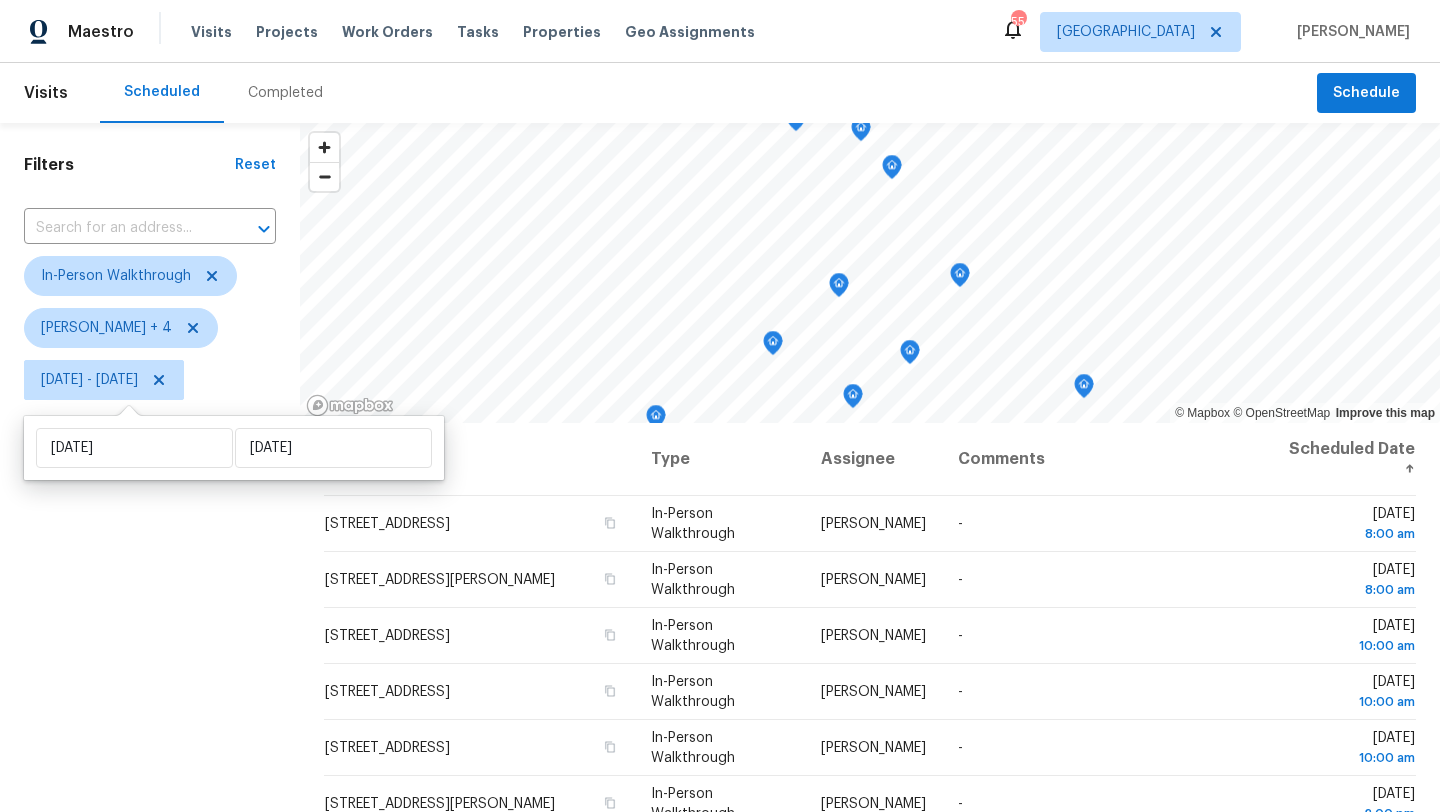 click on "Filters Reset ​ In-Person Walkthrough Alicia Anices + 4 Tue, Jul 22 - Tue, Jul 22" at bounding box center (150, 598) 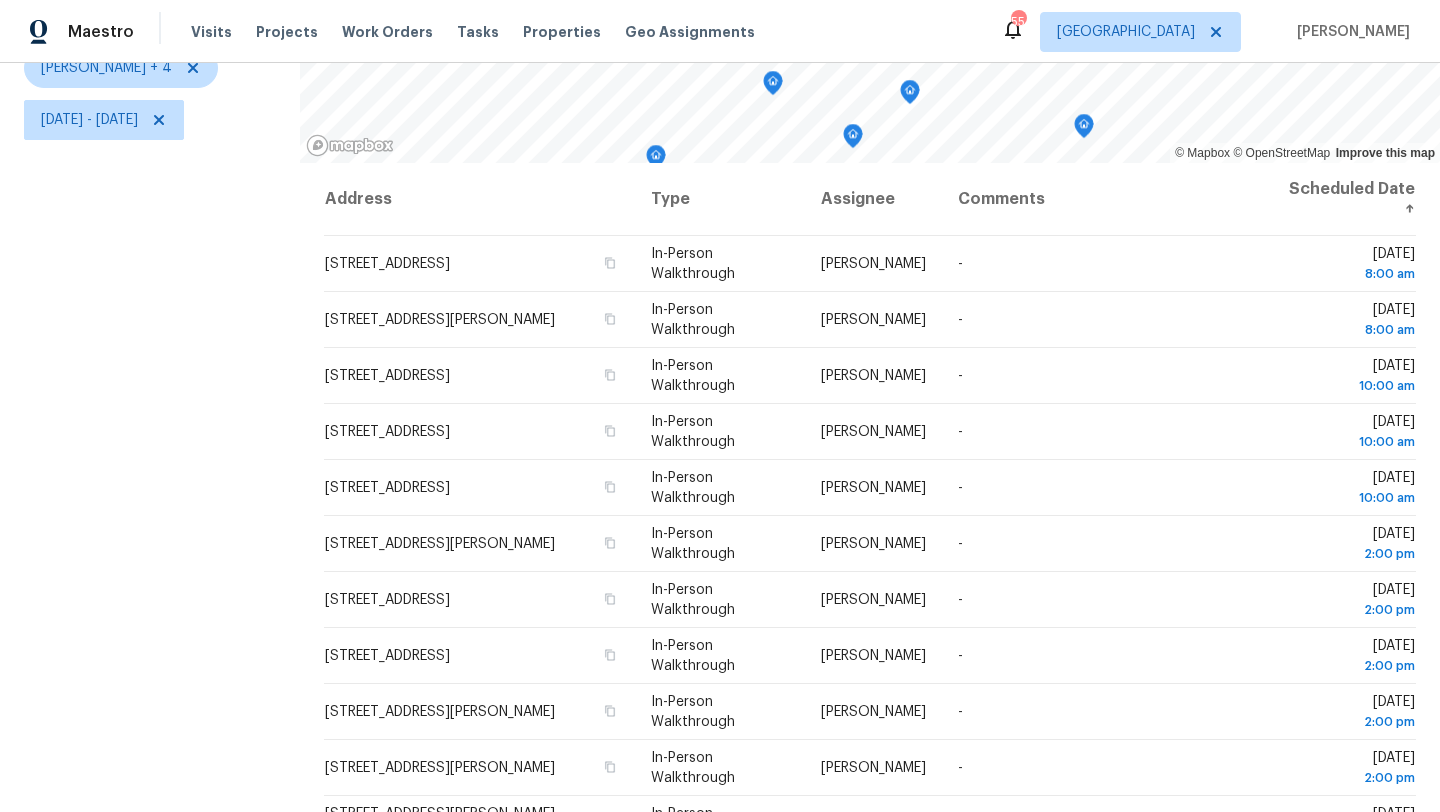 scroll, scrollTop: 260, scrollLeft: 0, axis: vertical 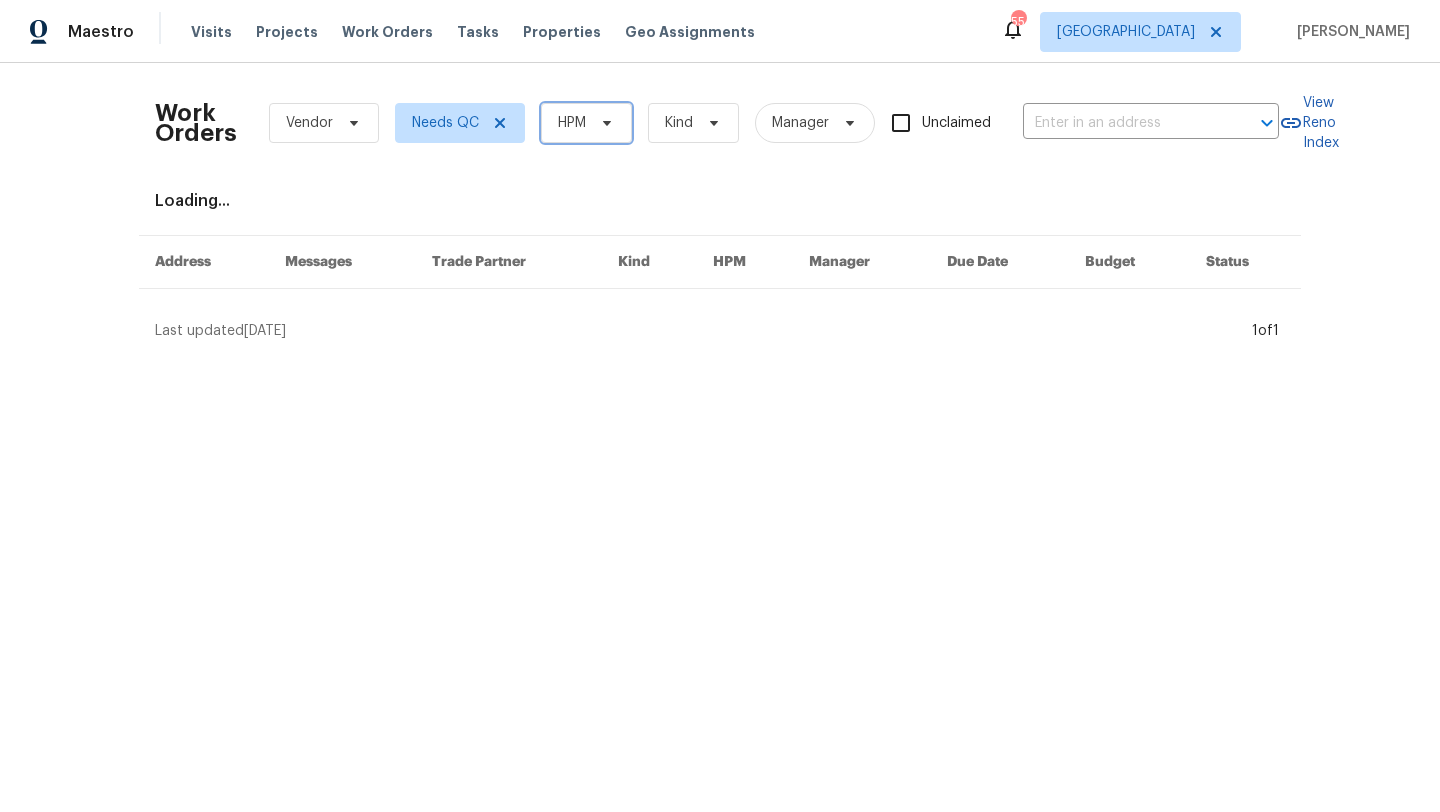click on "HPM" at bounding box center (586, 123) 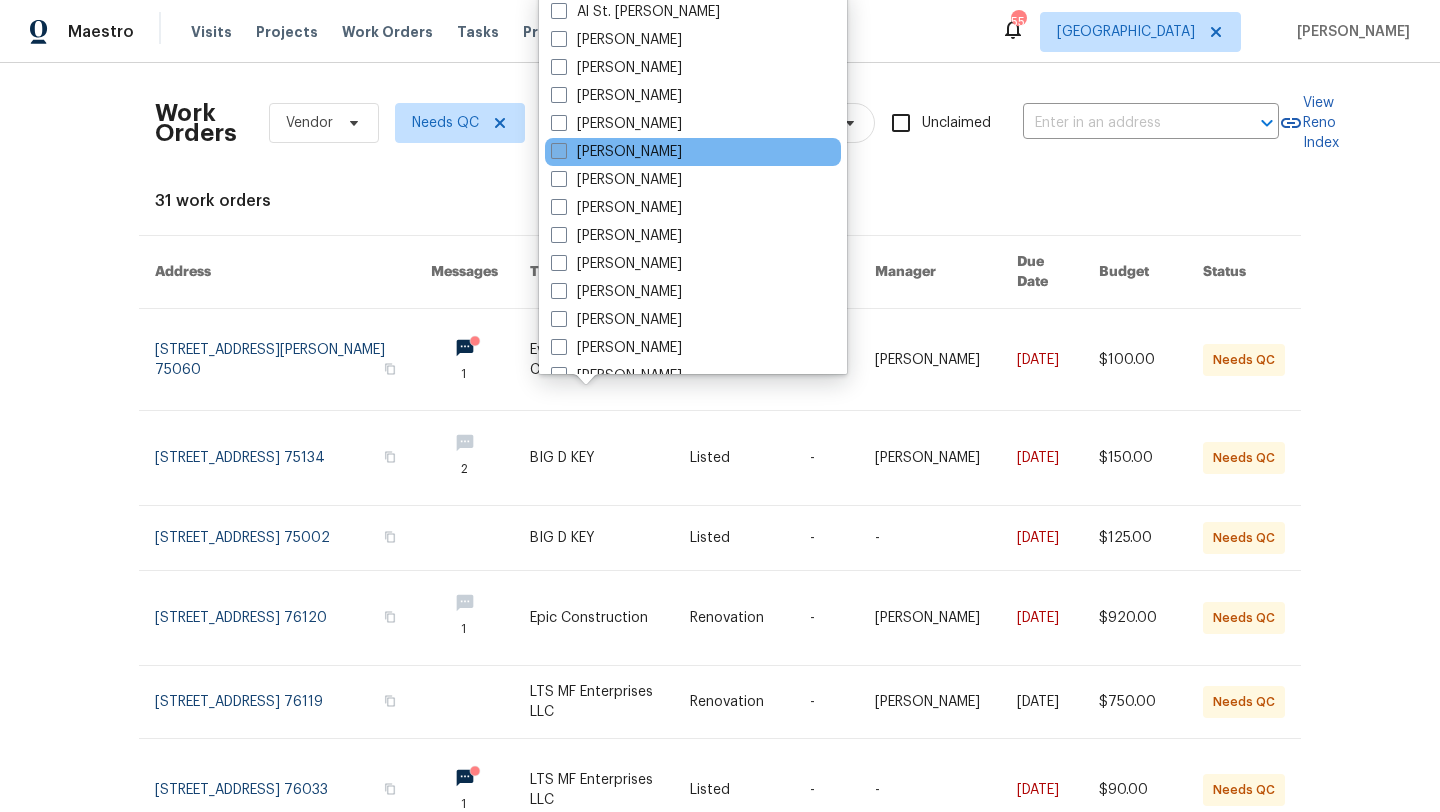 click on "[PERSON_NAME]" at bounding box center (616, 152) 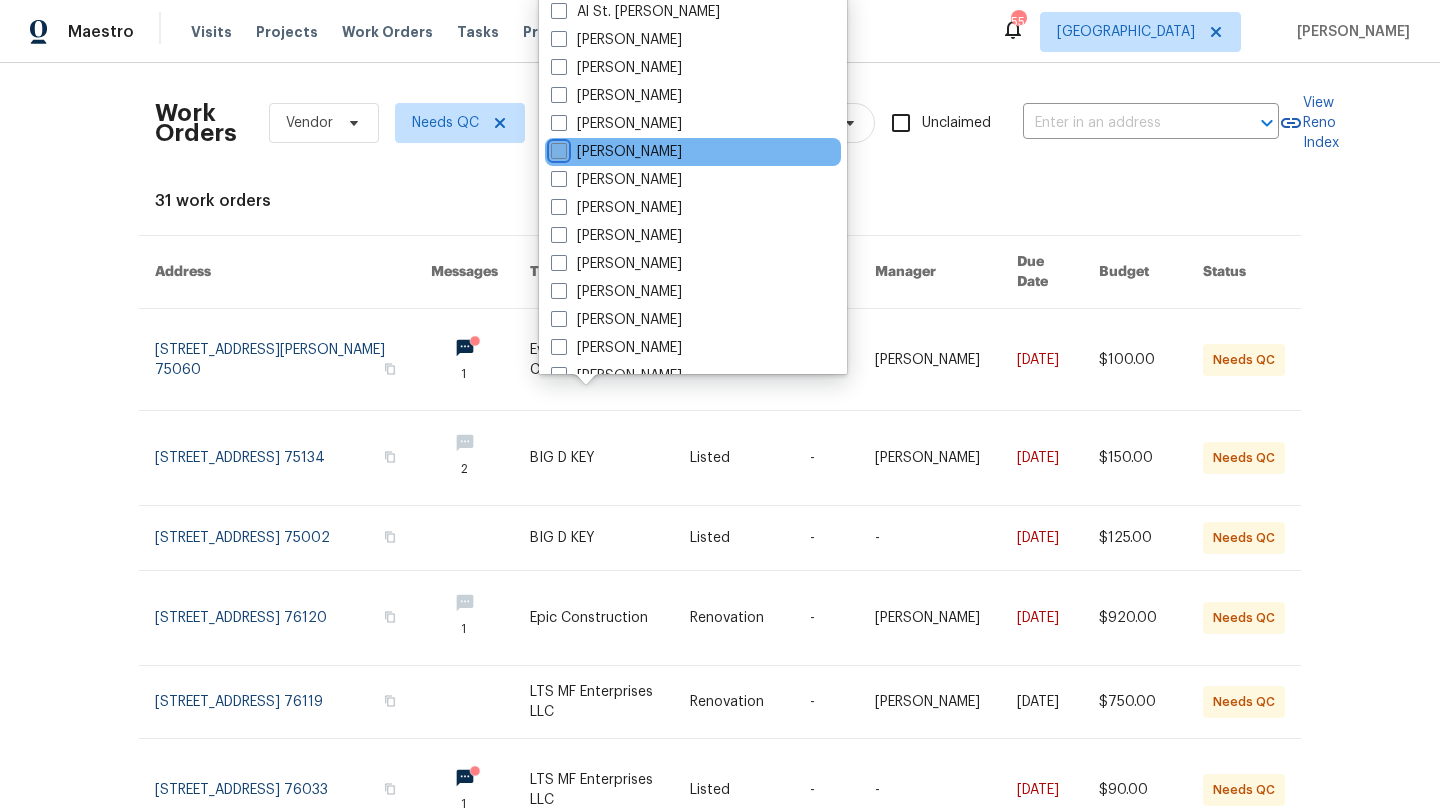 click on "[PERSON_NAME]" at bounding box center (557, 148) 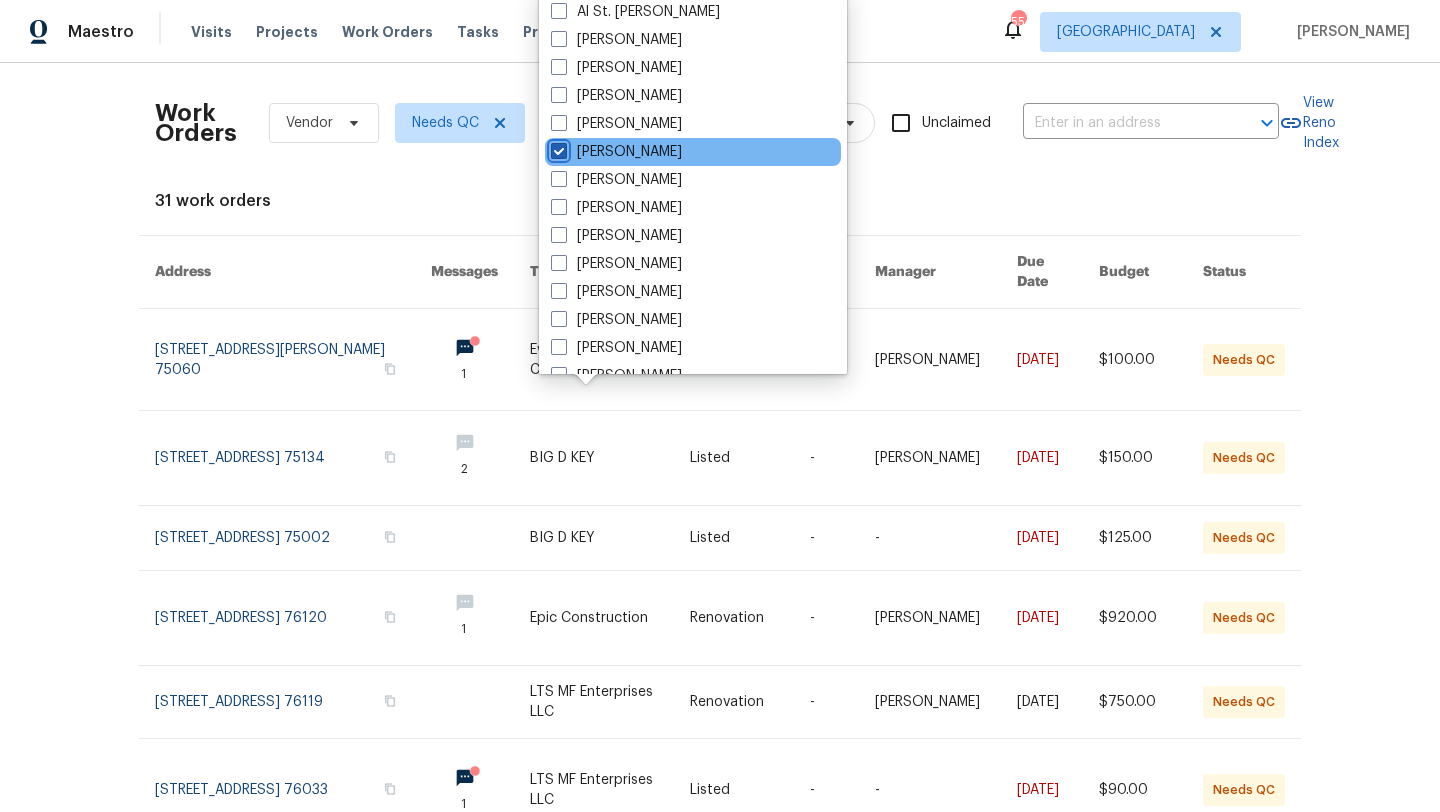 checkbox on "true" 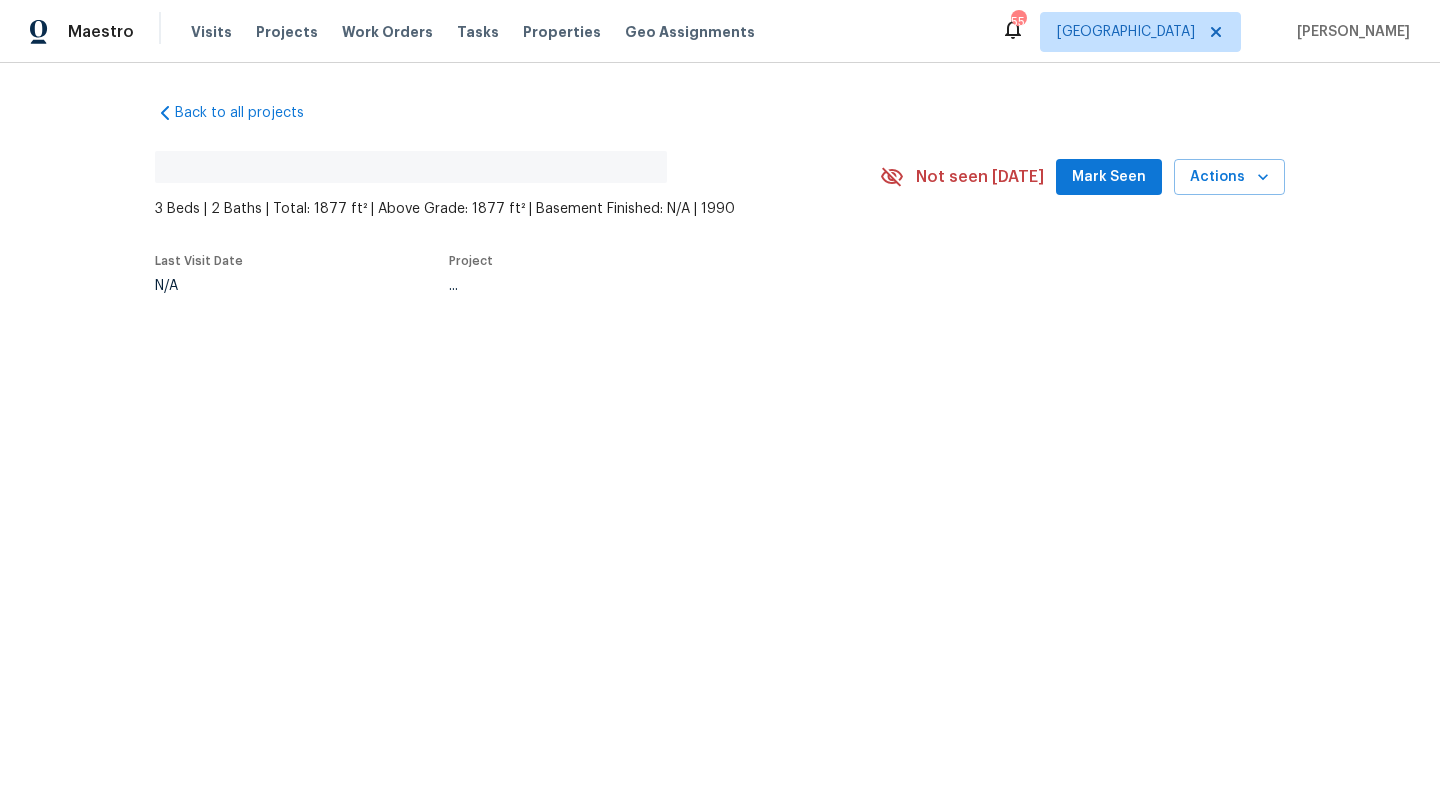 scroll, scrollTop: 0, scrollLeft: 0, axis: both 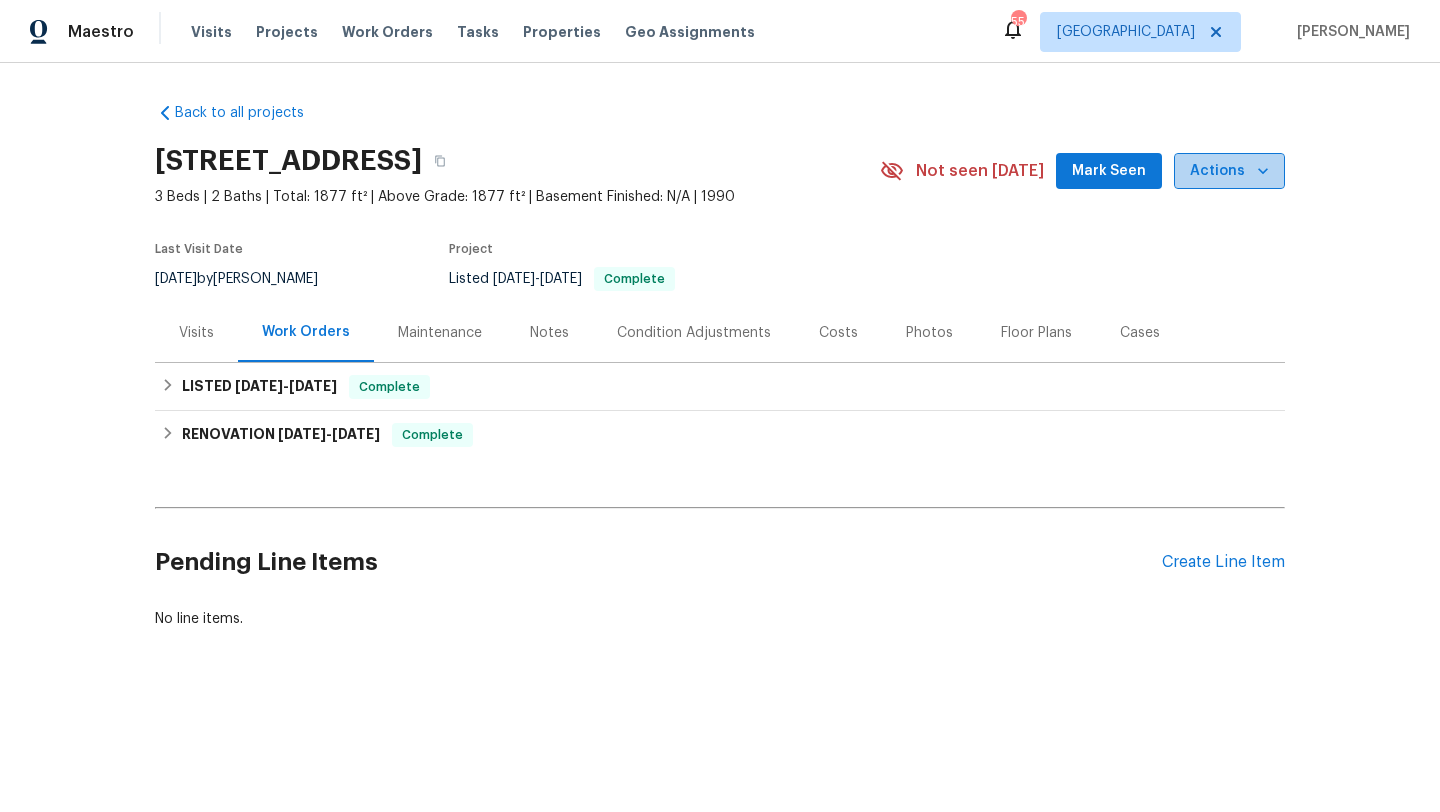 click on "Actions" at bounding box center [1229, 171] 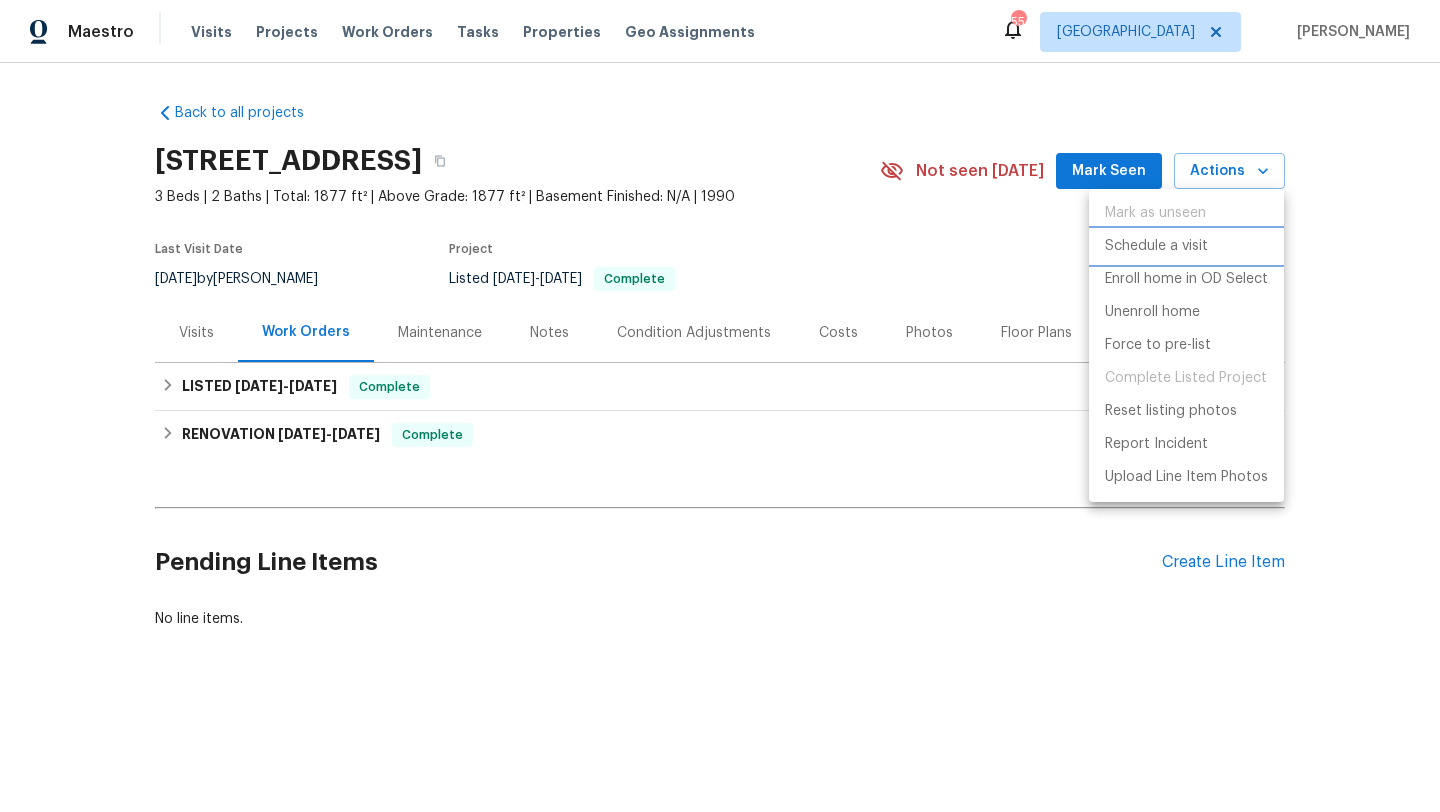 click on "Schedule a visit" at bounding box center [1156, 246] 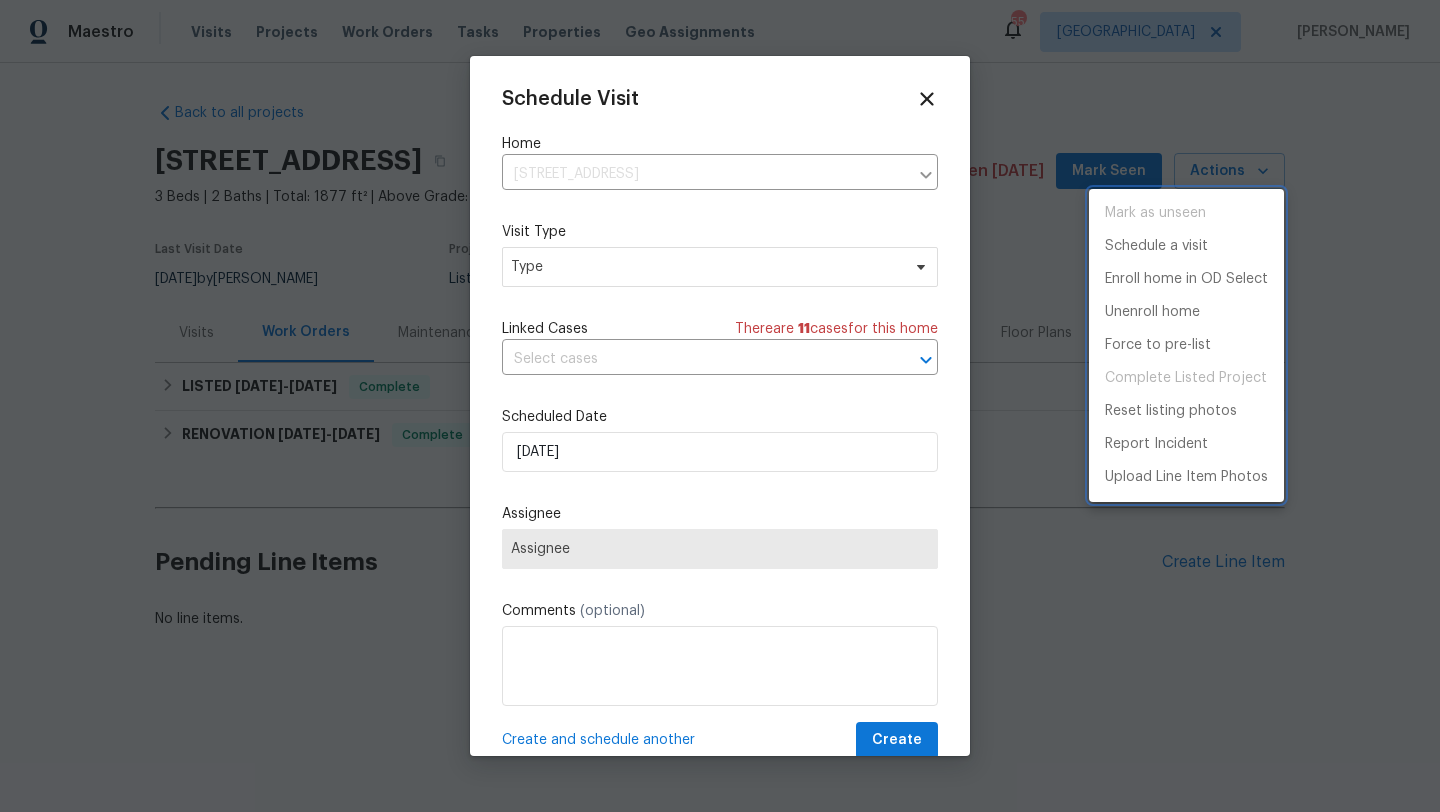 click at bounding box center [720, 406] 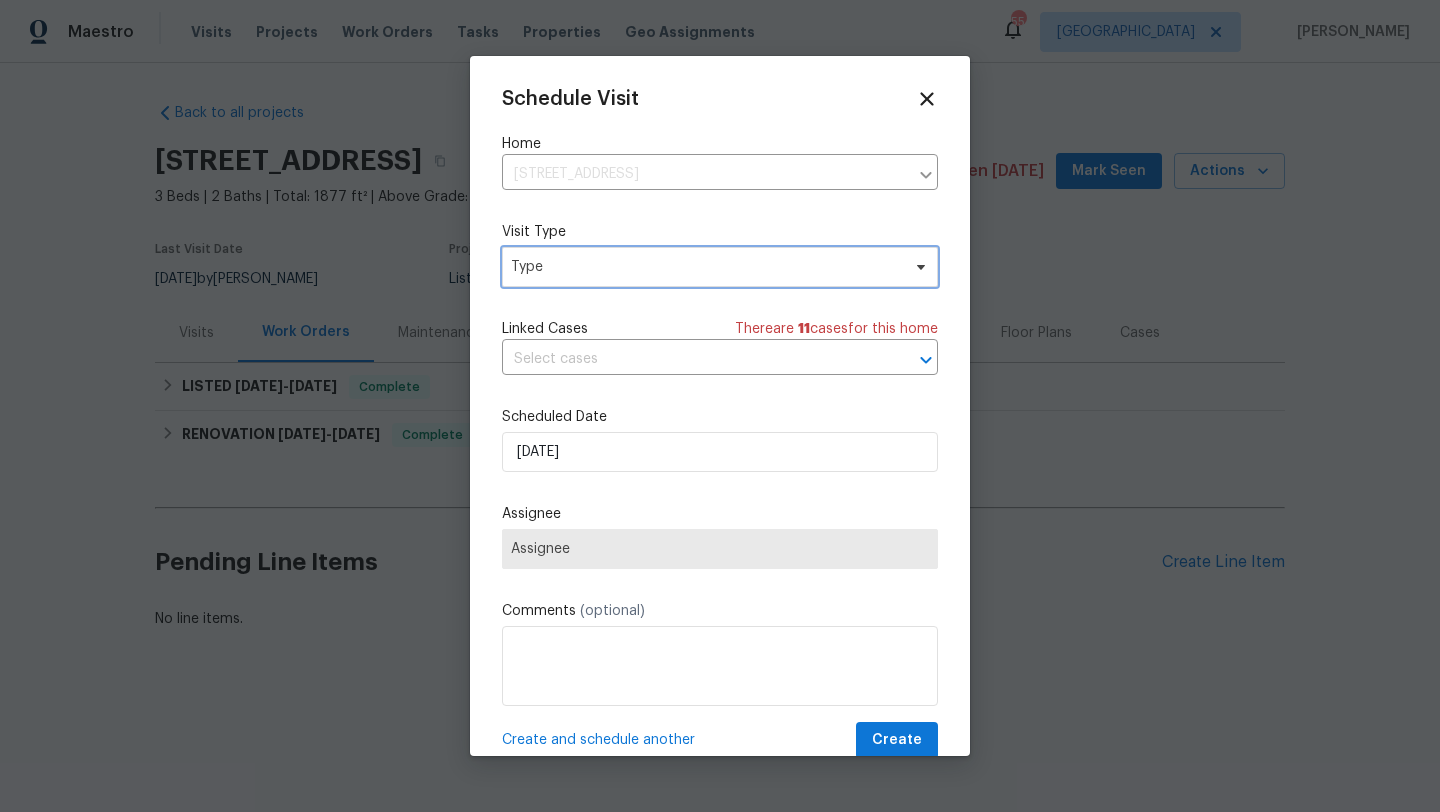 click on "Type" at bounding box center [705, 267] 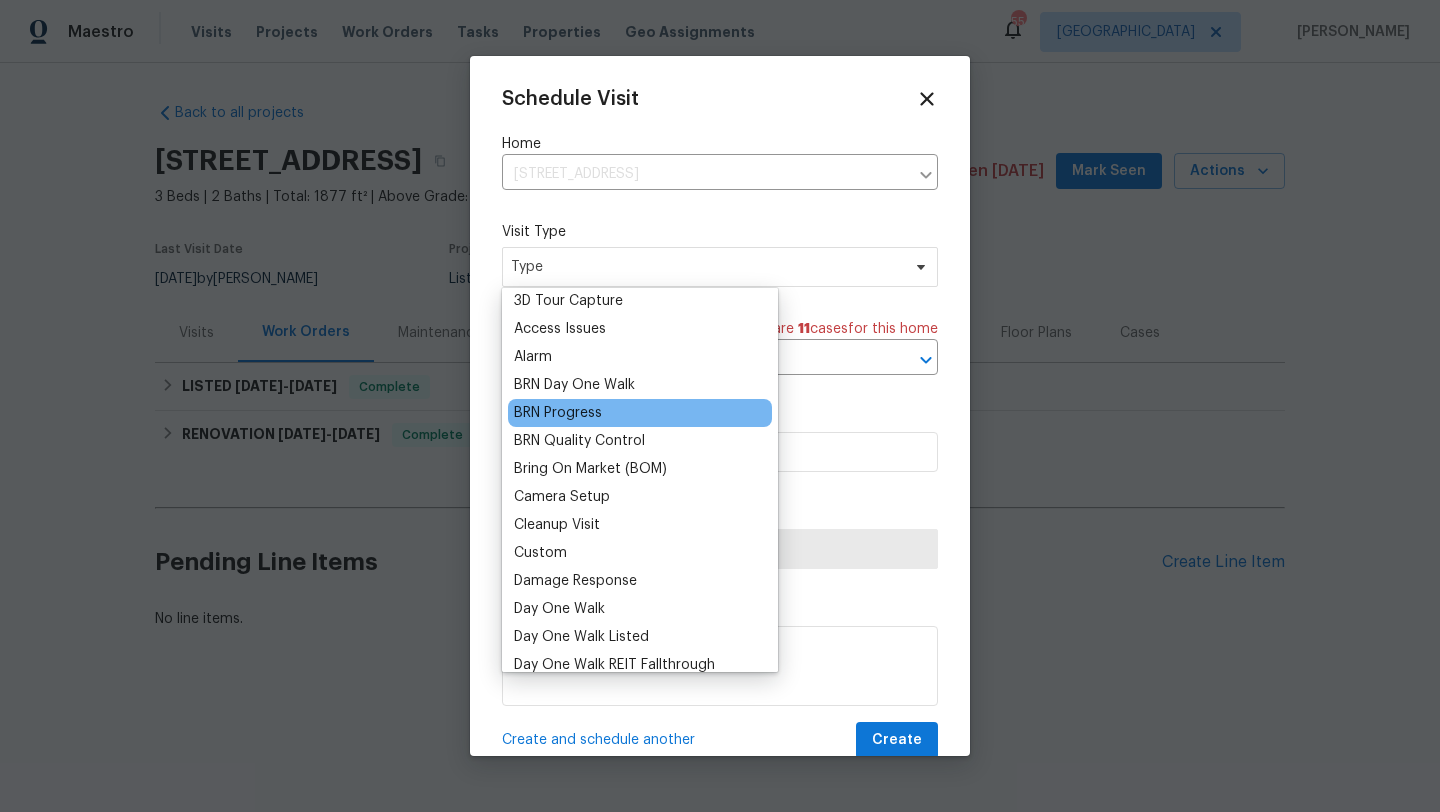 scroll, scrollTop: 66, scrollLeft: 0, axis: vertical 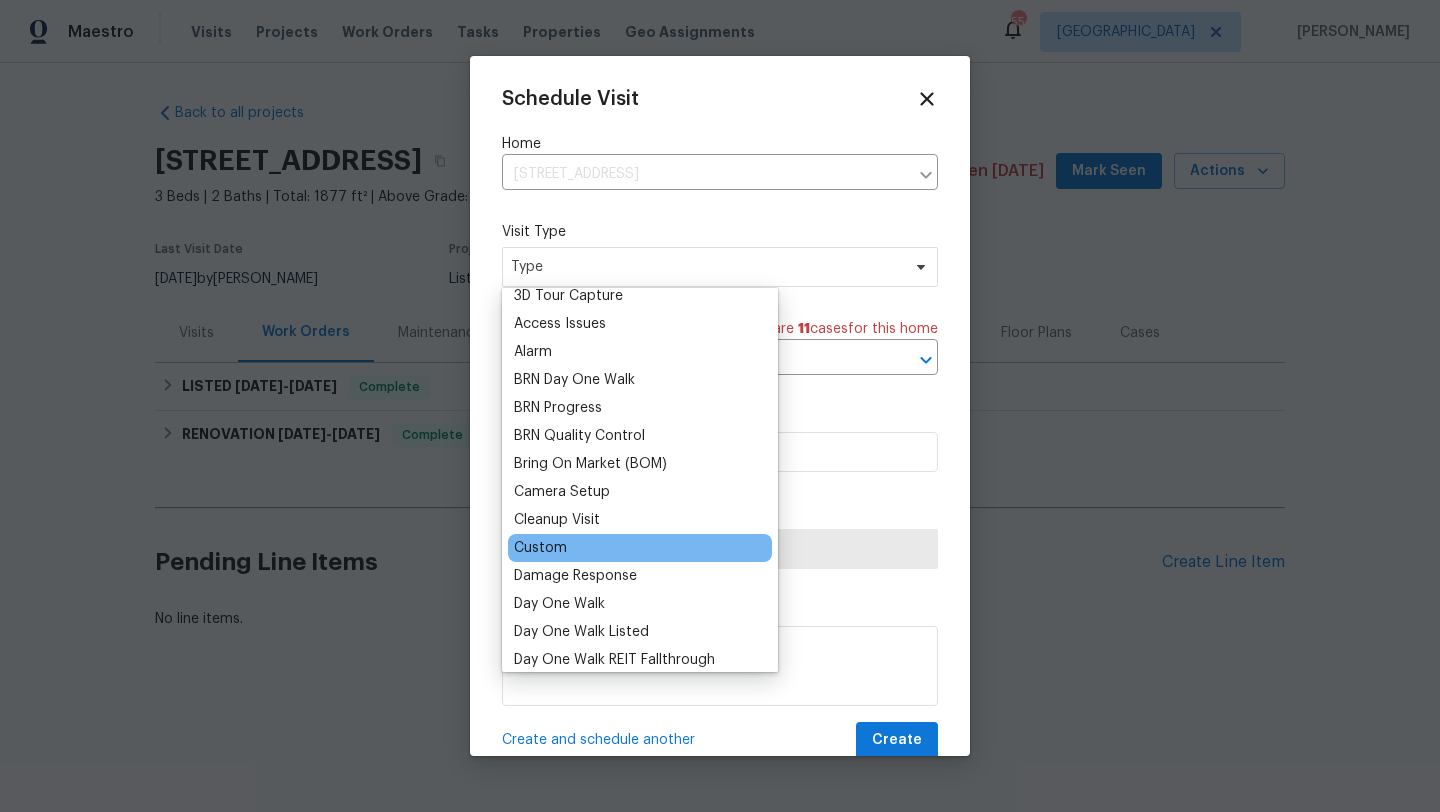 click on "Custom" at bounding box center (540, 548) 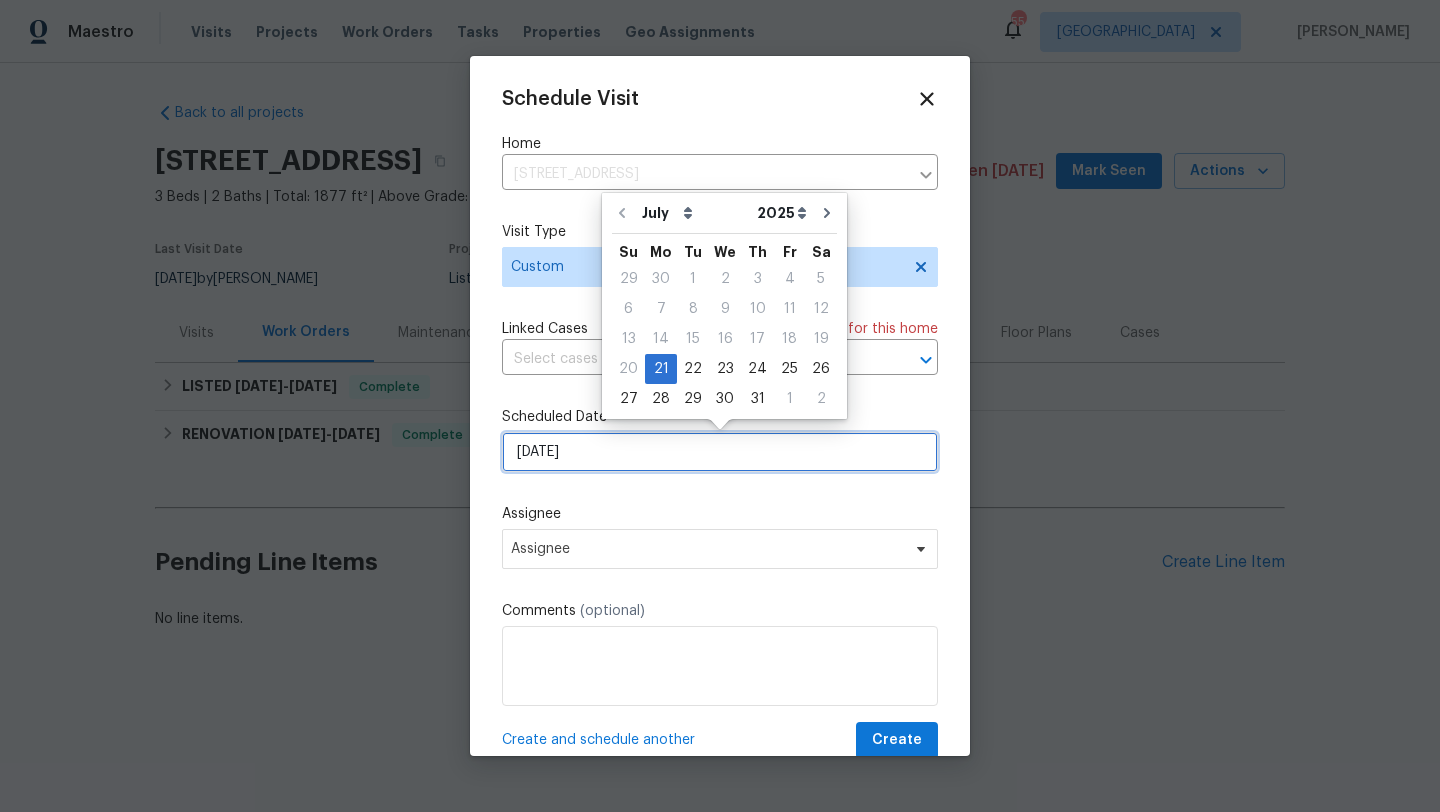 click on "[DATE]" at bounding box center (720, 452) 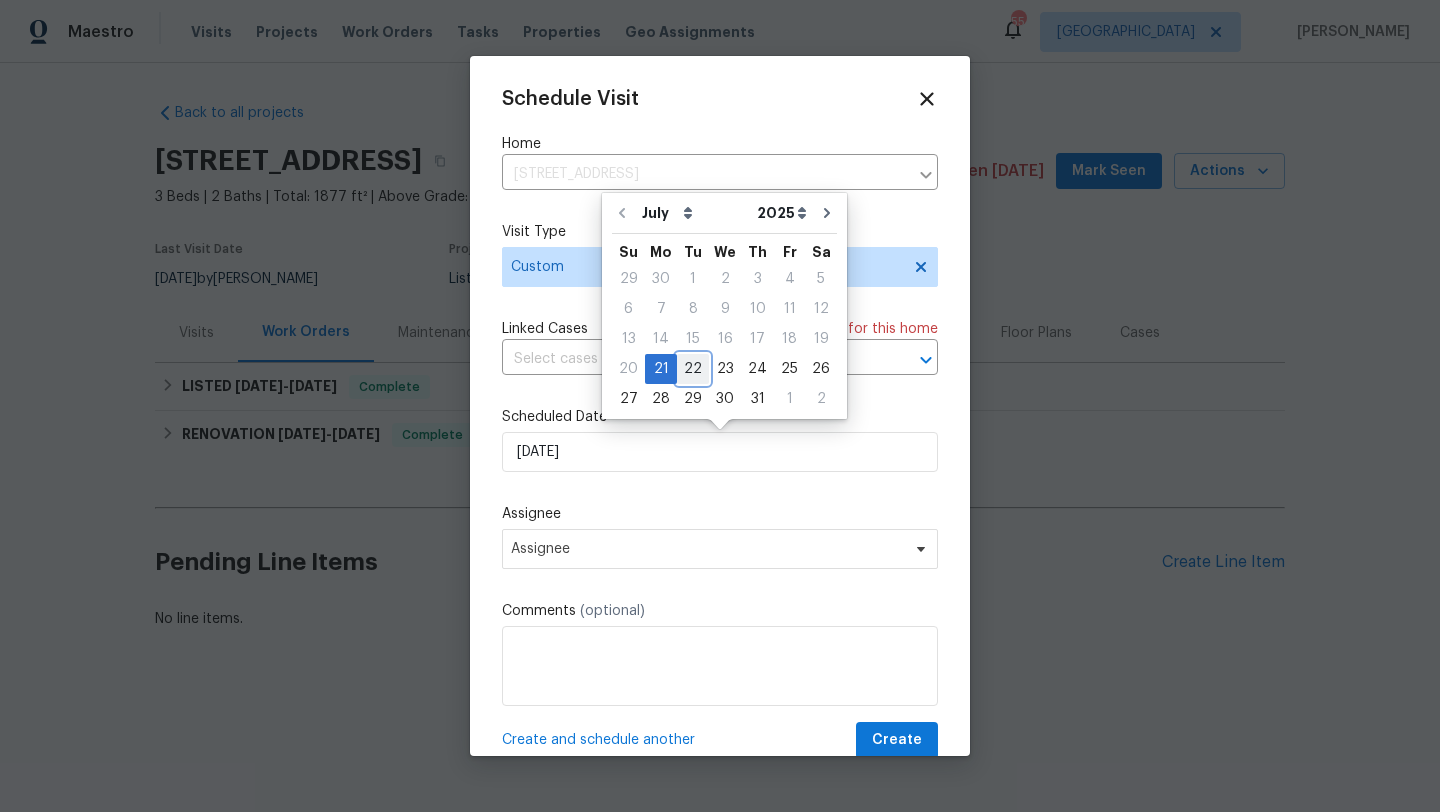 click on "22" at bounding box center [693, 369] 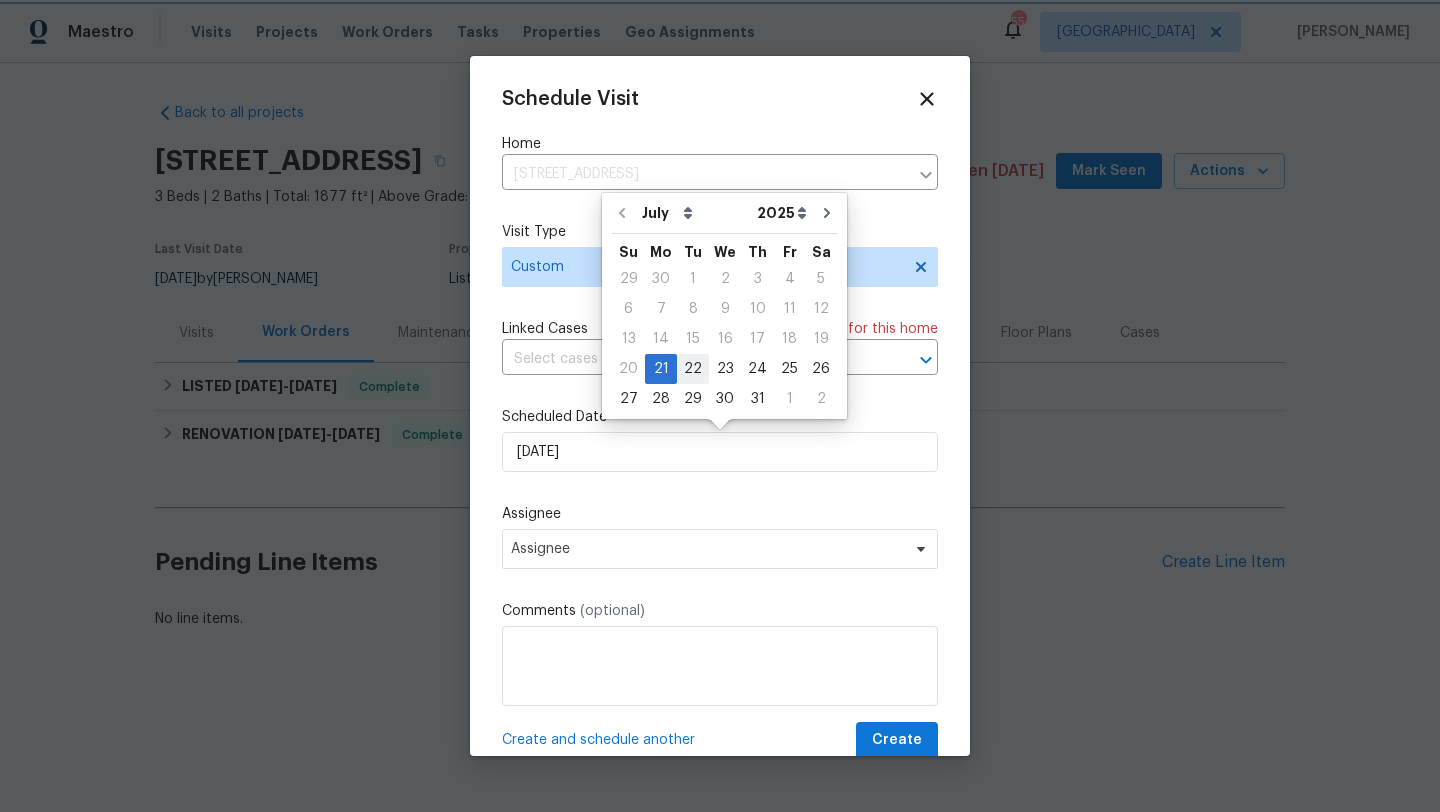 type on "[DATE]" 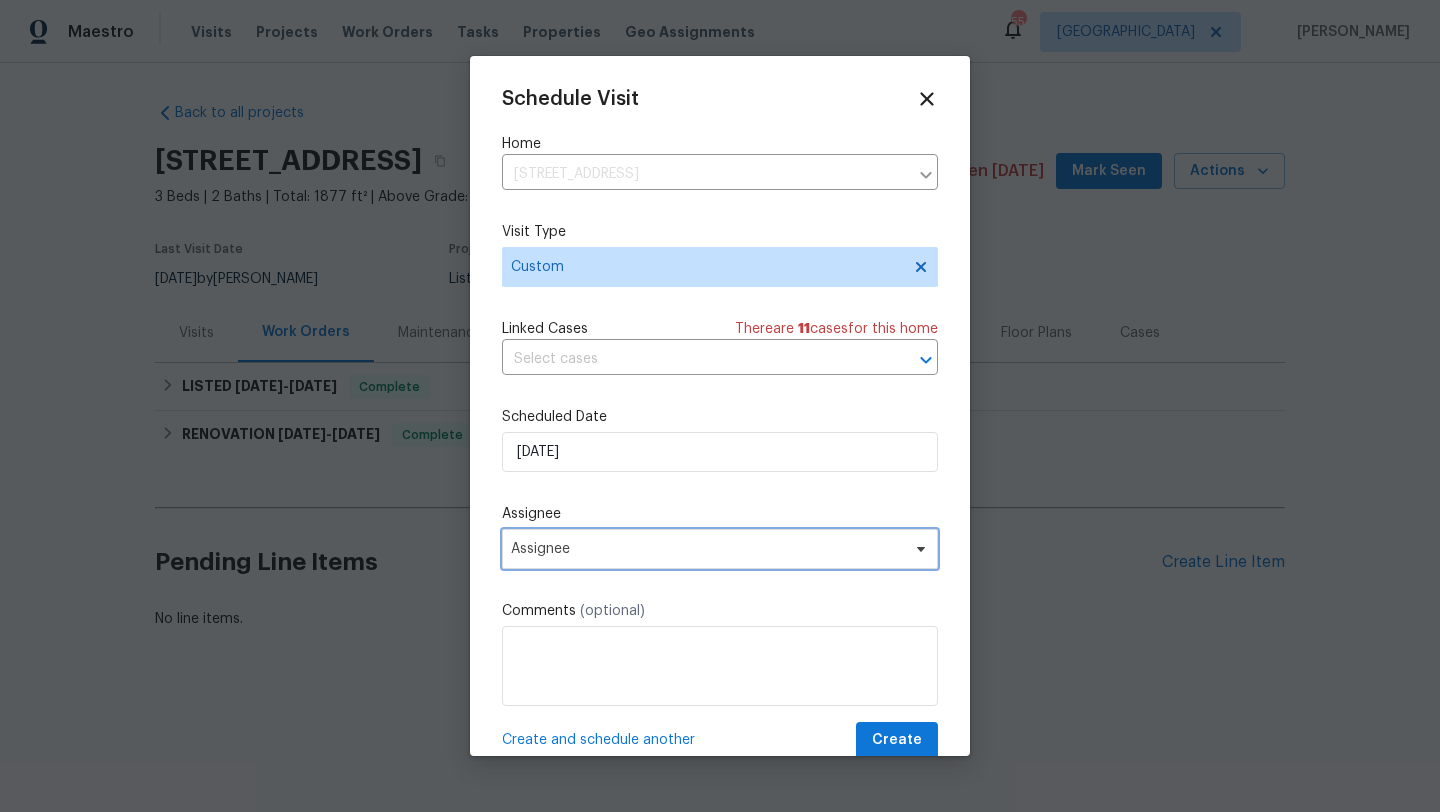 click on "Assignee" at bounding box center (707, 549) 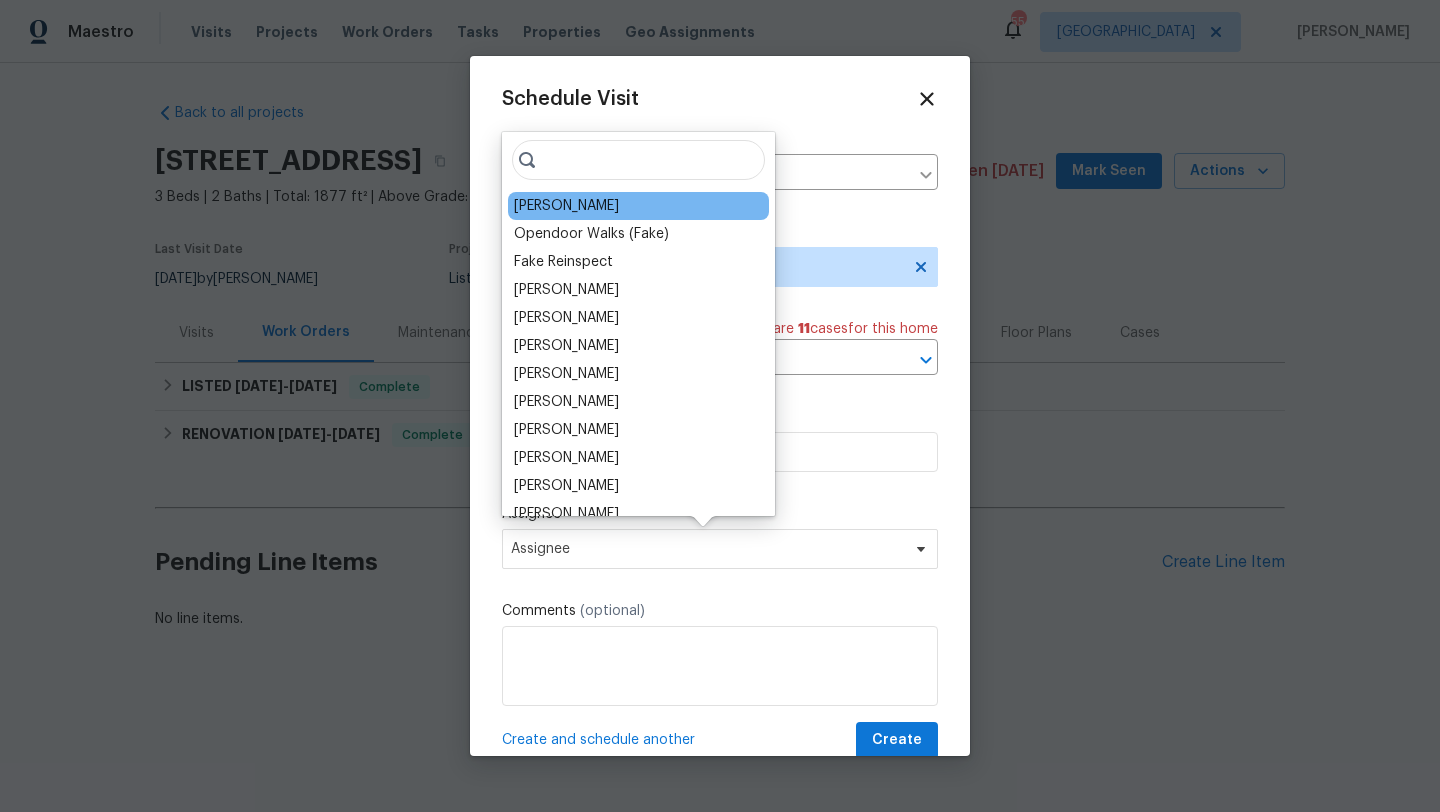 click on "[PERSON_NAME]" at bounding box center [566, 206] 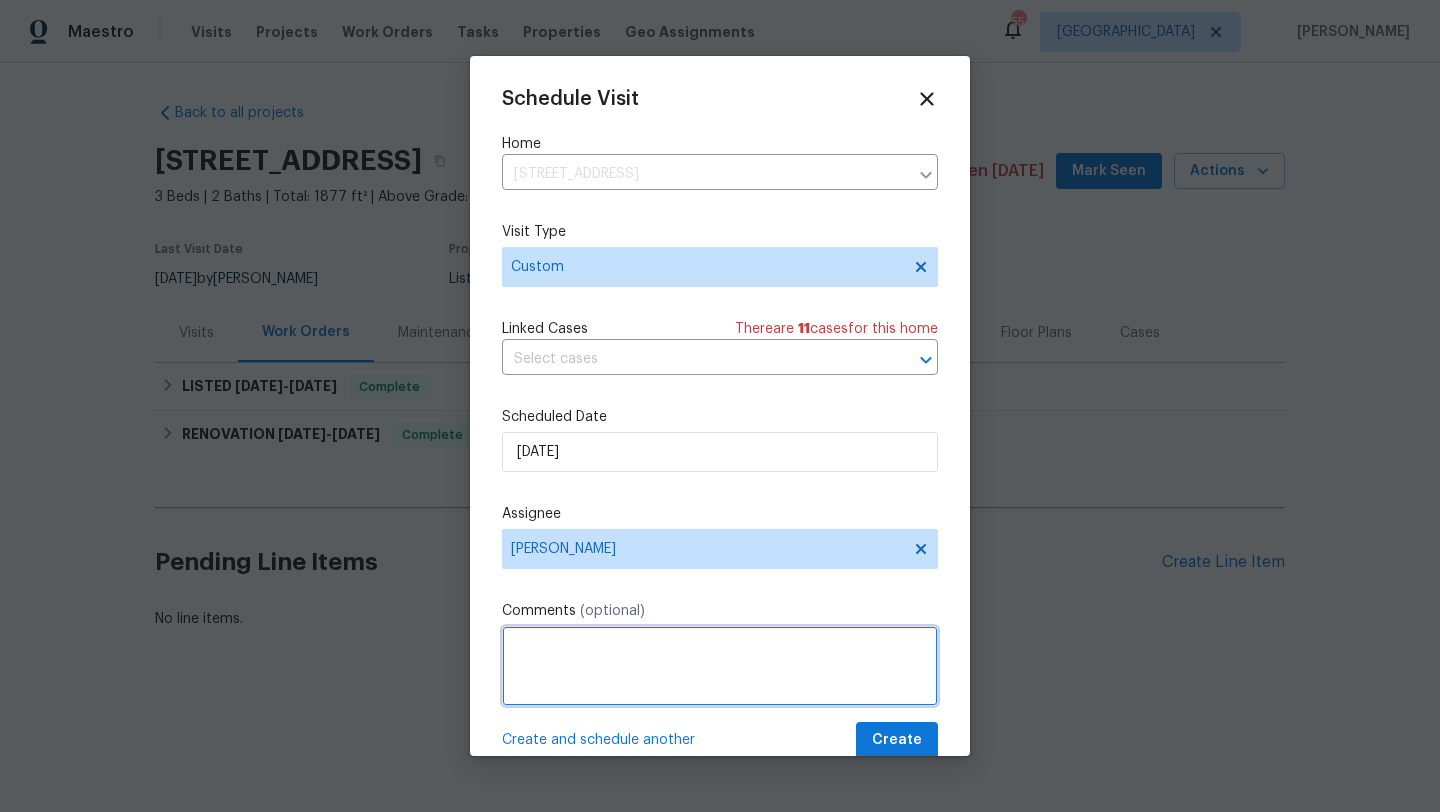 click at bounding box center (720, 666) 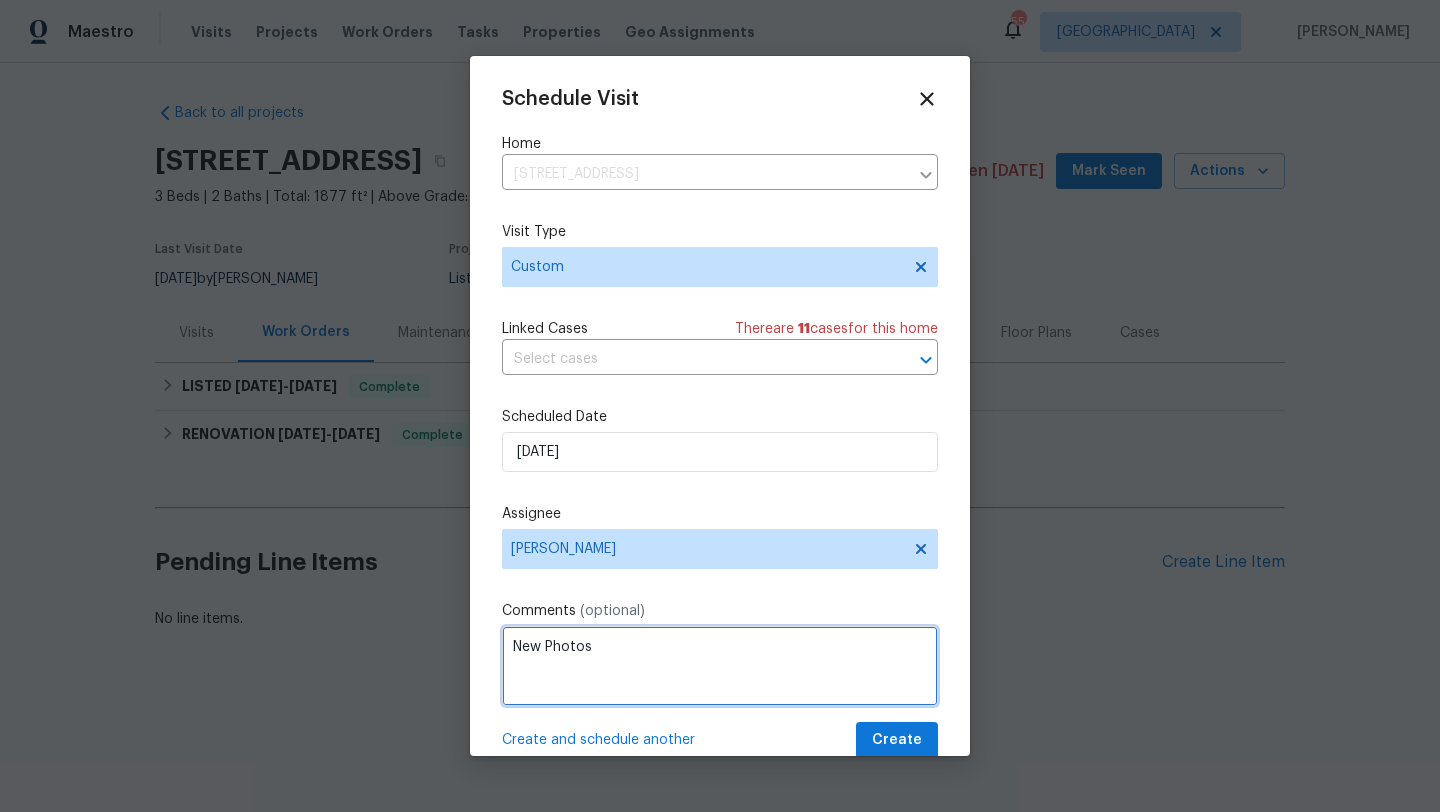 type on "New Photos" 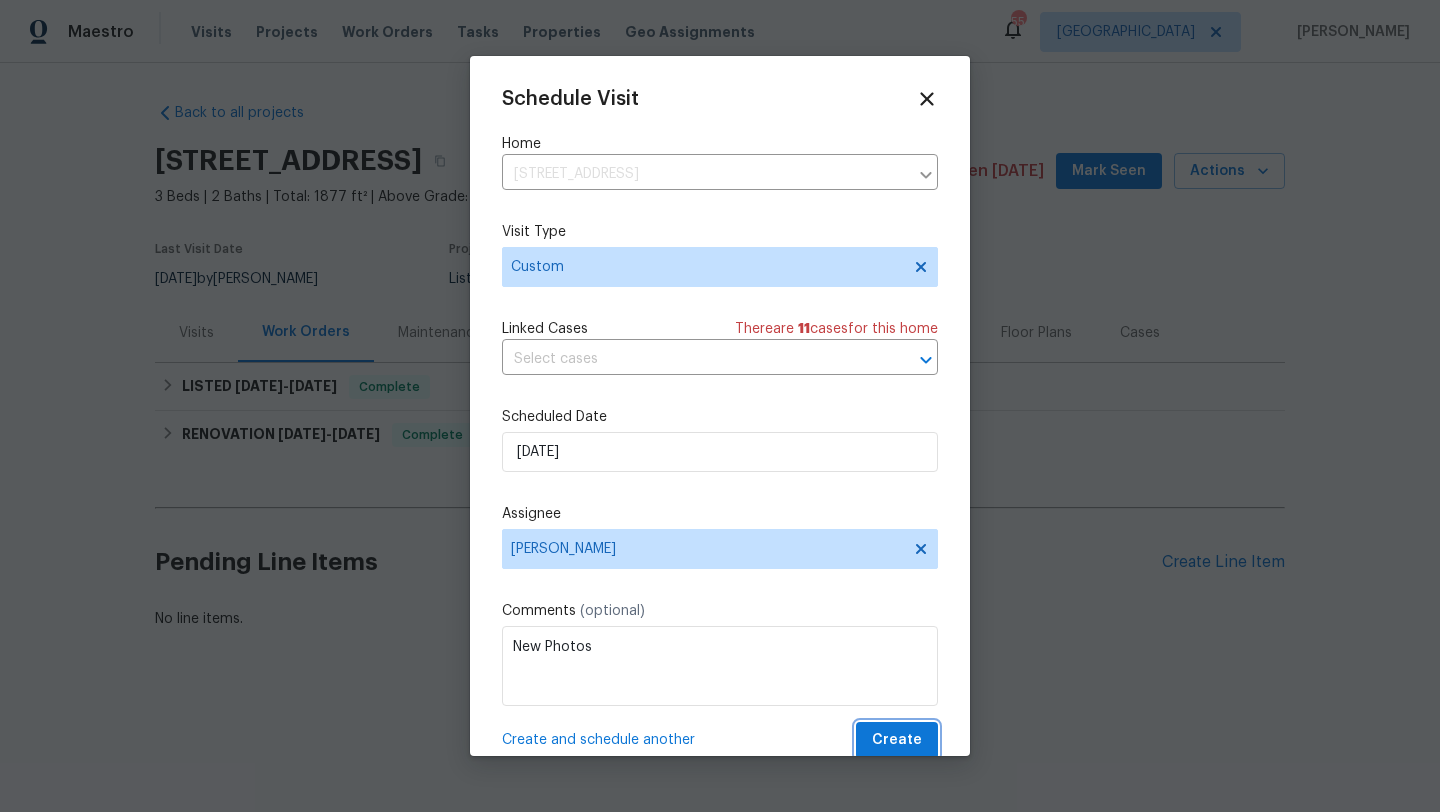 click on "Create" at bounding box center [897, 740] 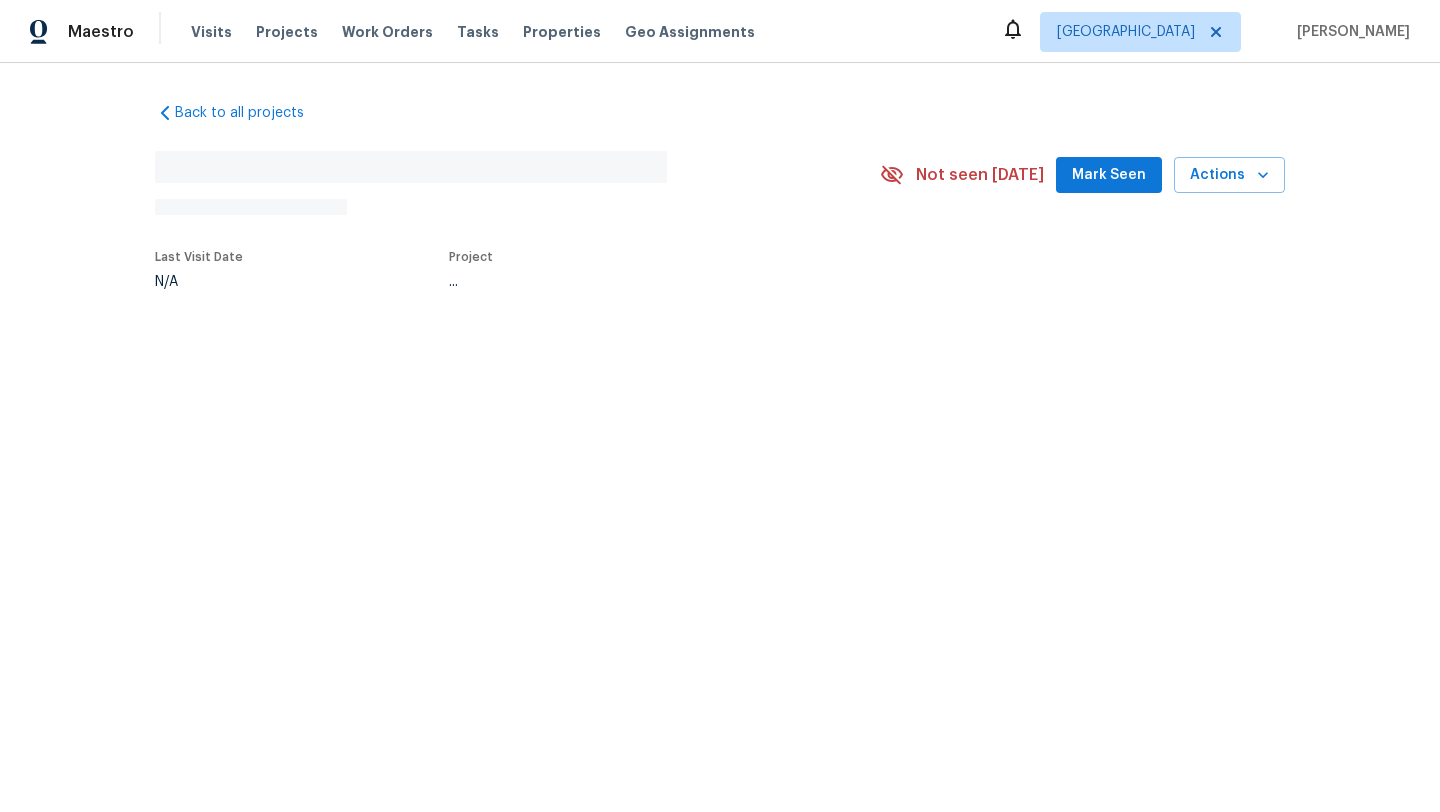 scroll, scrollTop: 0, scrollLeft: 0, axis: both 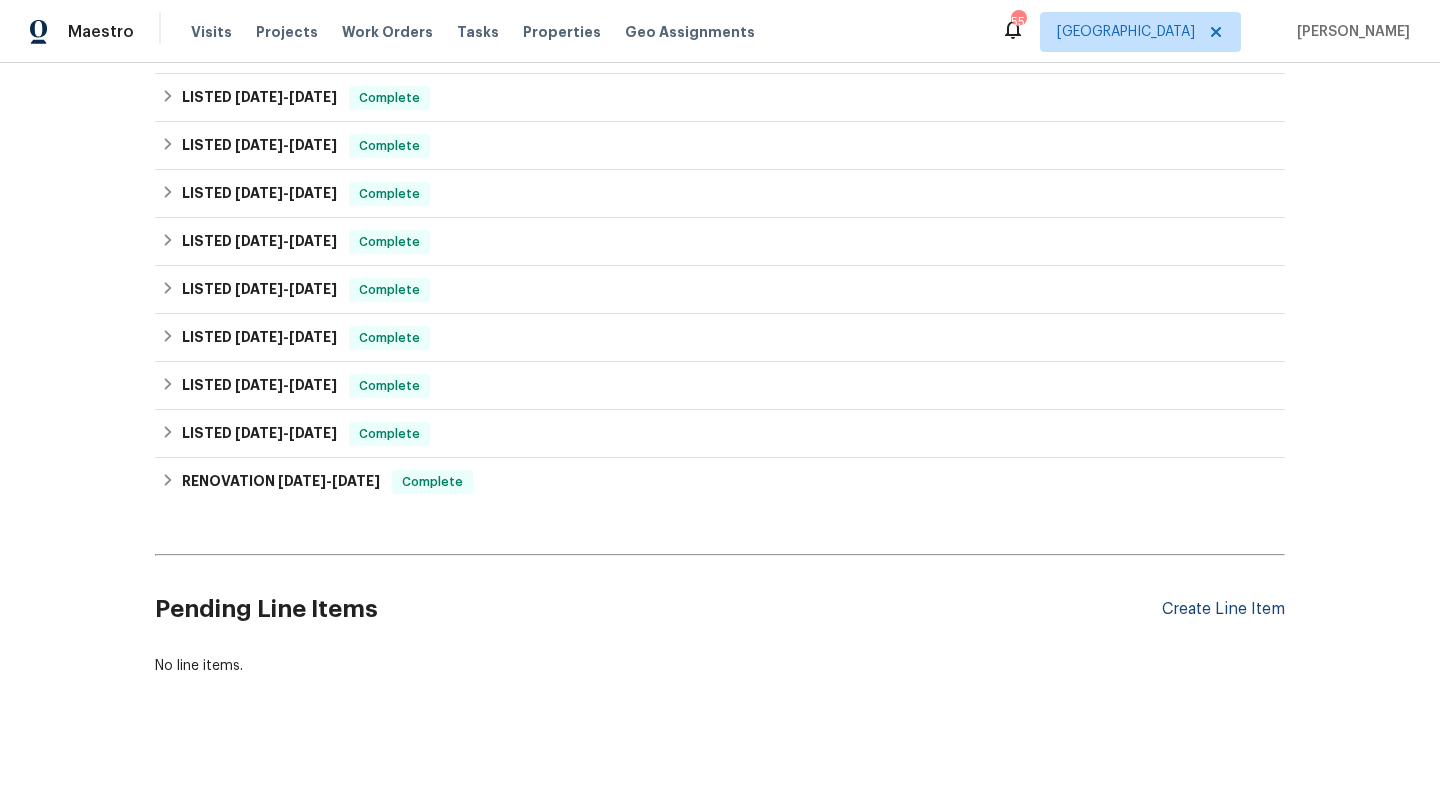 click on "Create Line Item" at bounding box center [1223, 609] 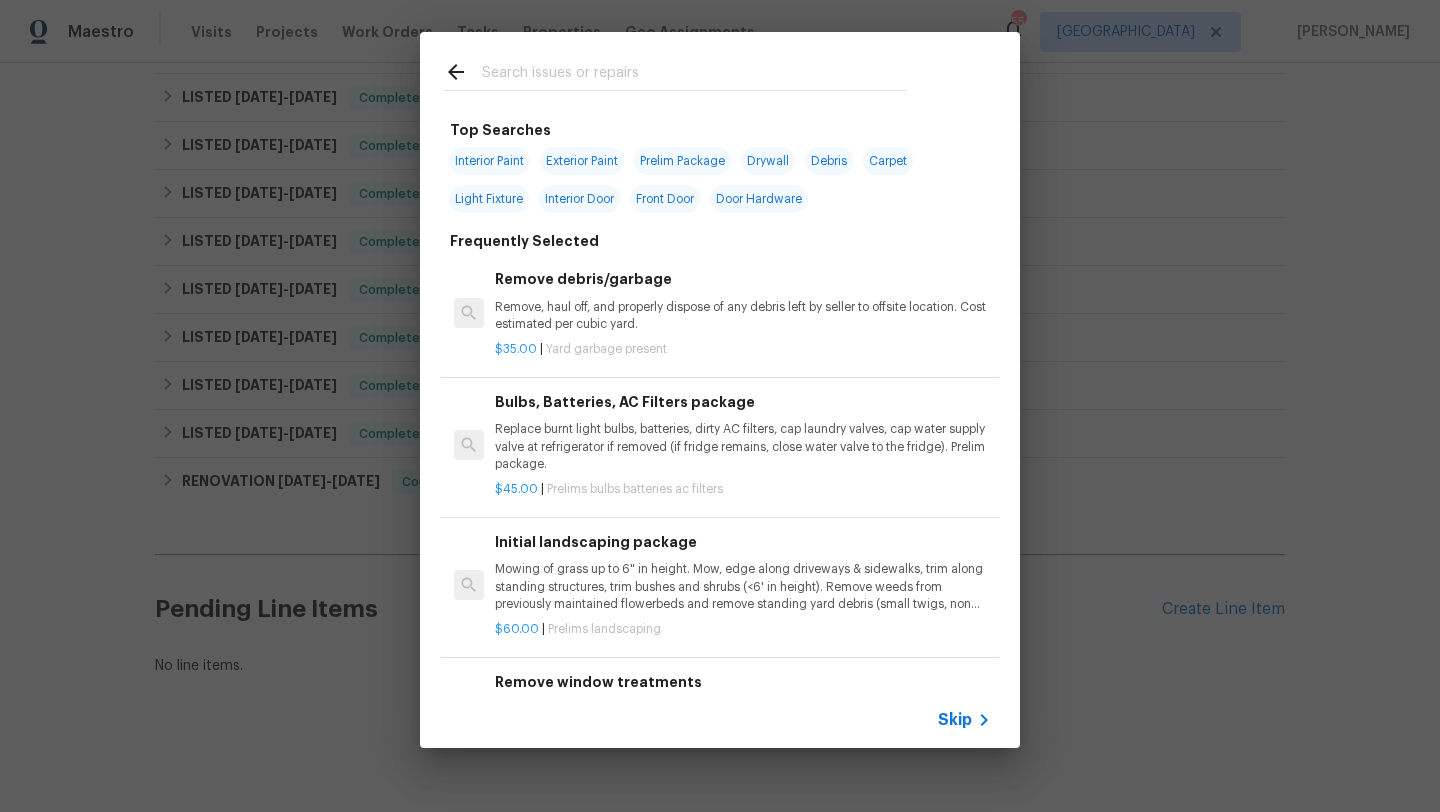 click at bounding box center (694, 75) 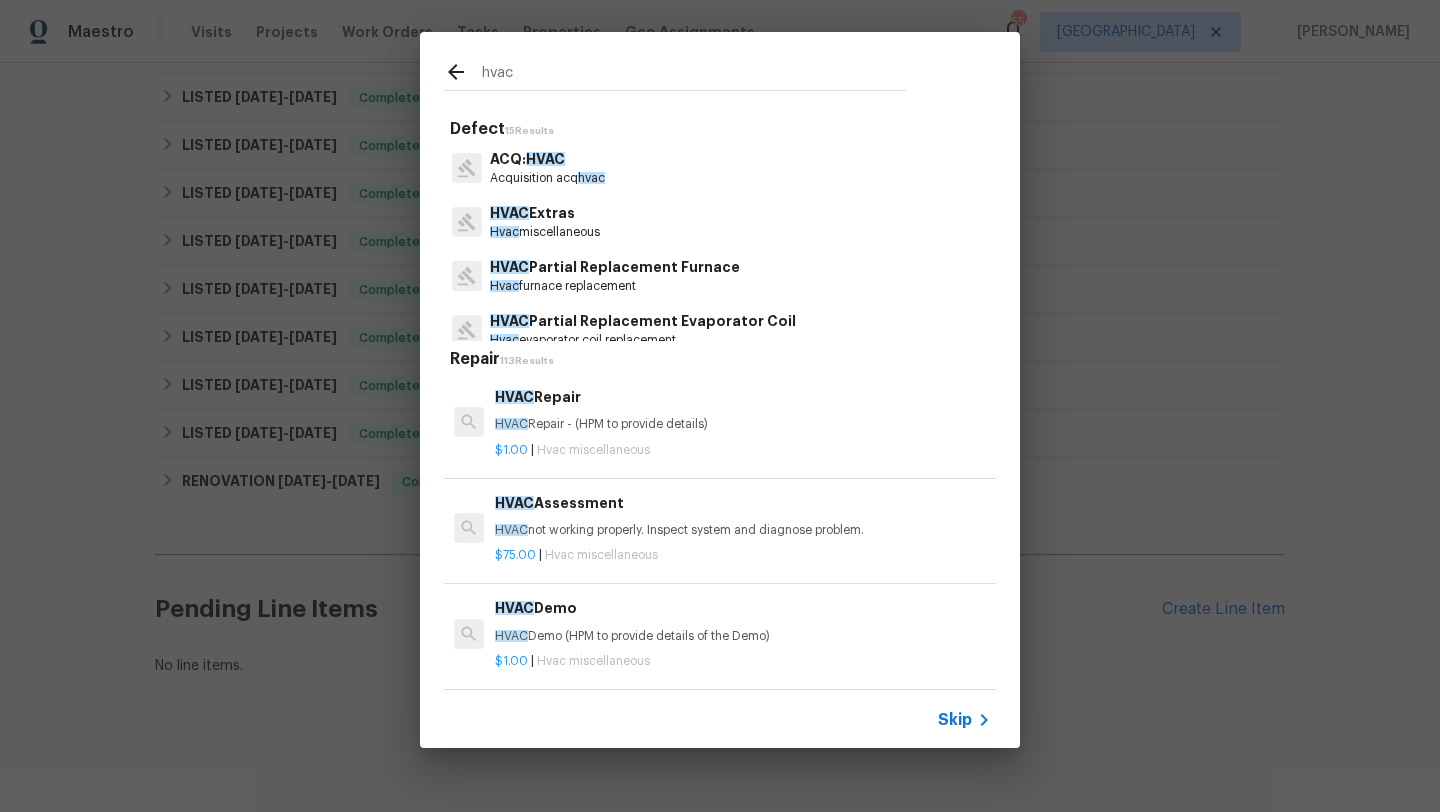 type on "hvac" 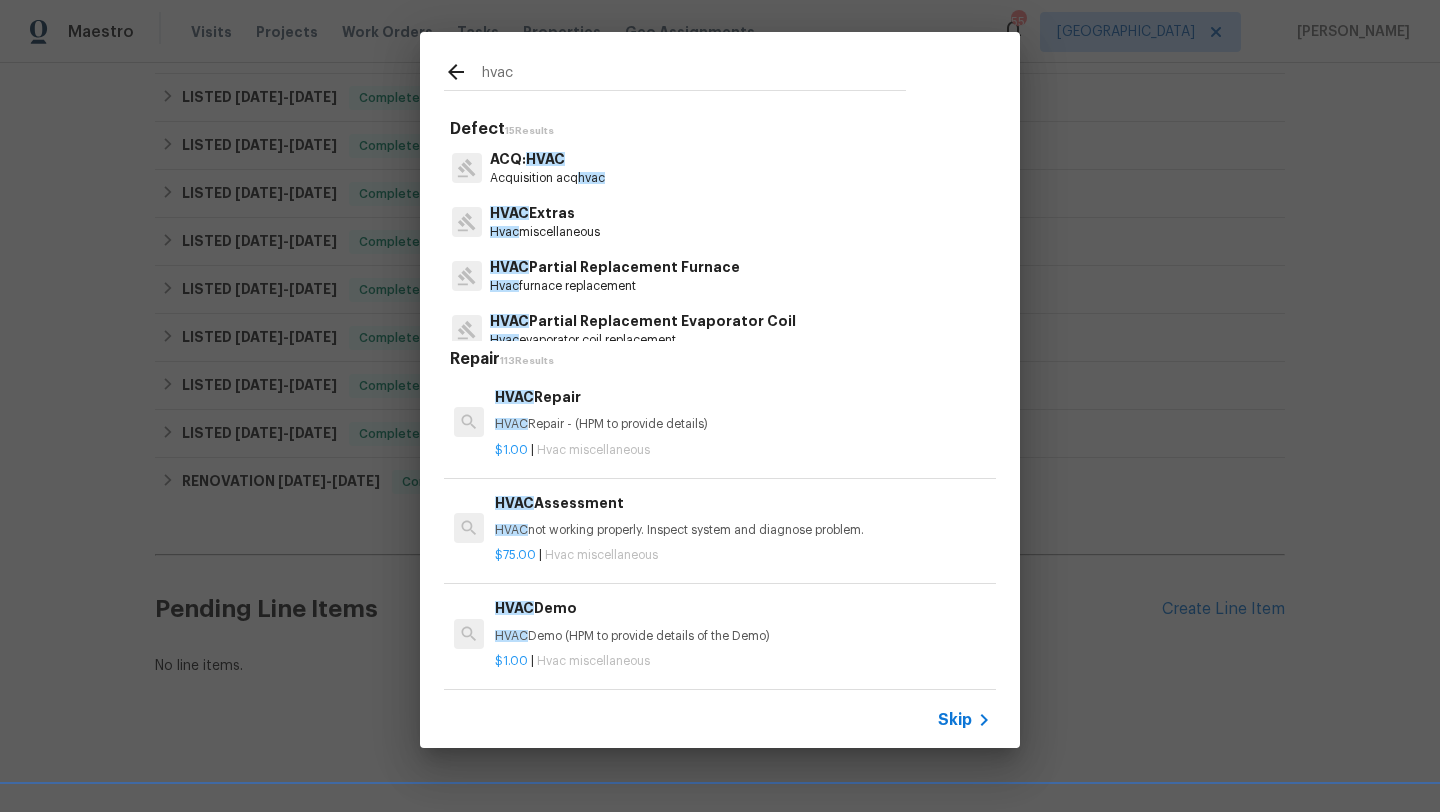 click on "HVAC" at bounding box center (511, 424) 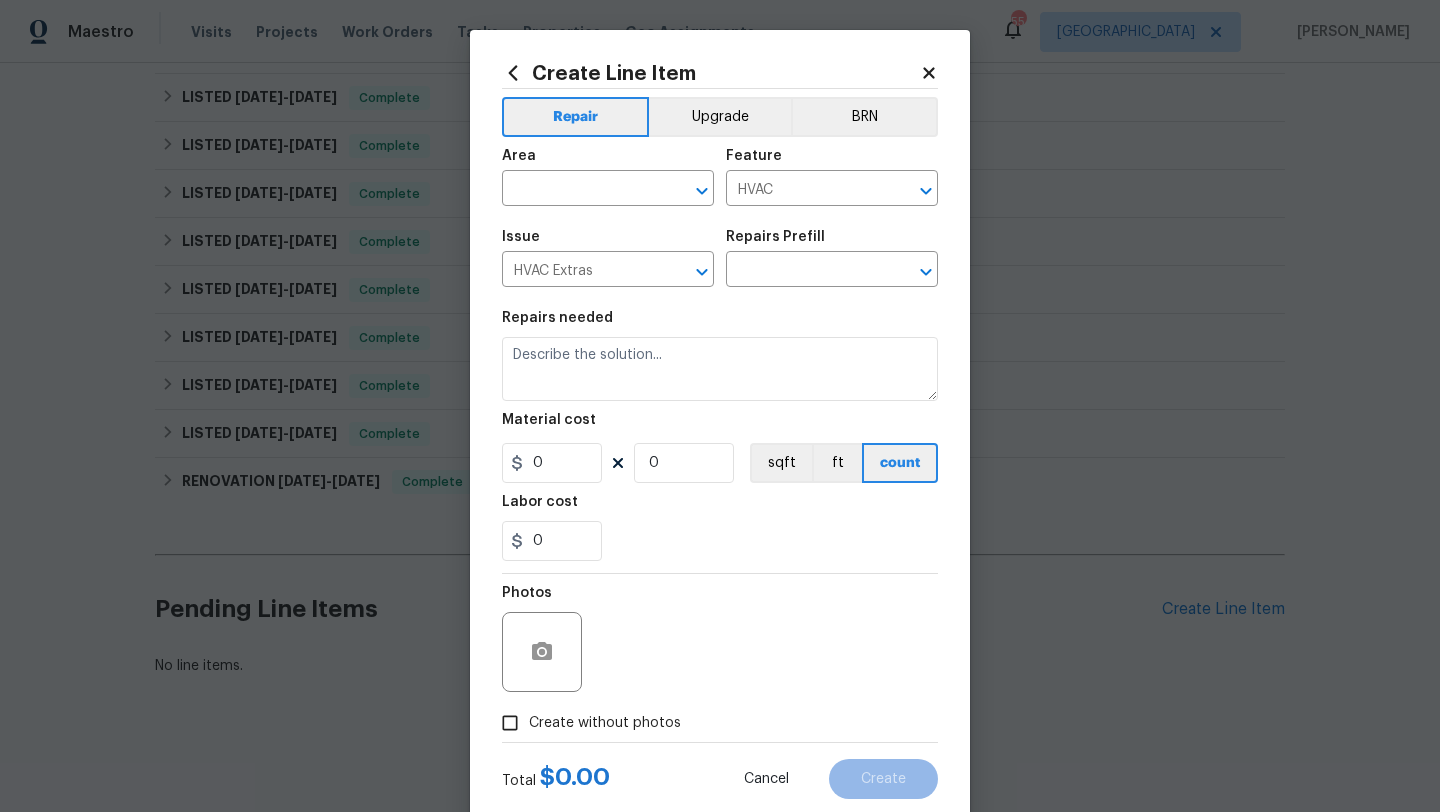 type on "HVAC Repair $1.00" 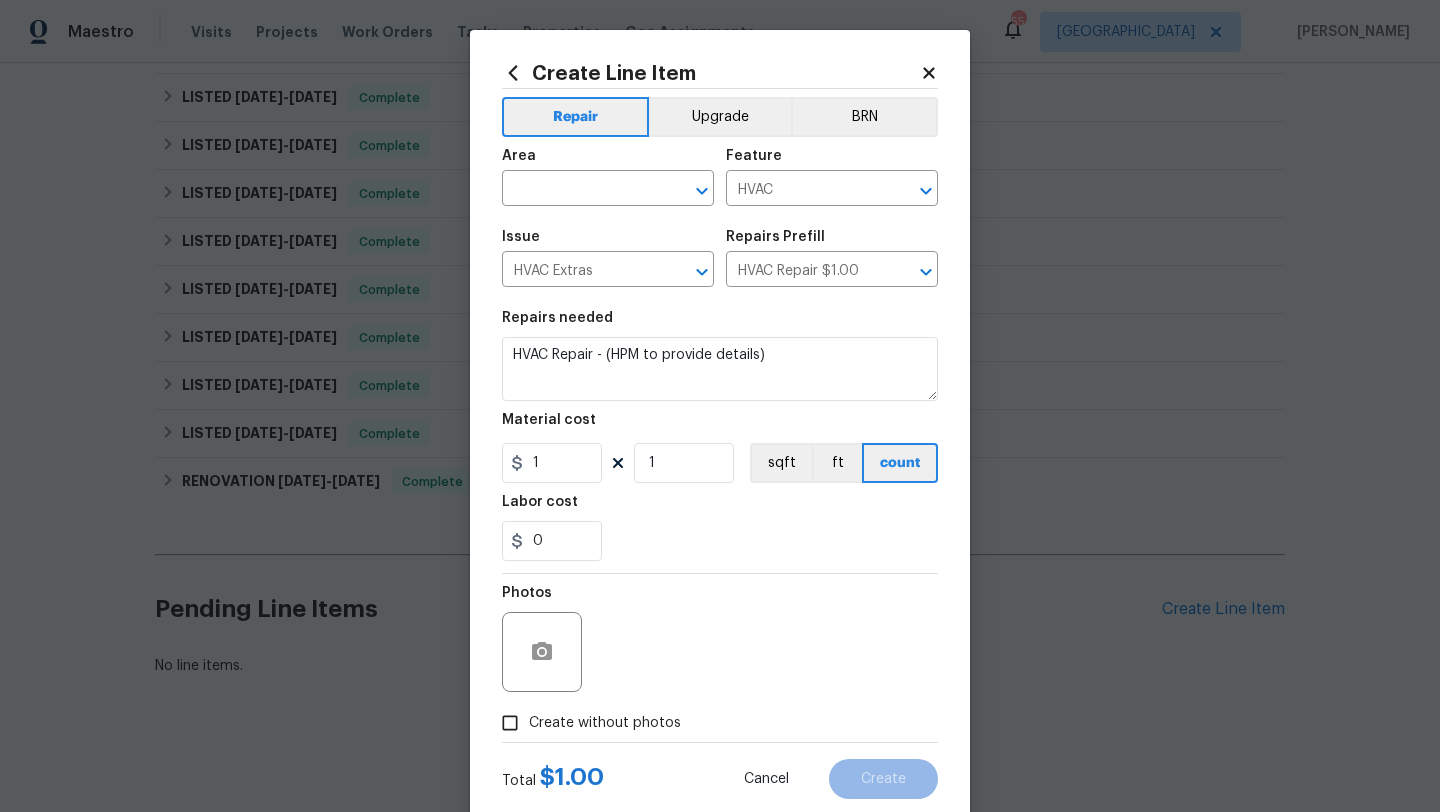 click on "Area" at bounding box center [608, 162] 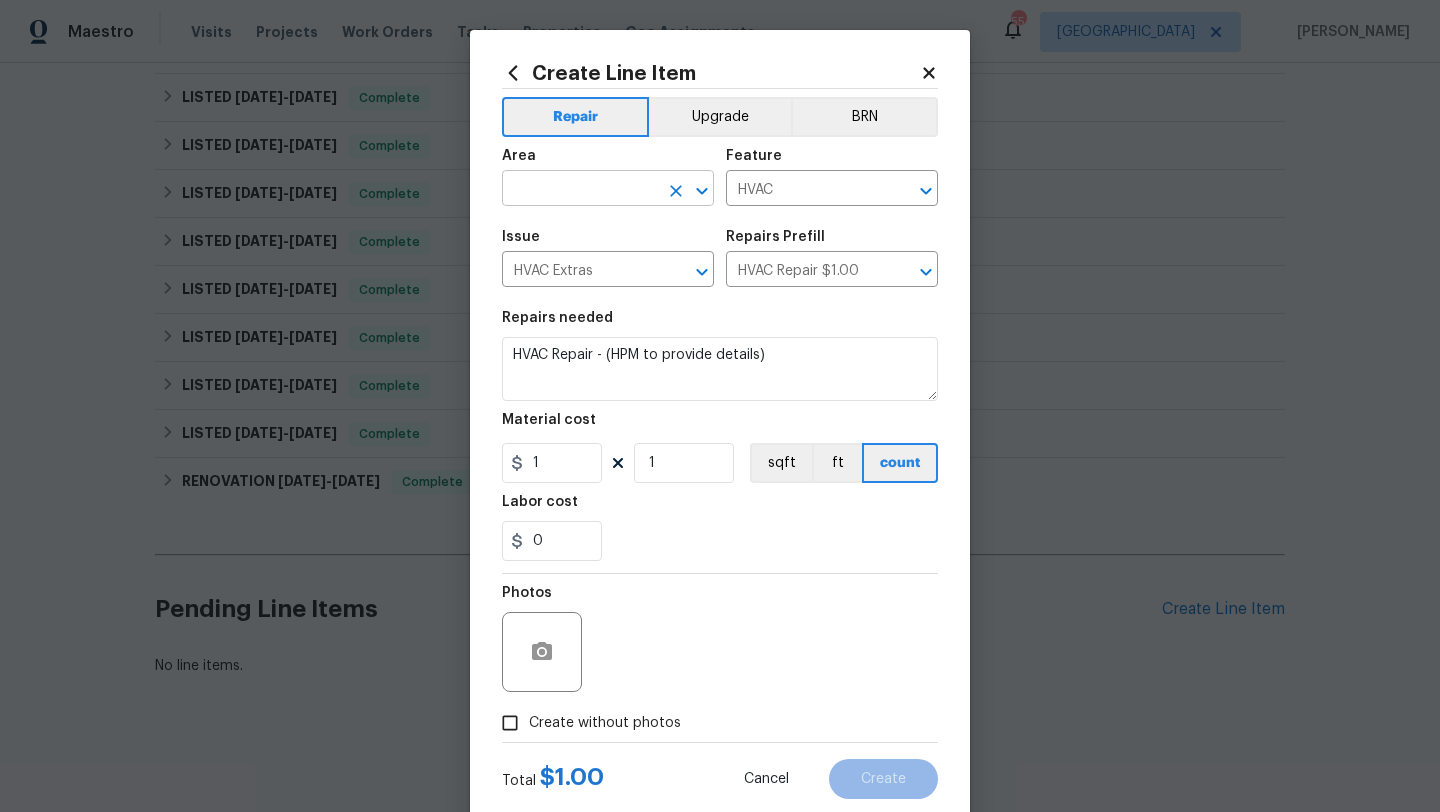 click at bounding box center [580, 190] 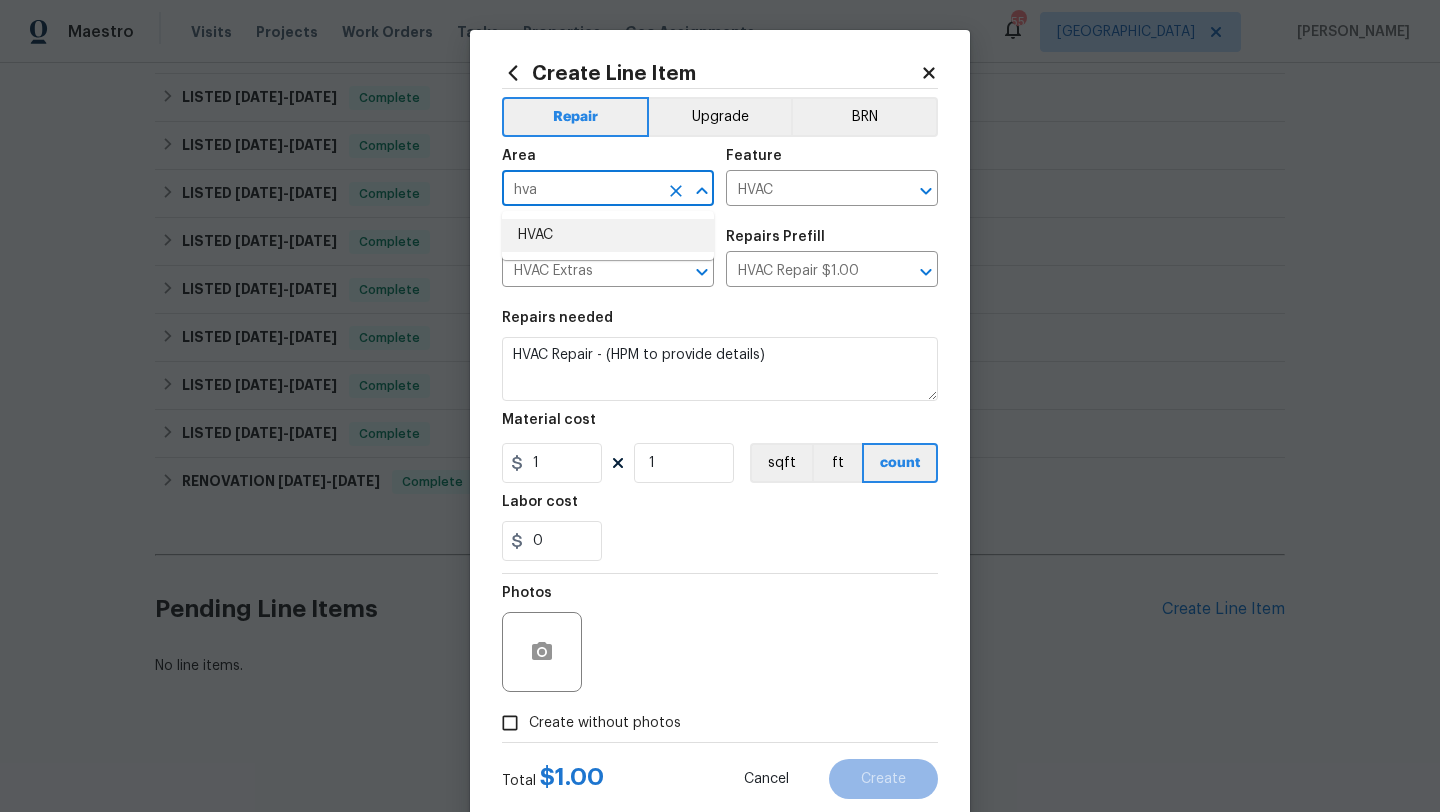 click on "HVAC" at bounding box center (608, 235) 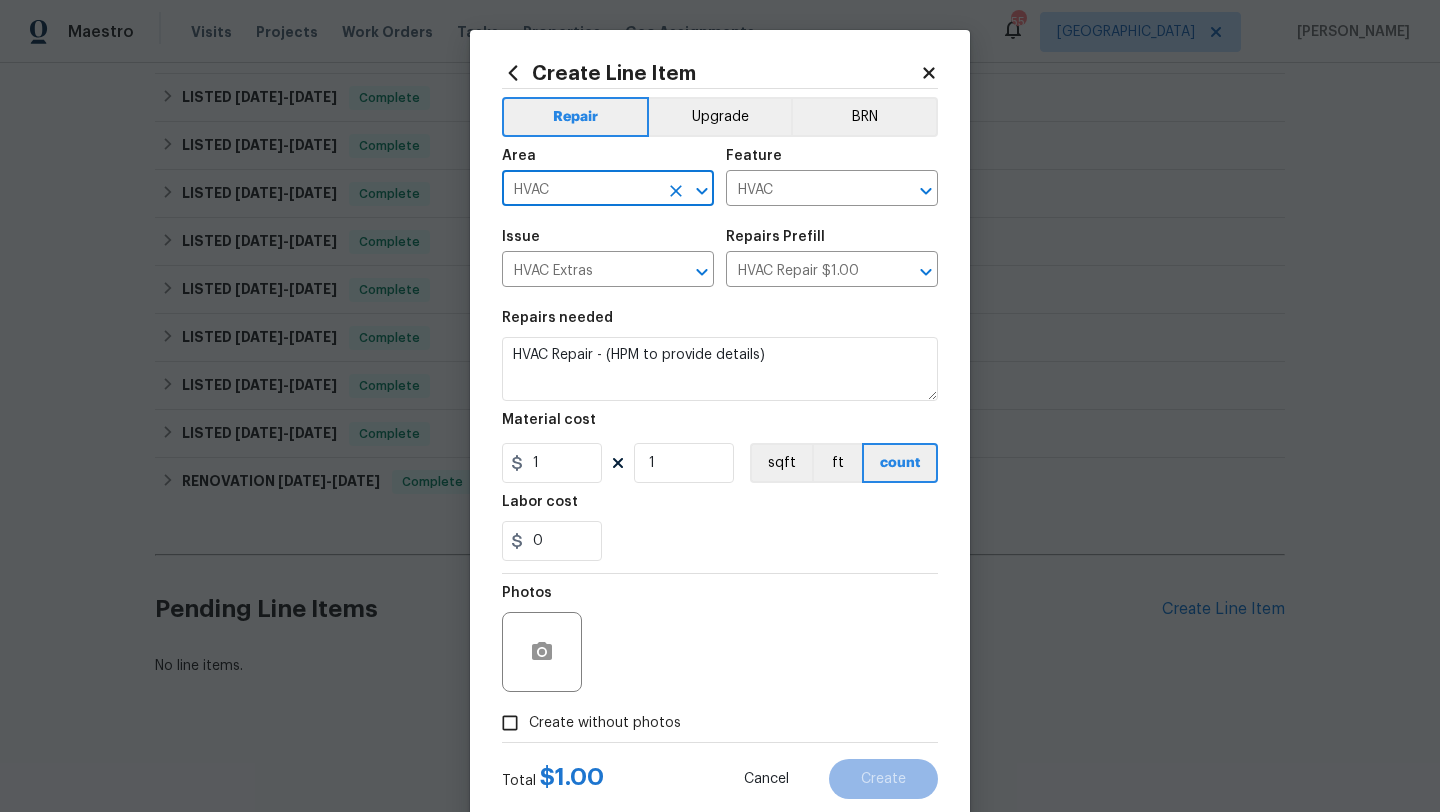 type on "HVAC" 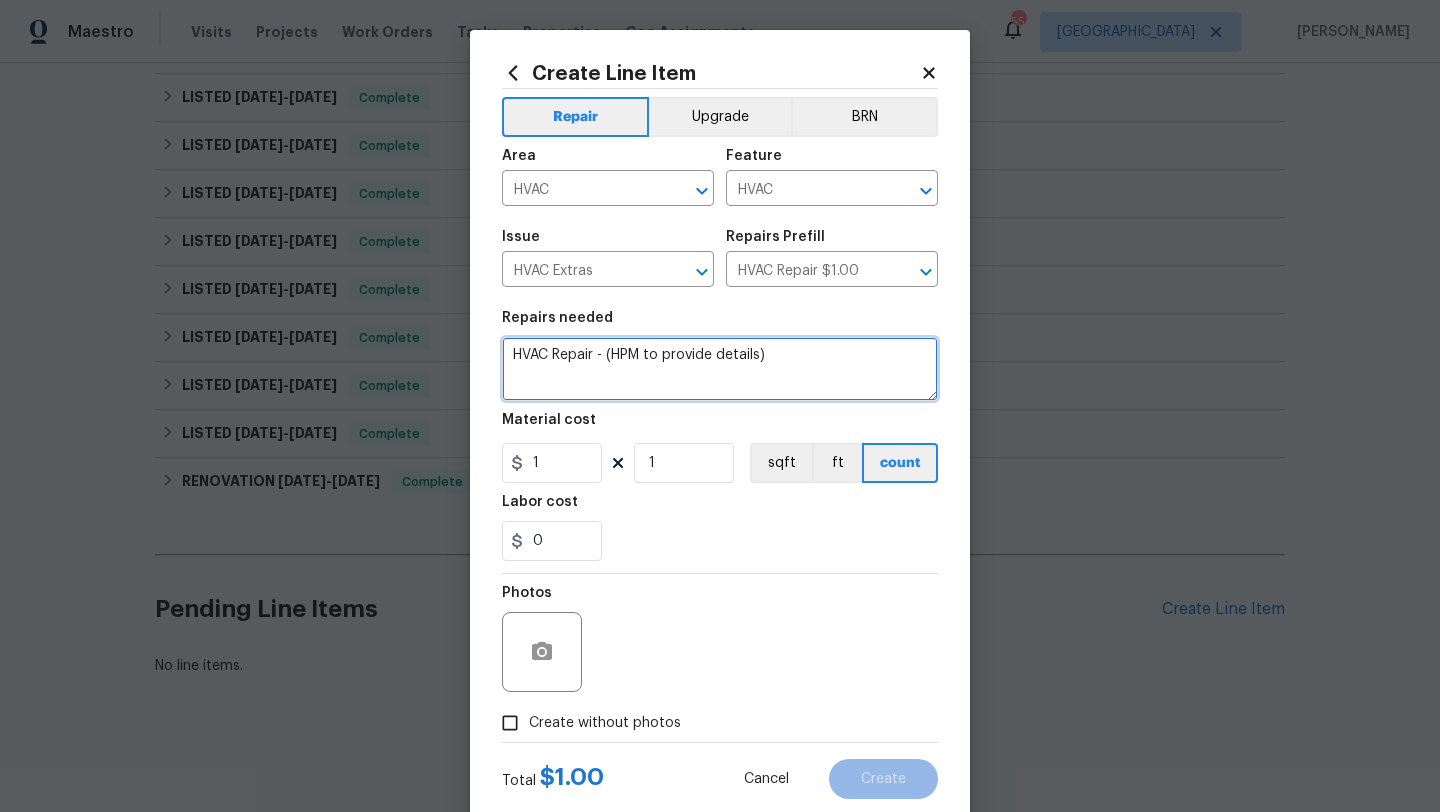 drag, startPoint x: 787, startPoint y: 361, endPoint x: 497, endPoint y: 350, distance: 290.20856 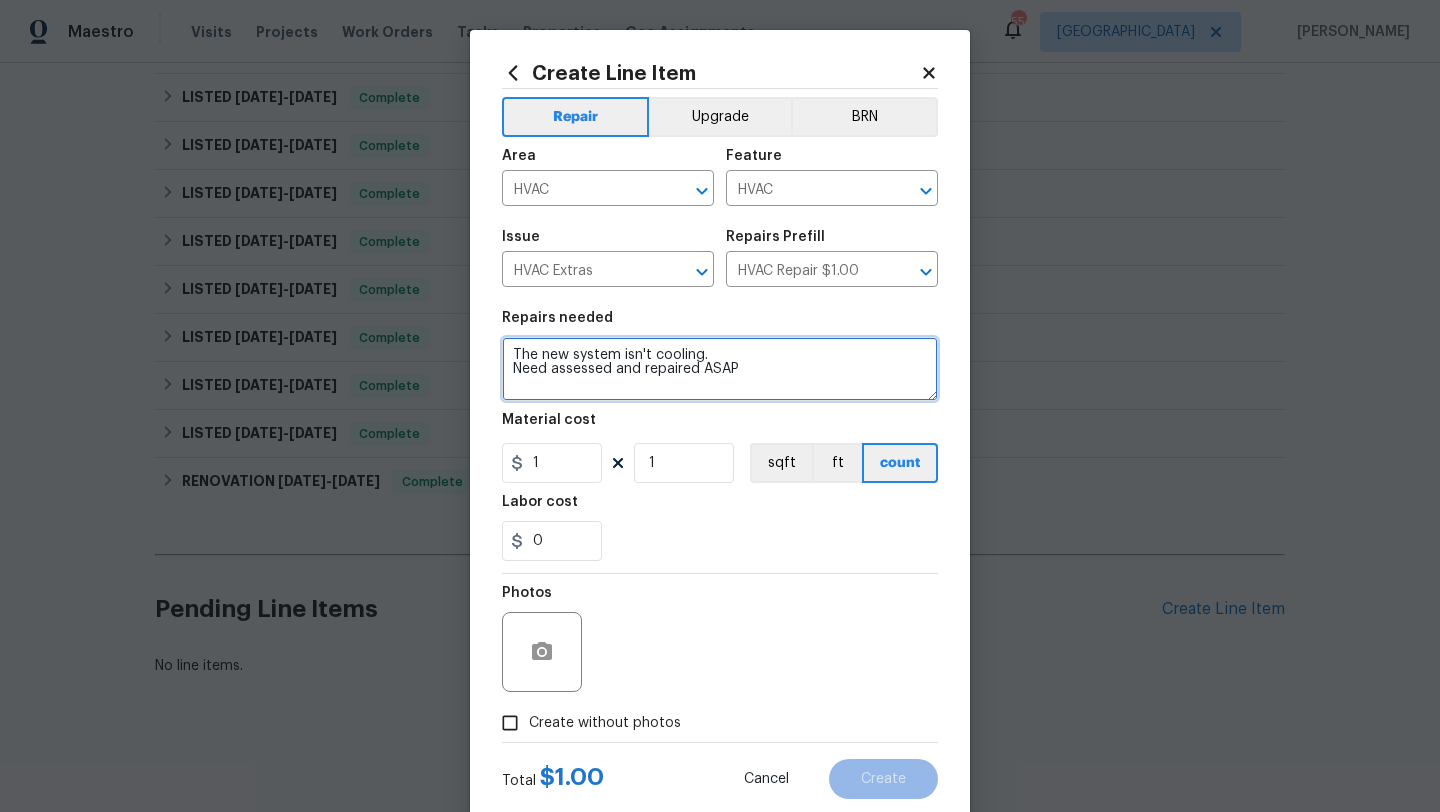type on "The new system isn't cooling.
Need assessed and repaired ASAP" 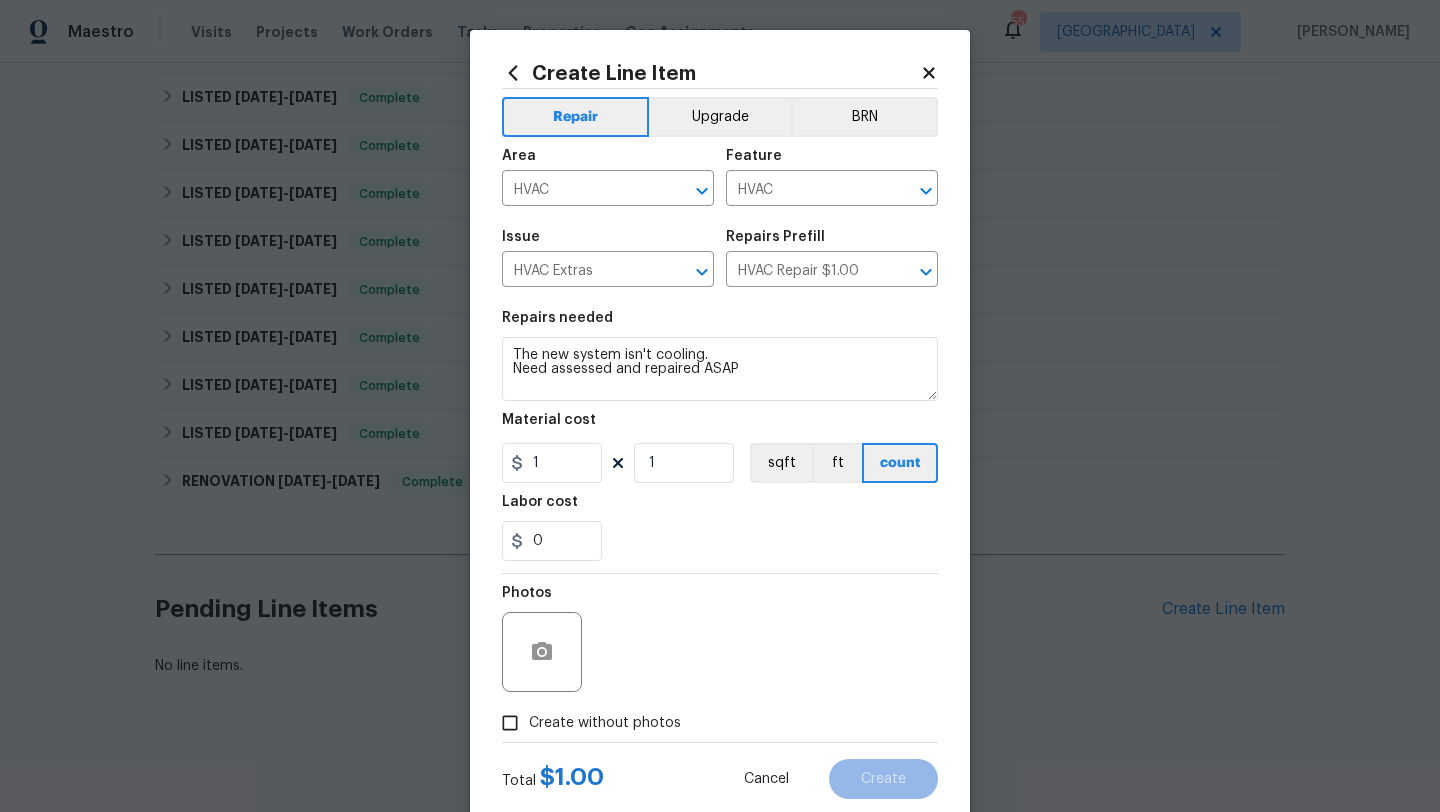 click on "Create without photos" at bounding box center [605, 723] 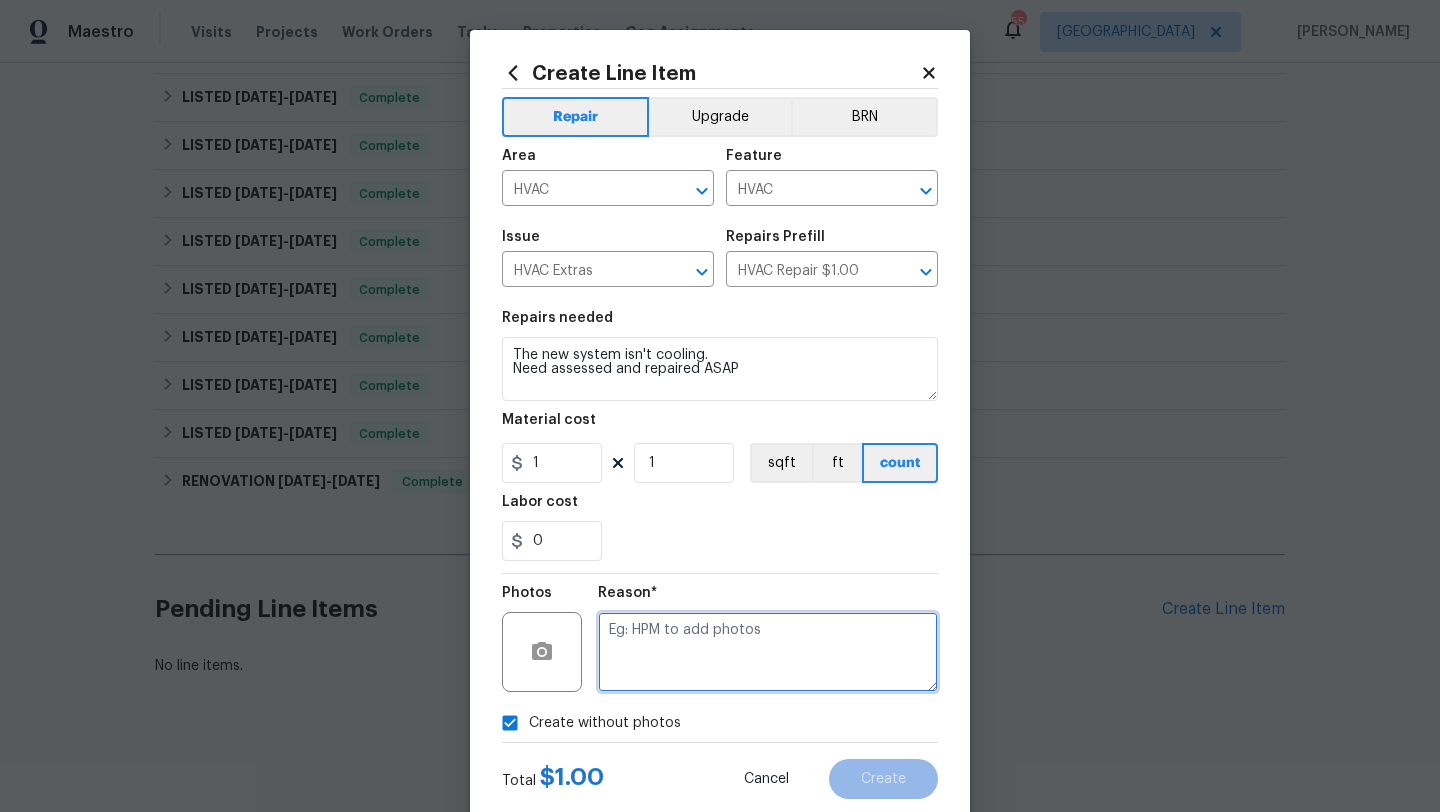 click at bounding box center (768, 652) 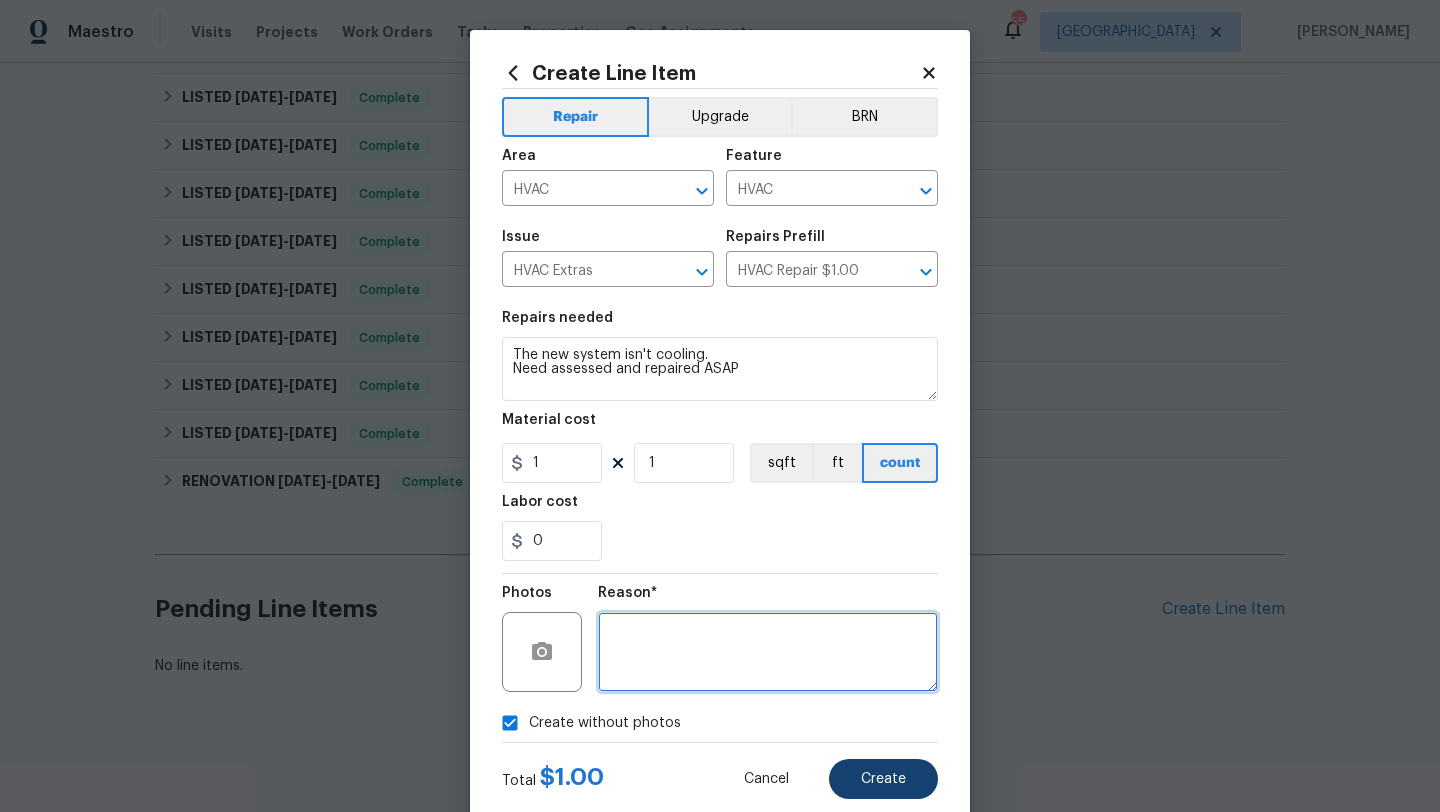 type 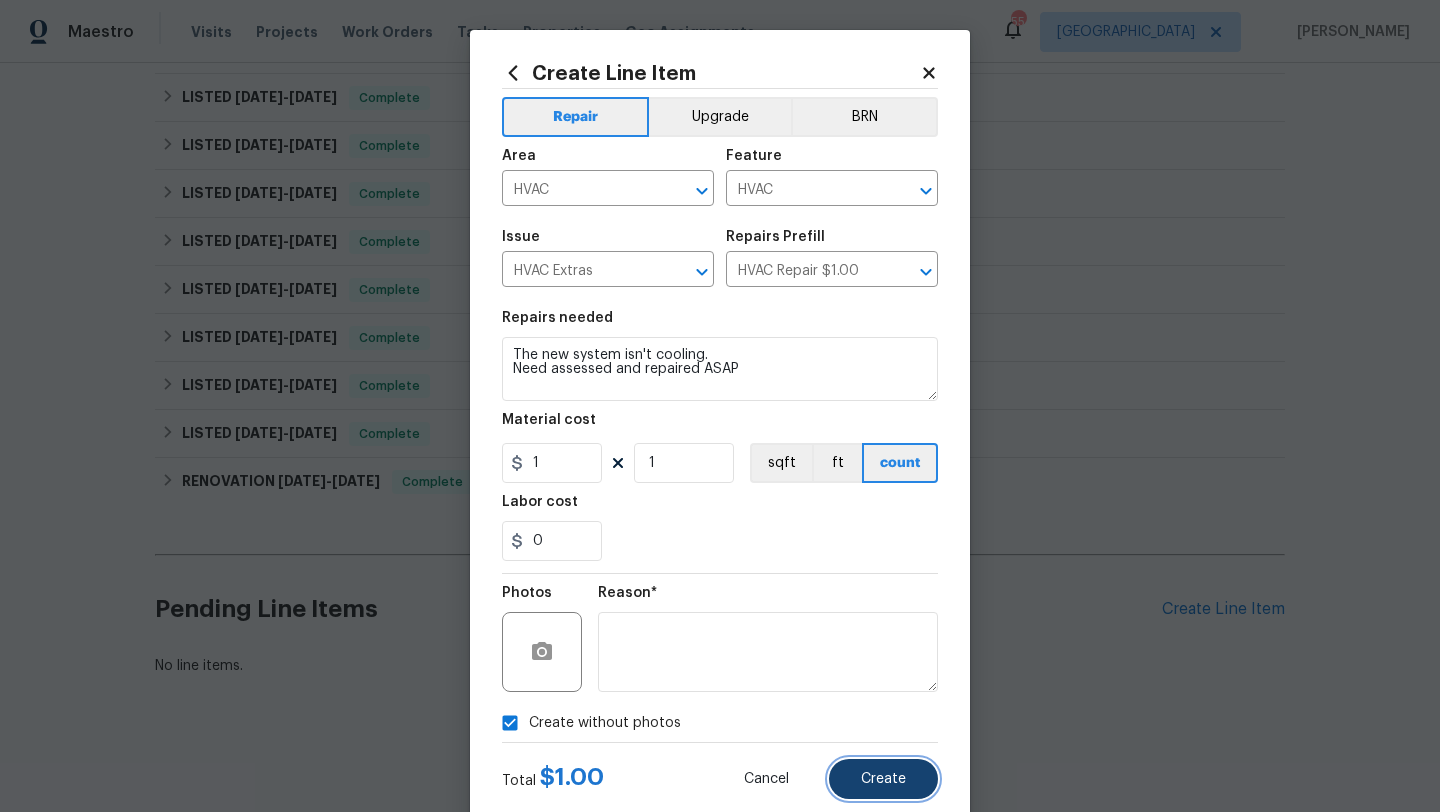 click on "Create" at bounding box center (883, 779) 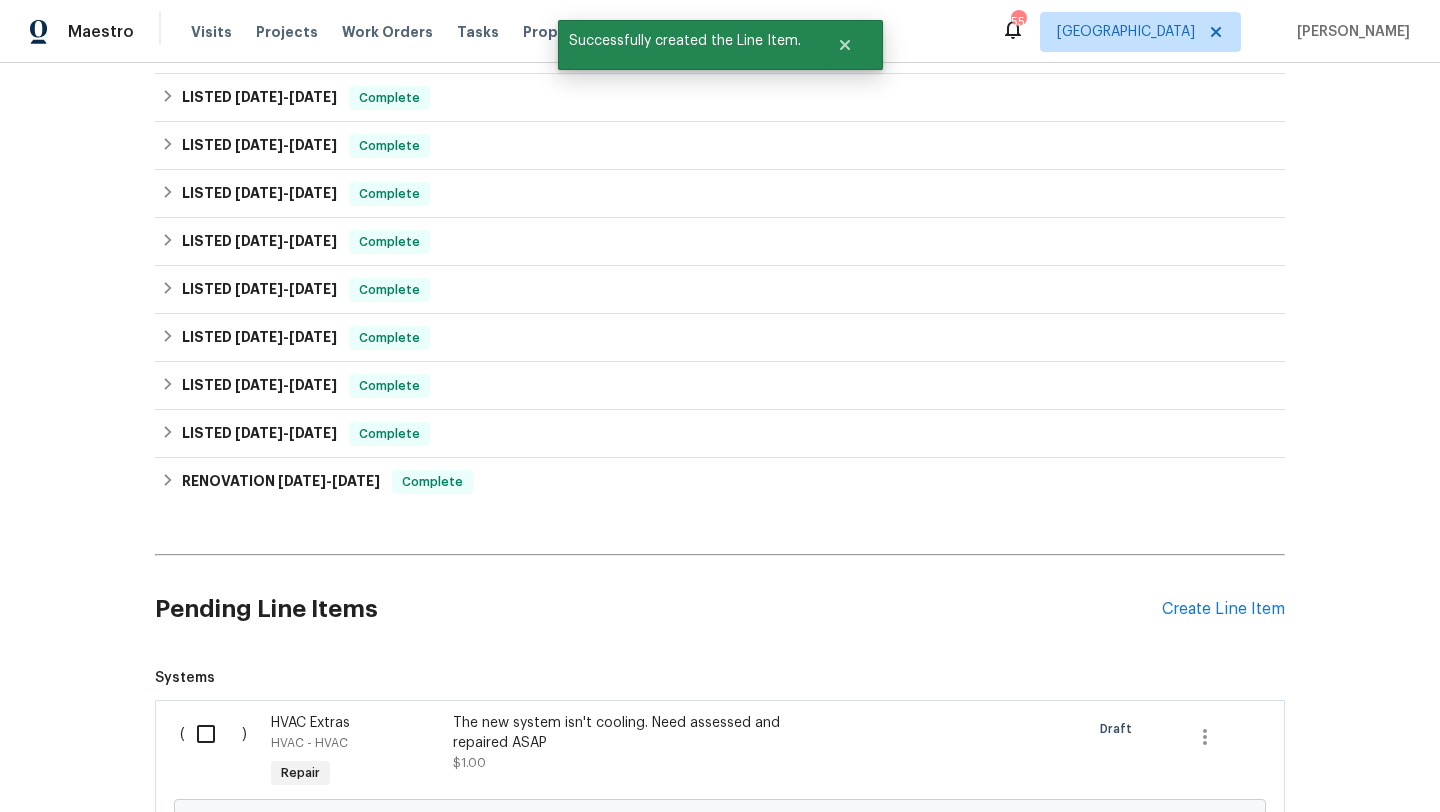 click at bounding box center (213, 734) 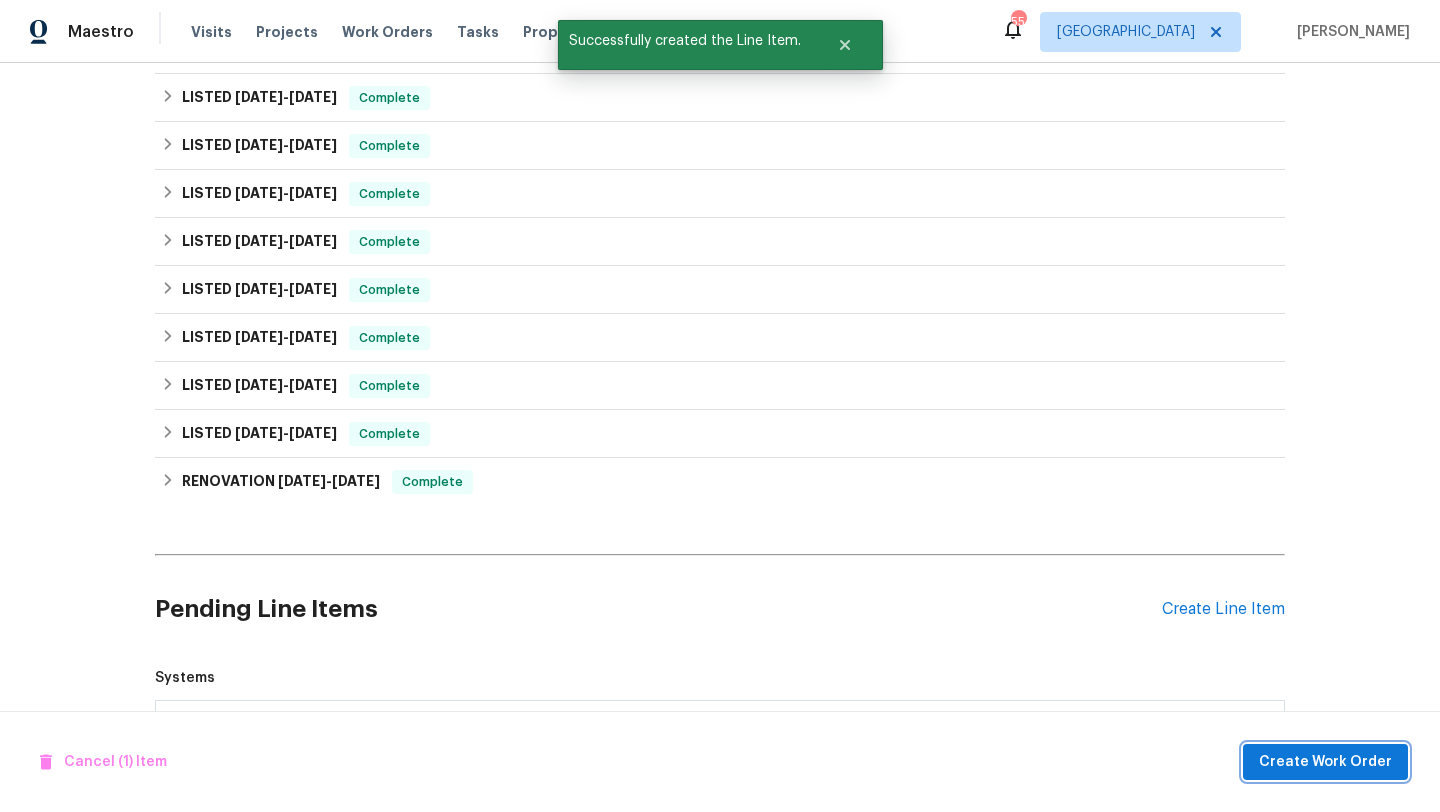click on "Create Work Order" at bounding box center (1325, 762) 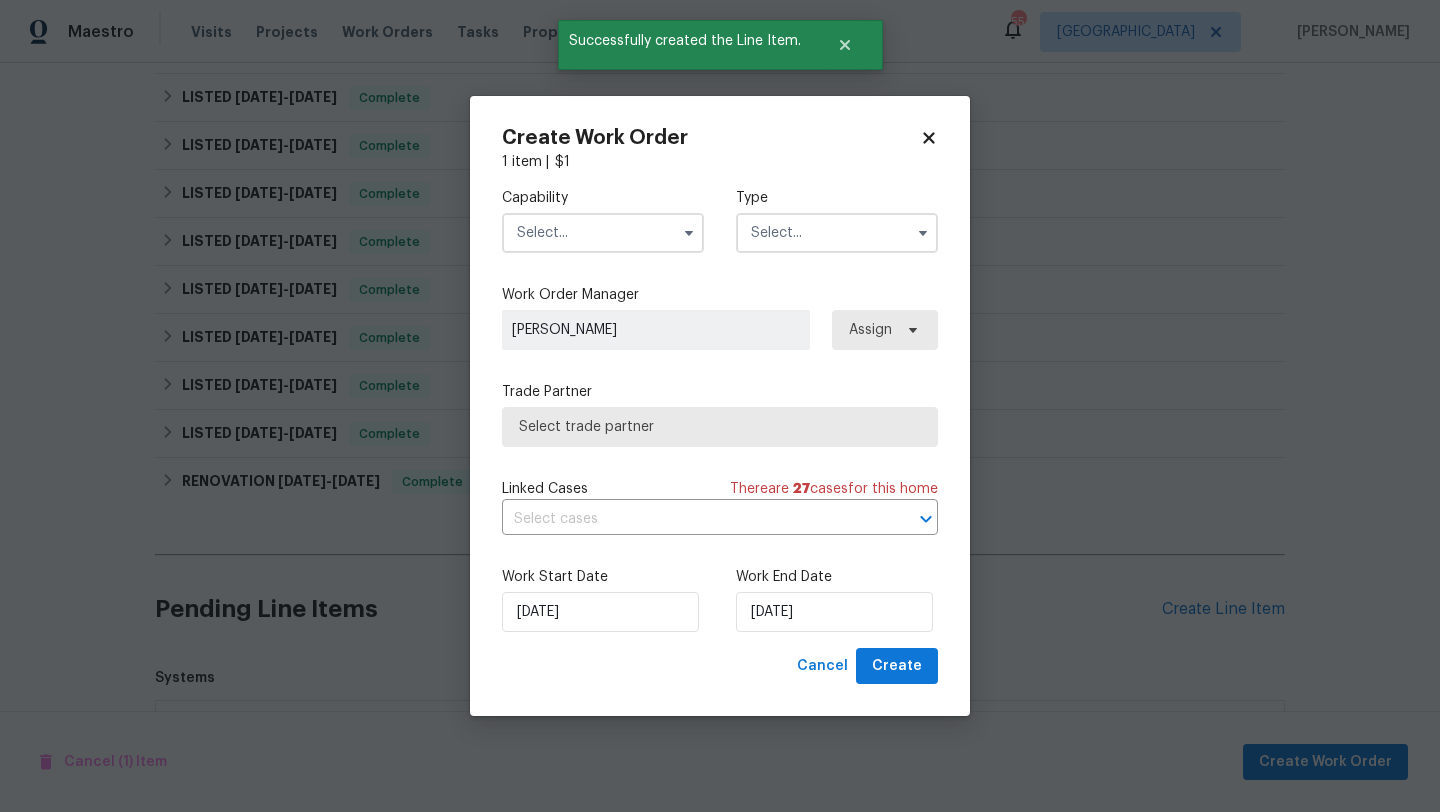 click at bounding box center (603, 233) 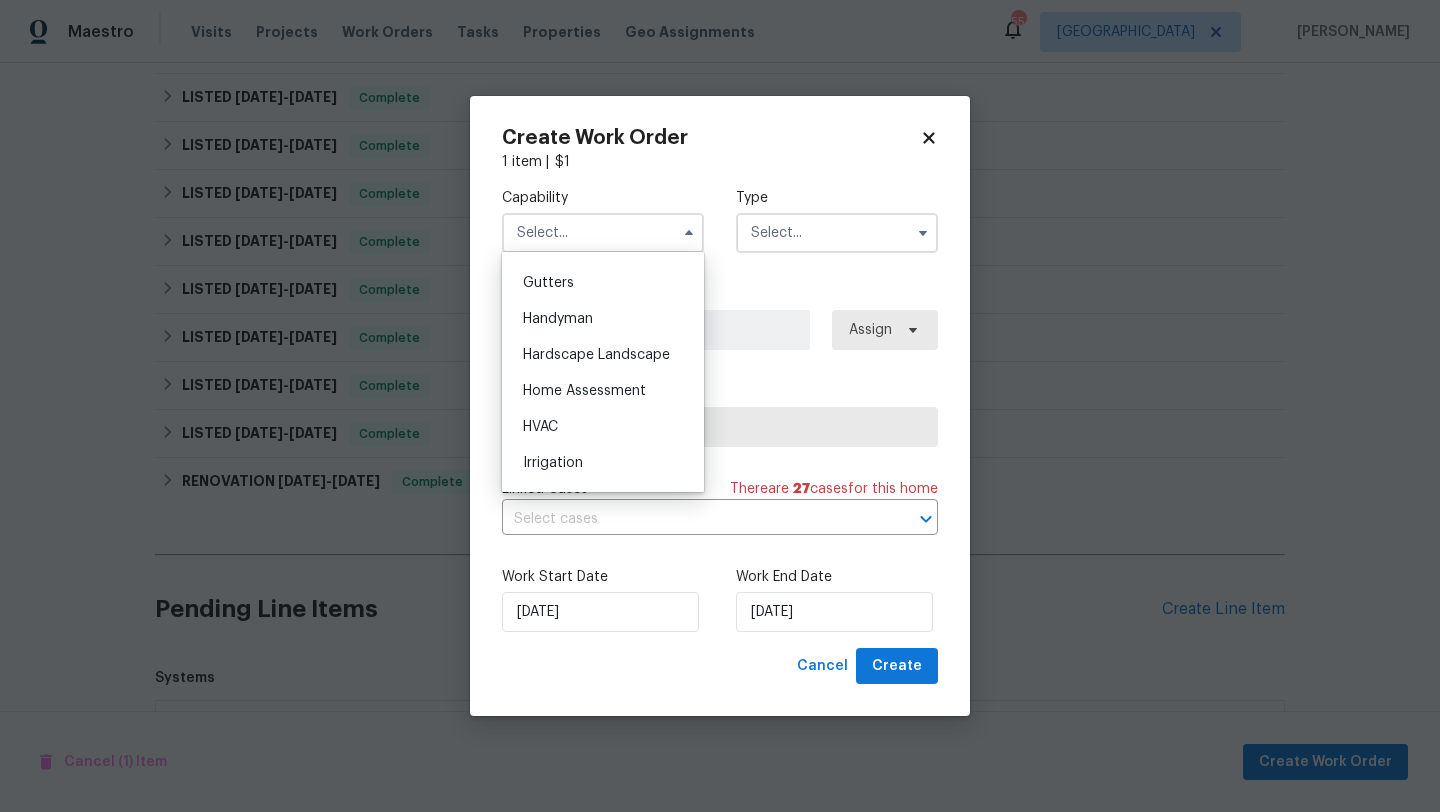 scroll, scrollTop: 1061, scrollLeft: 0, axis: vertical 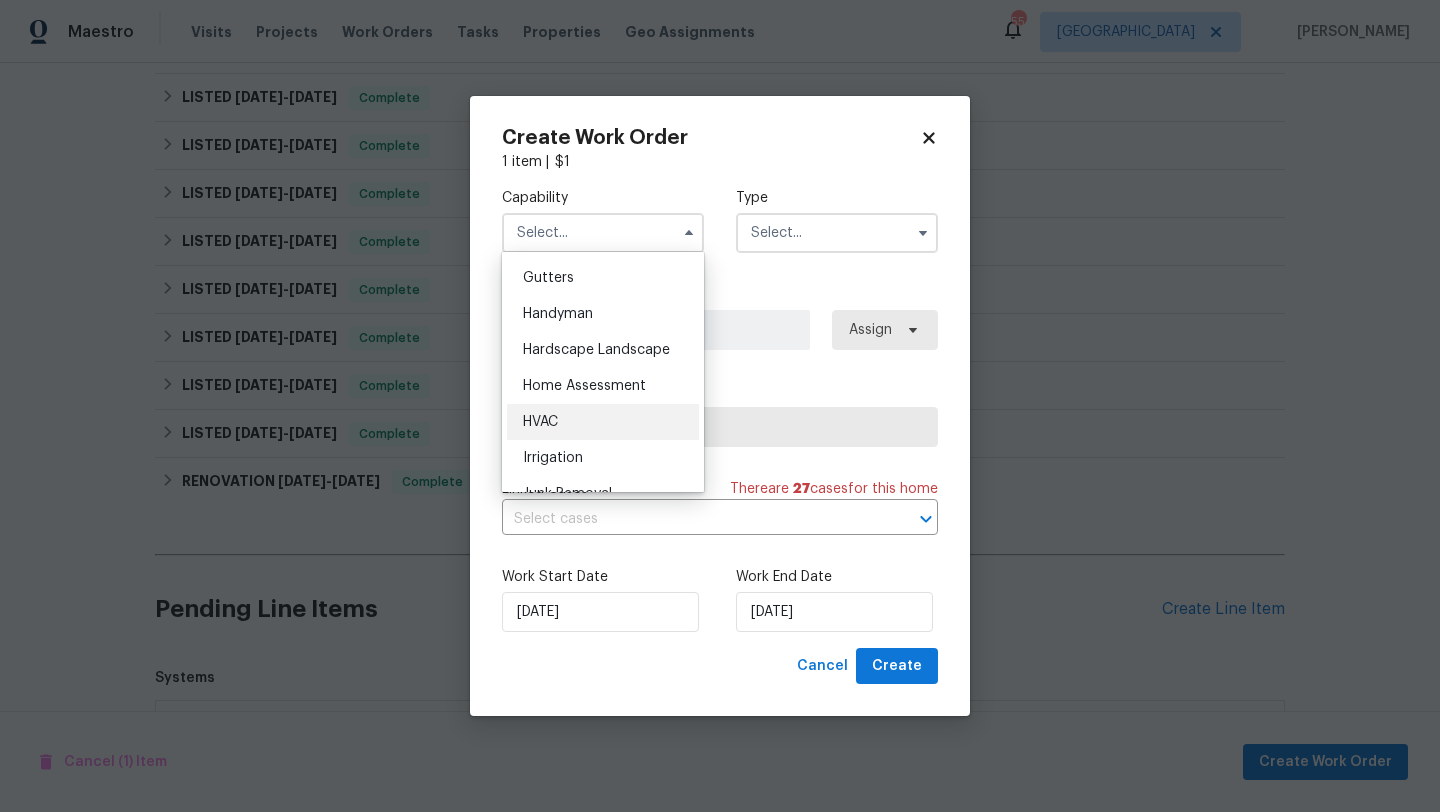 click on "HVAC" at bounding box center [603, 422] 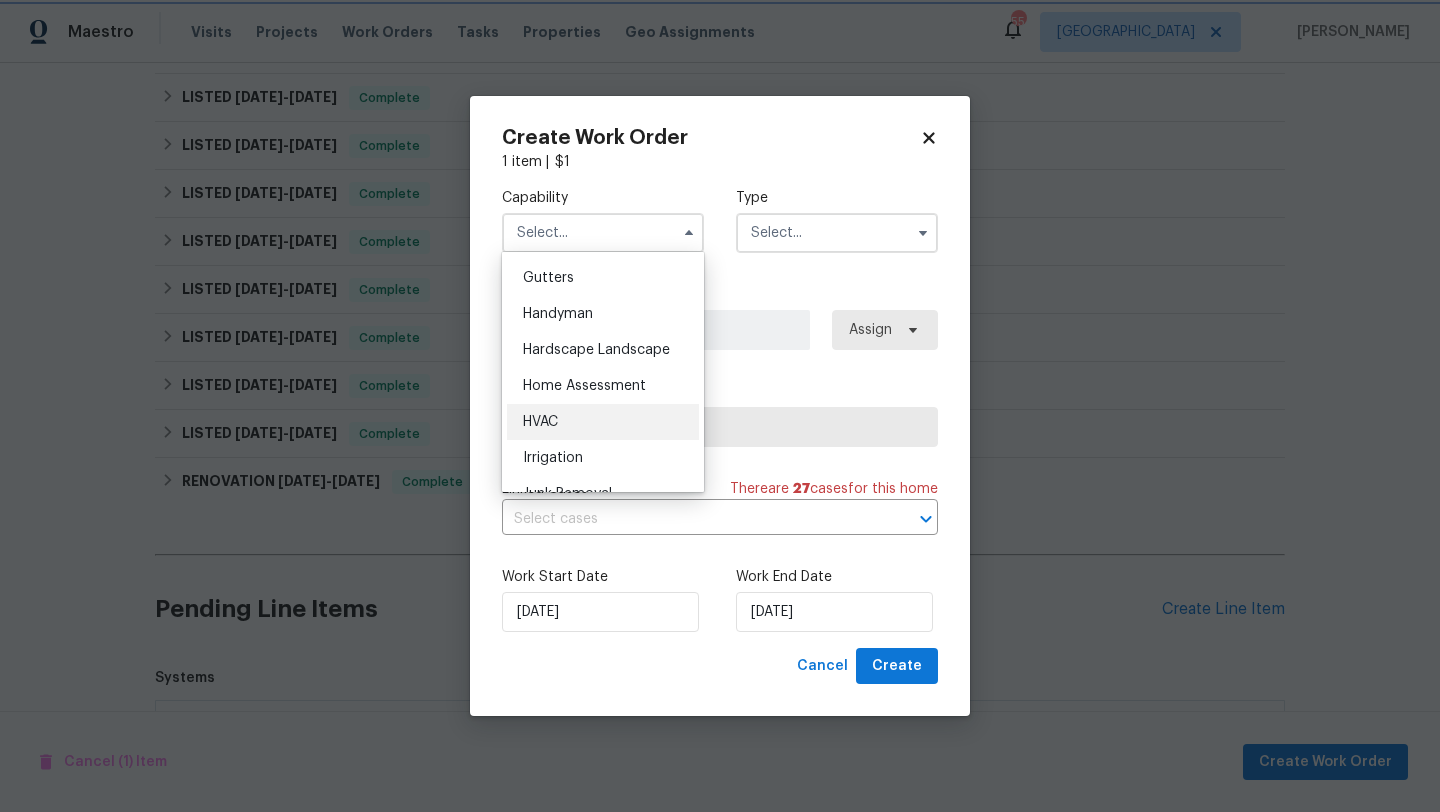 type on "HVAC" 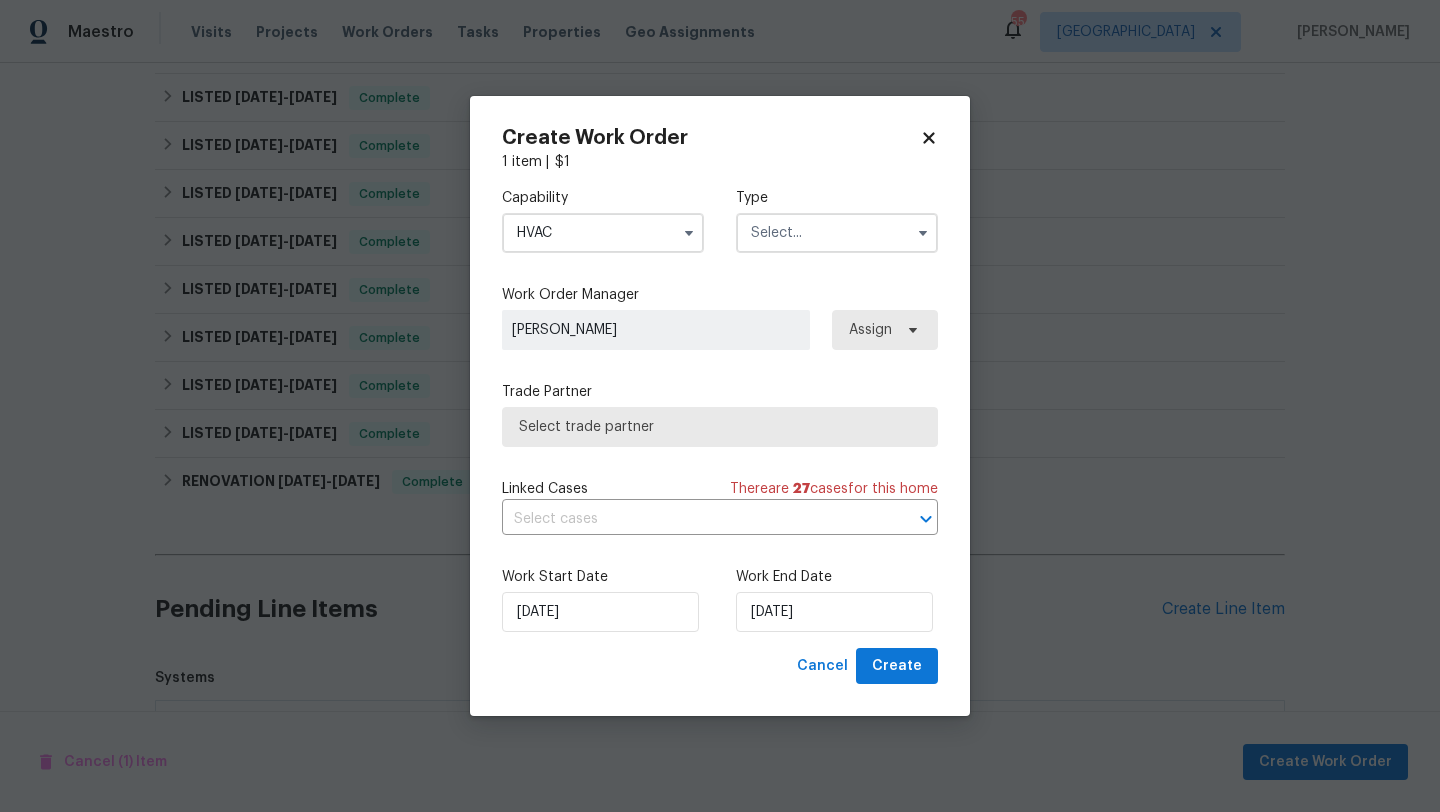 click at bounding box center [837, 233] 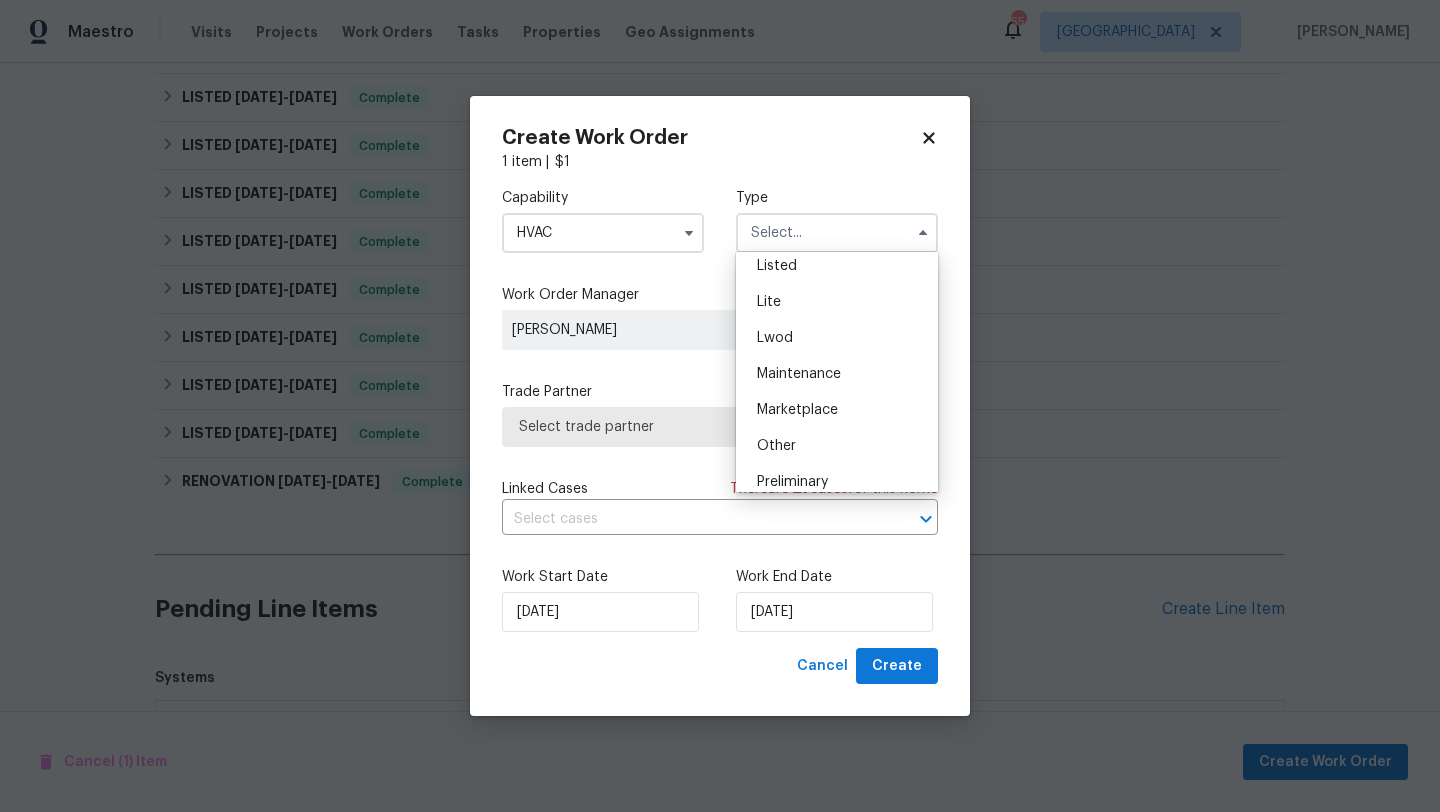 scroll, scrollTop: 228, scrollLeft: 0, axis: vertical 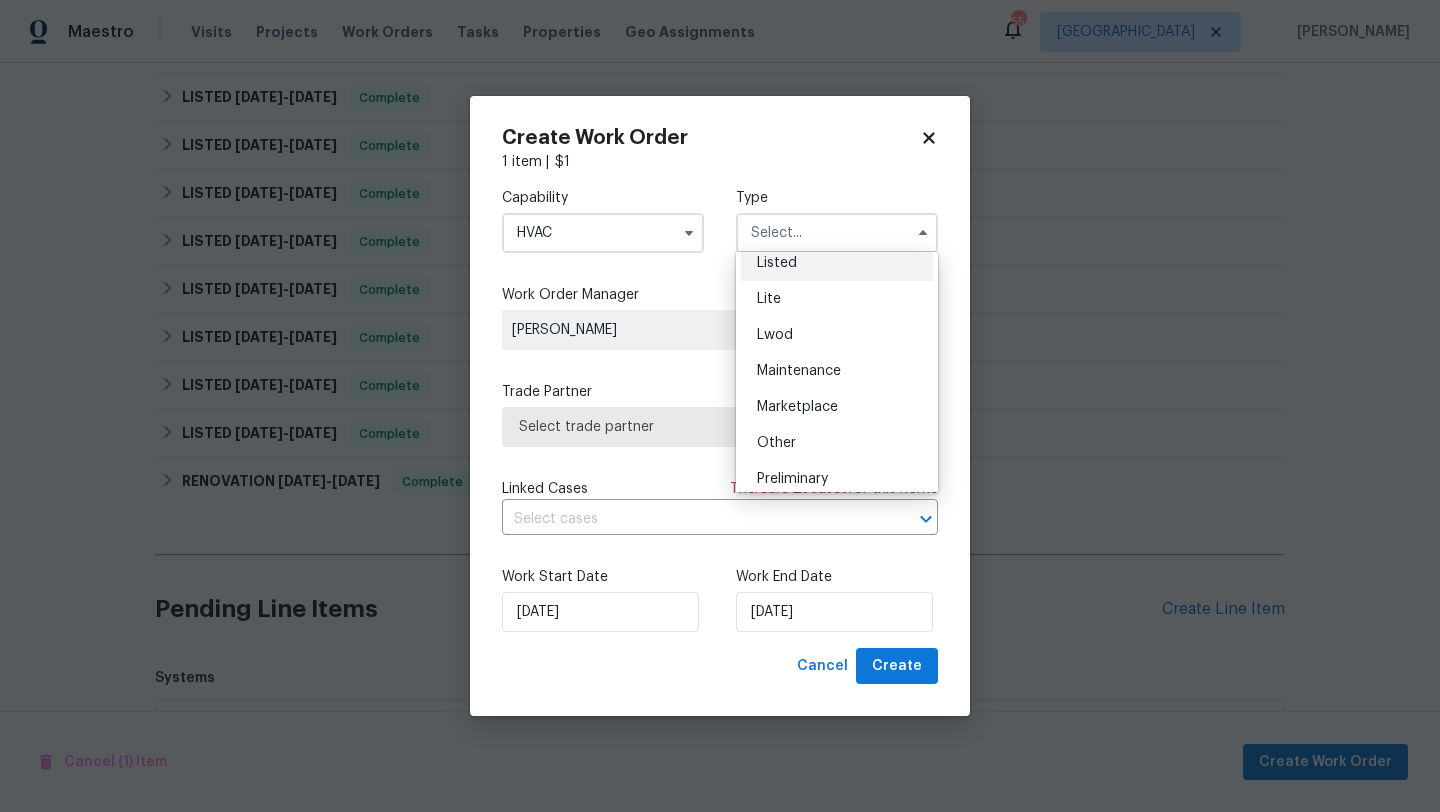 click on "Listed" at bounding box center (837, 263) 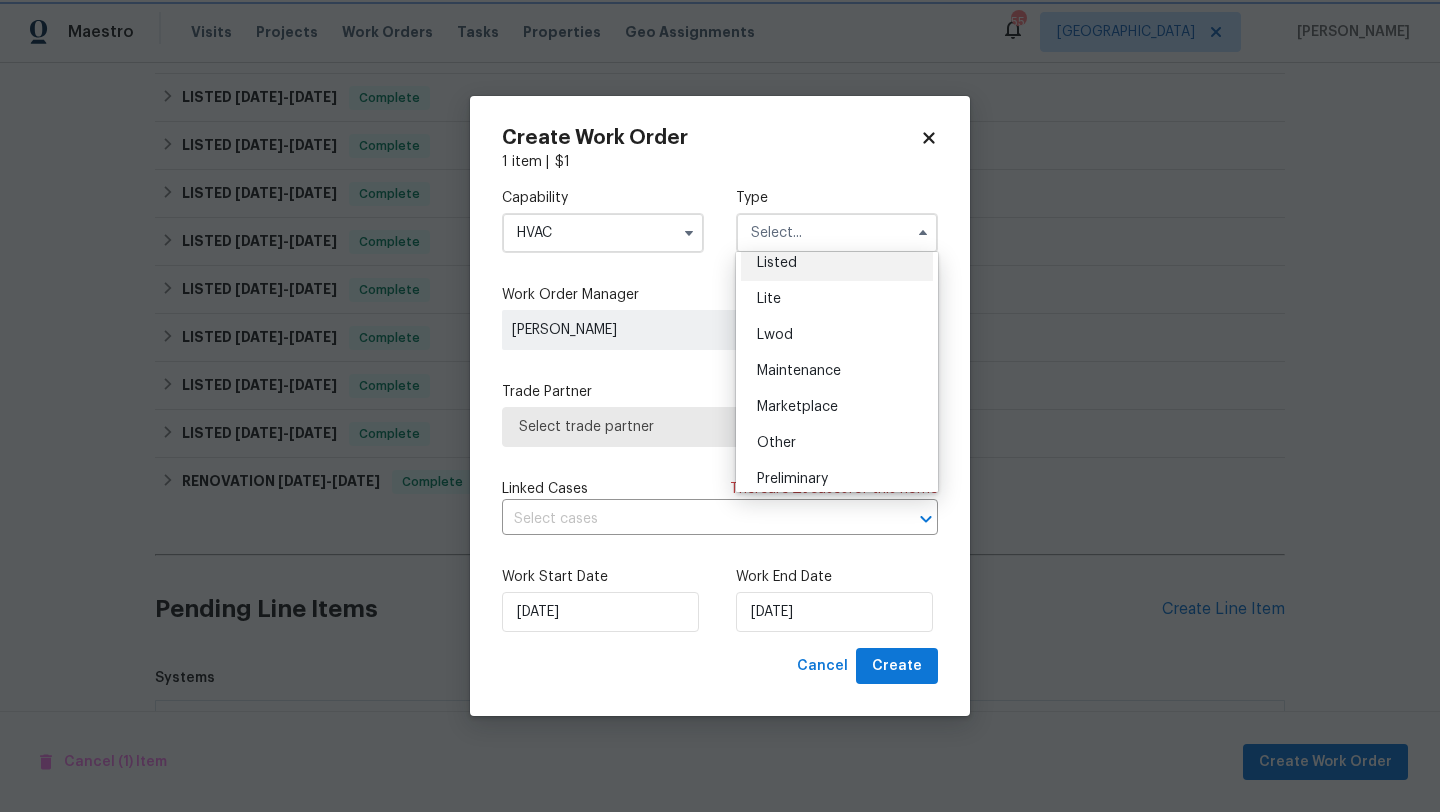 type on "Listed" 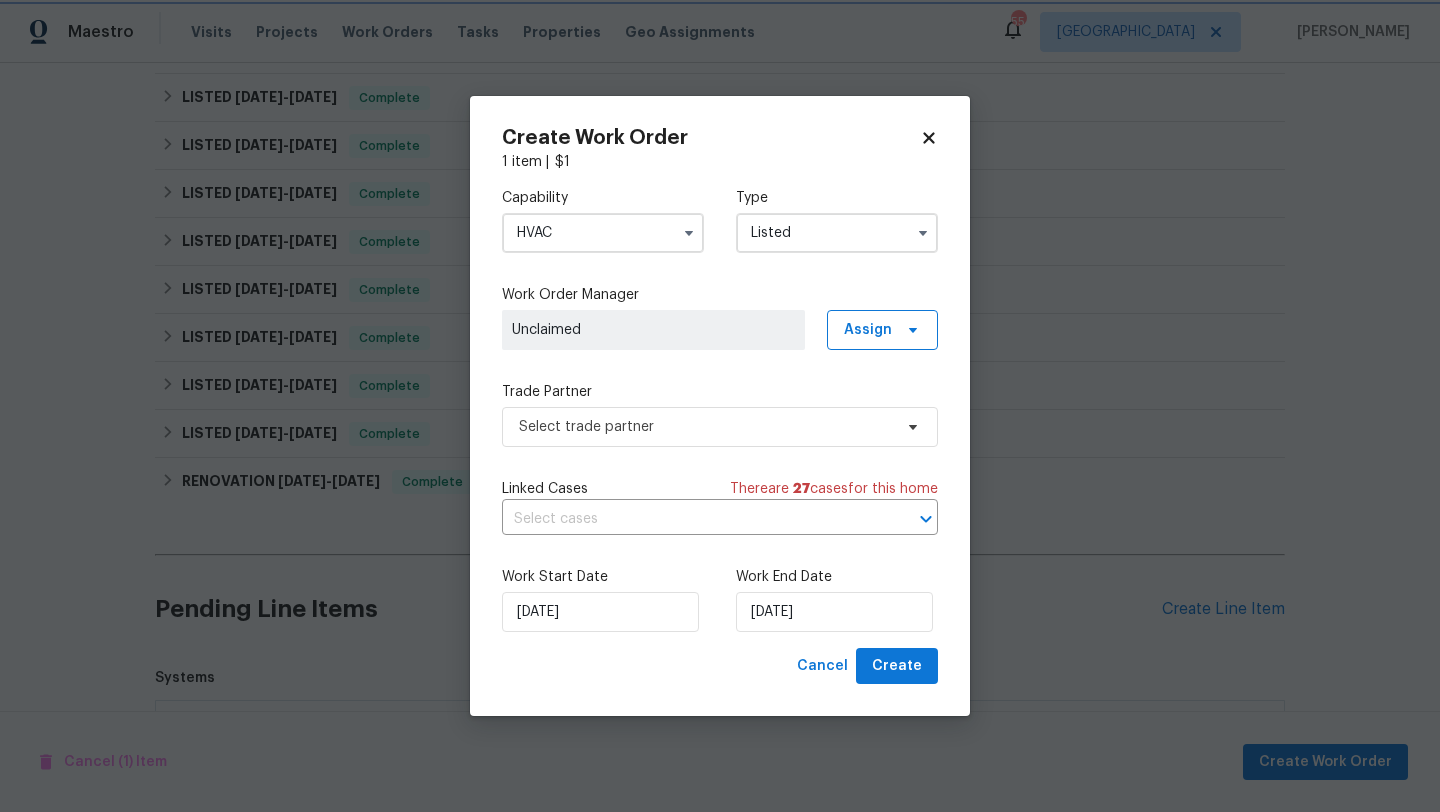 scroll, scrollTop: 0, scrollLeft: 0, axis: both 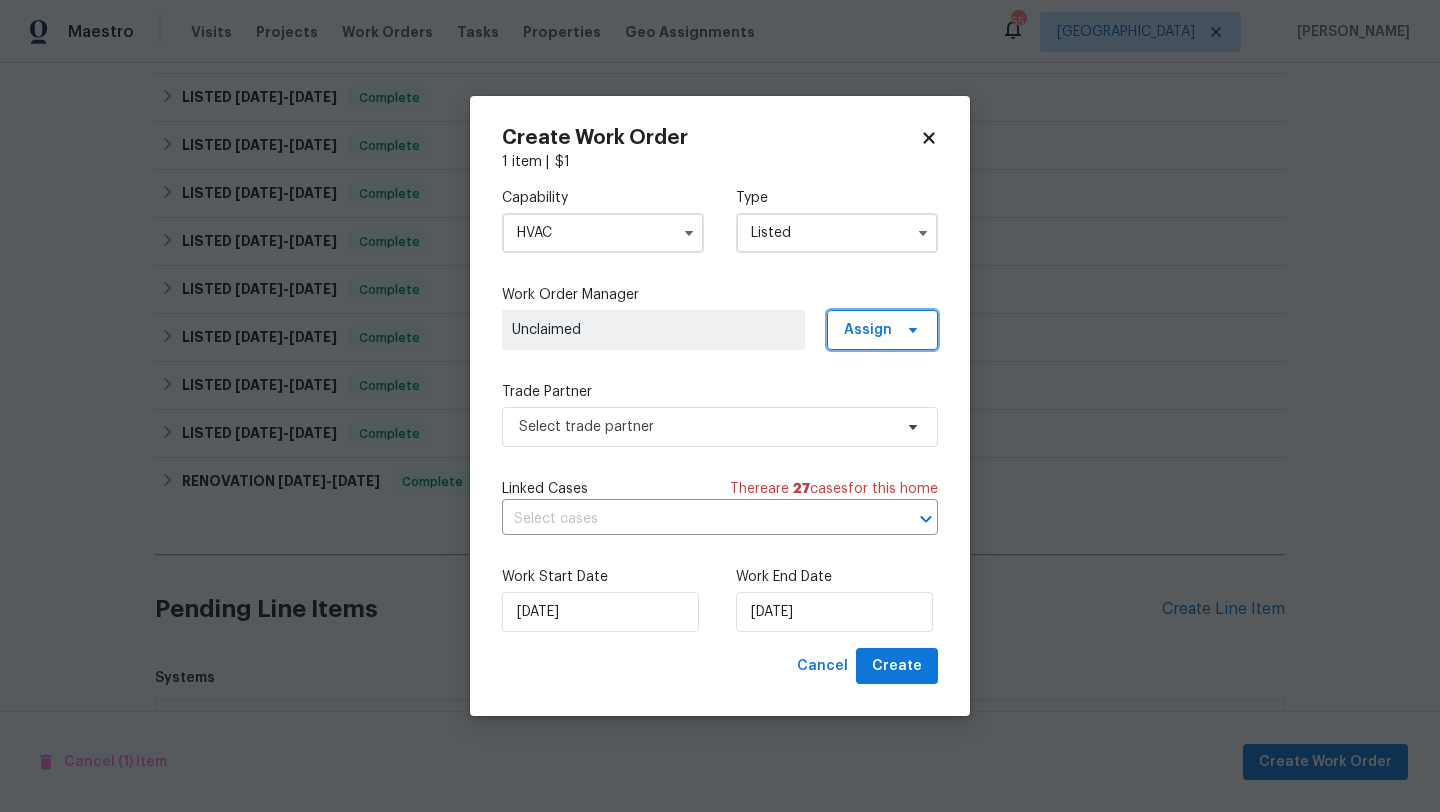 click on "Assign" at bounding box center (868, 330) 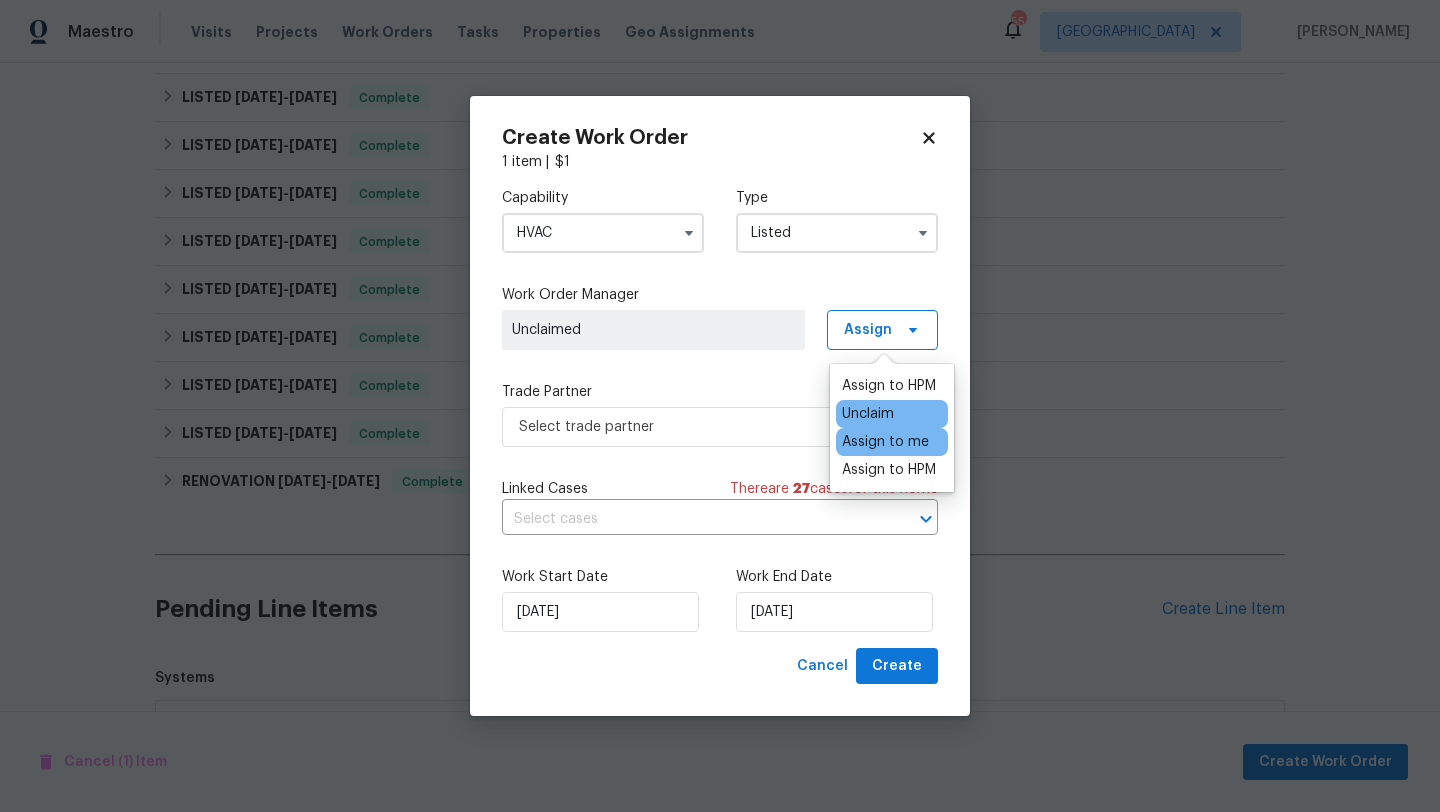click on "Assign to me" at bounding box center (885, 442) 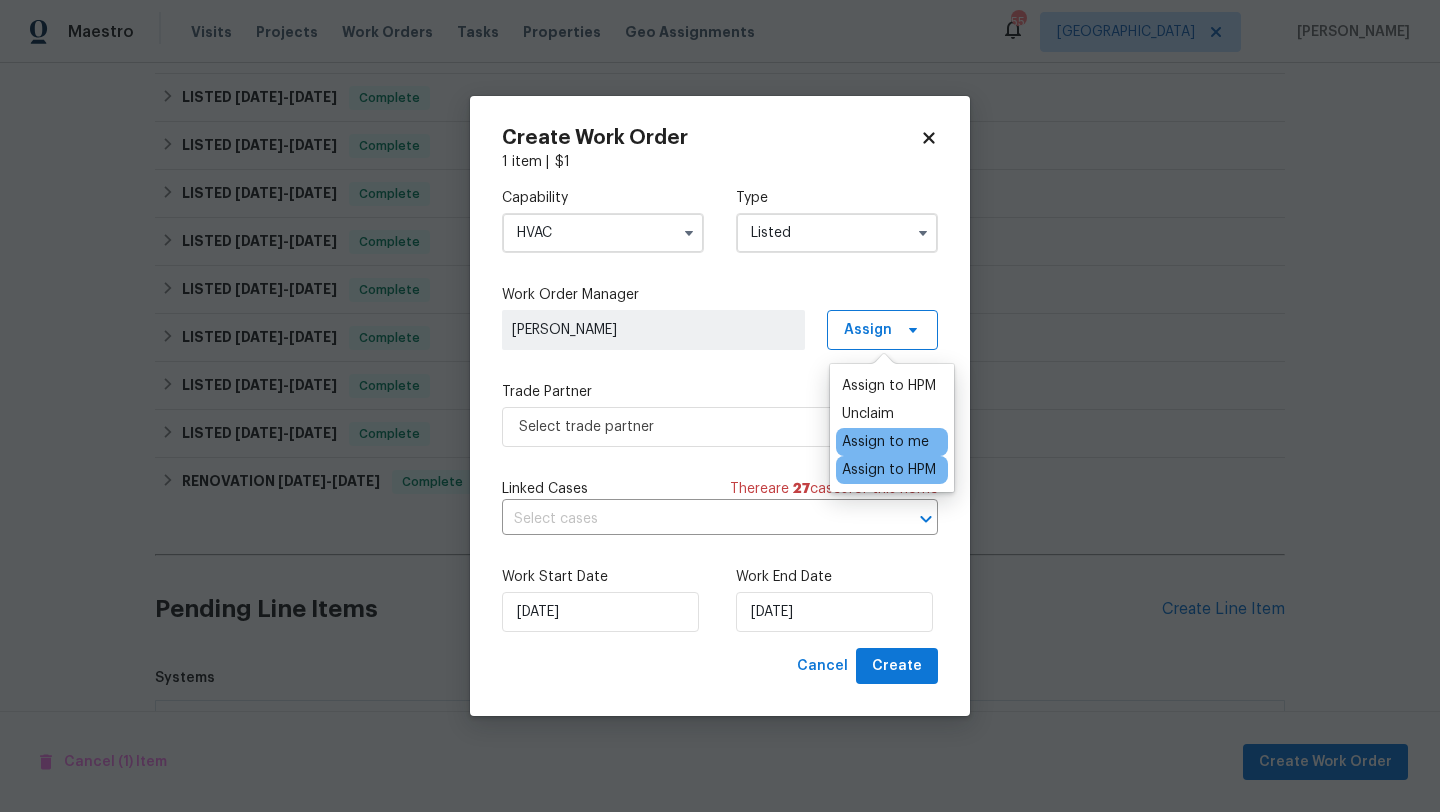 click on "Assign to me" at bounding box center (885, 442) 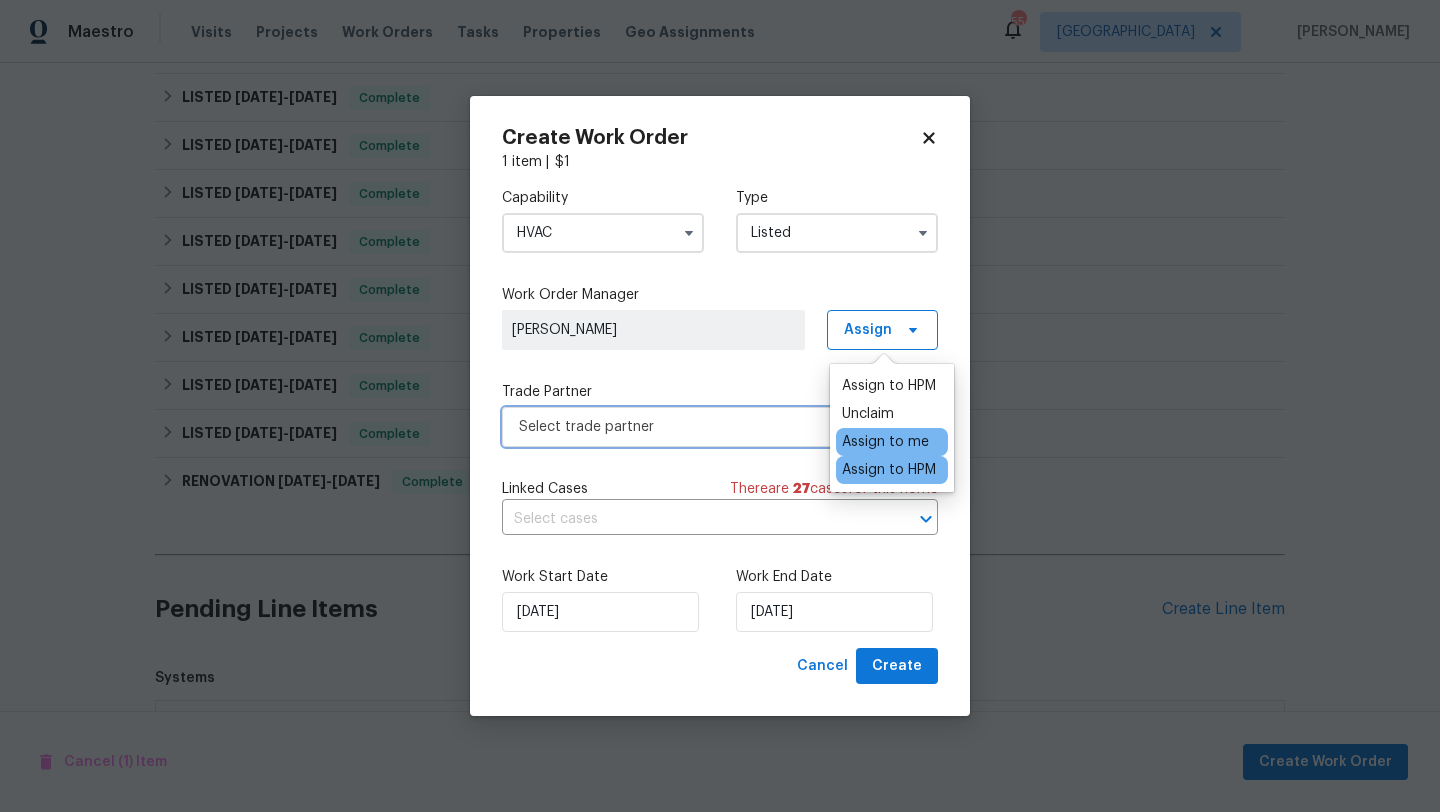 click on "Select trade partner" at bounding box center [720, 427] 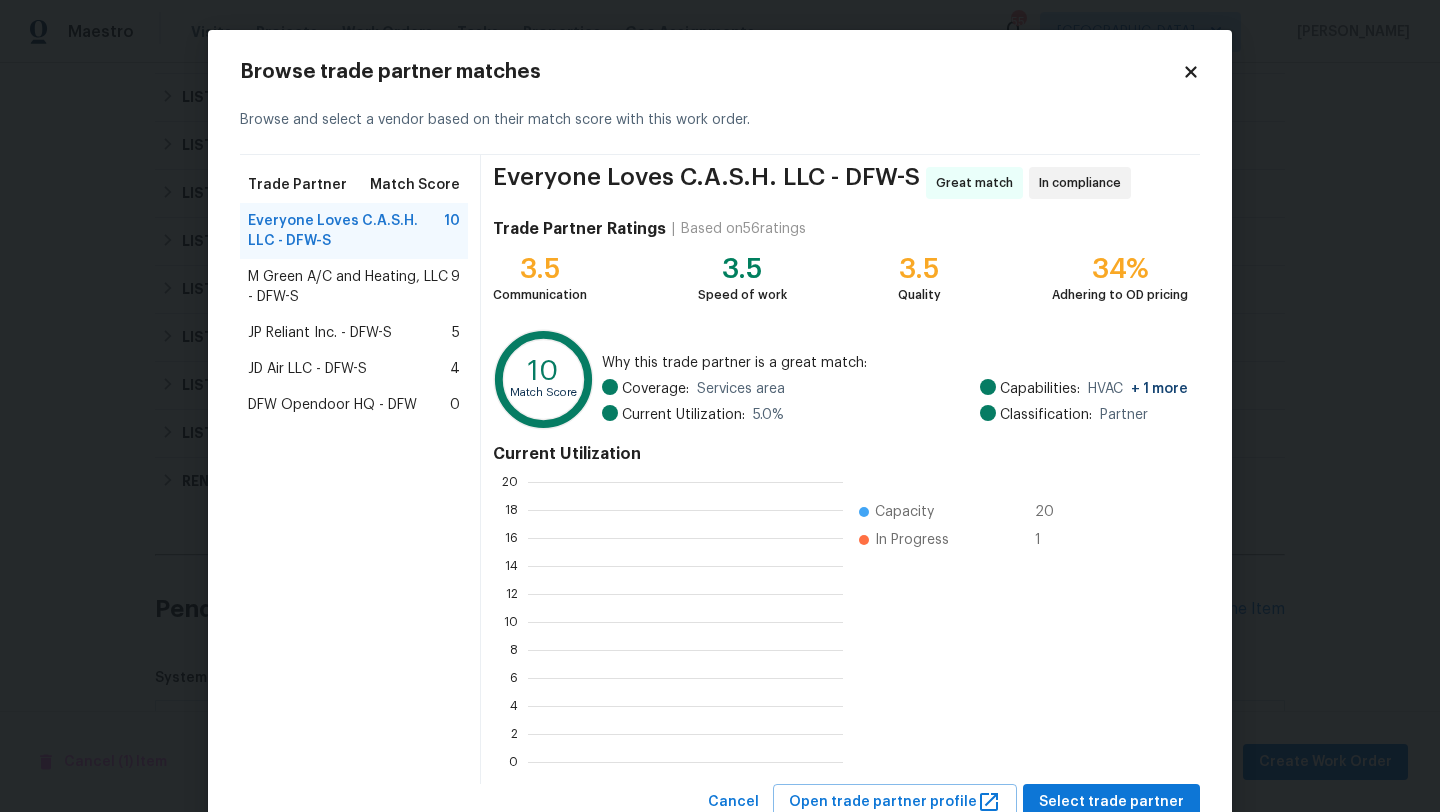 scroll, scrollTop: 2, scrollLeft: 2, axis: both 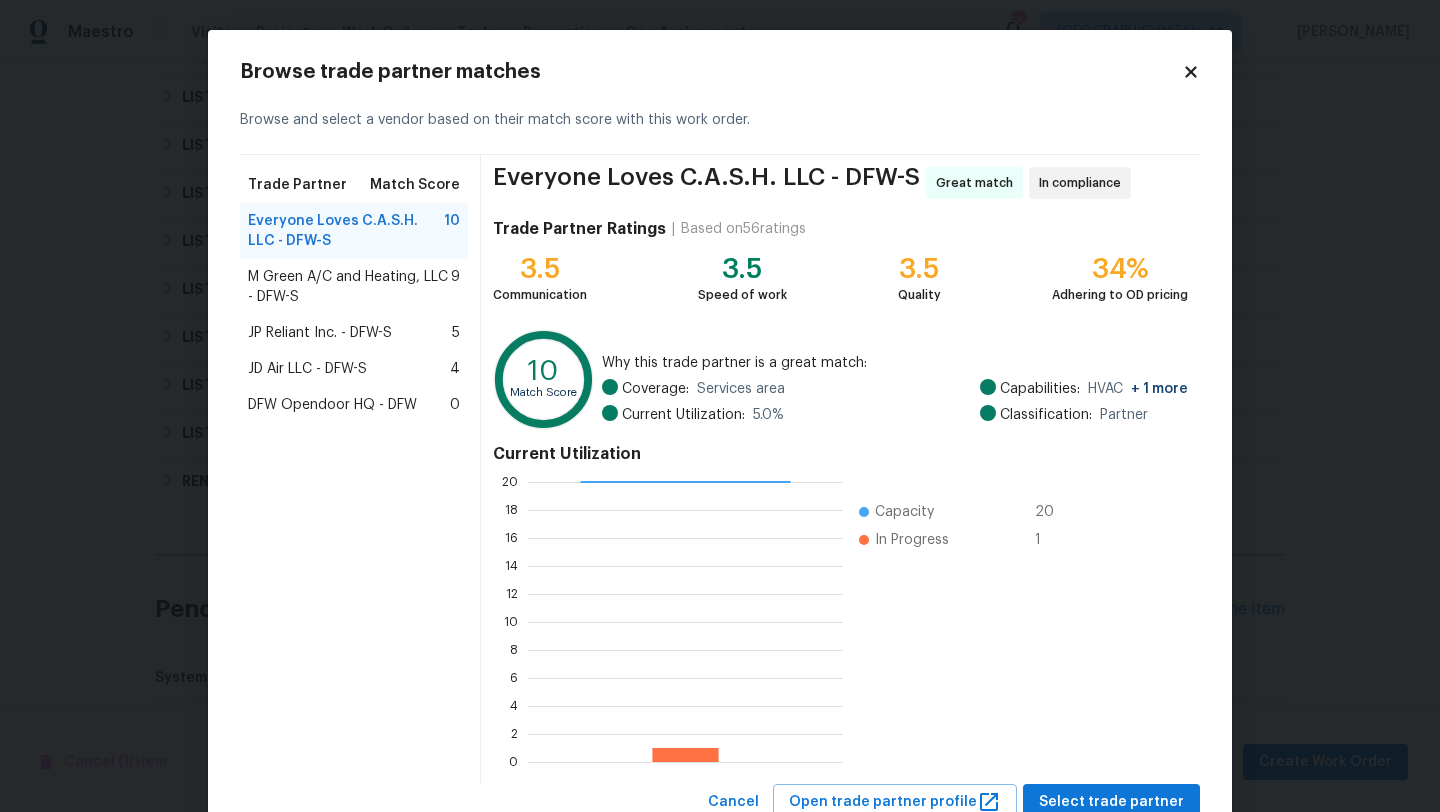 click on "M Green A/C and Heating, LLC - DFW-S" at bounding box center (349, 287) 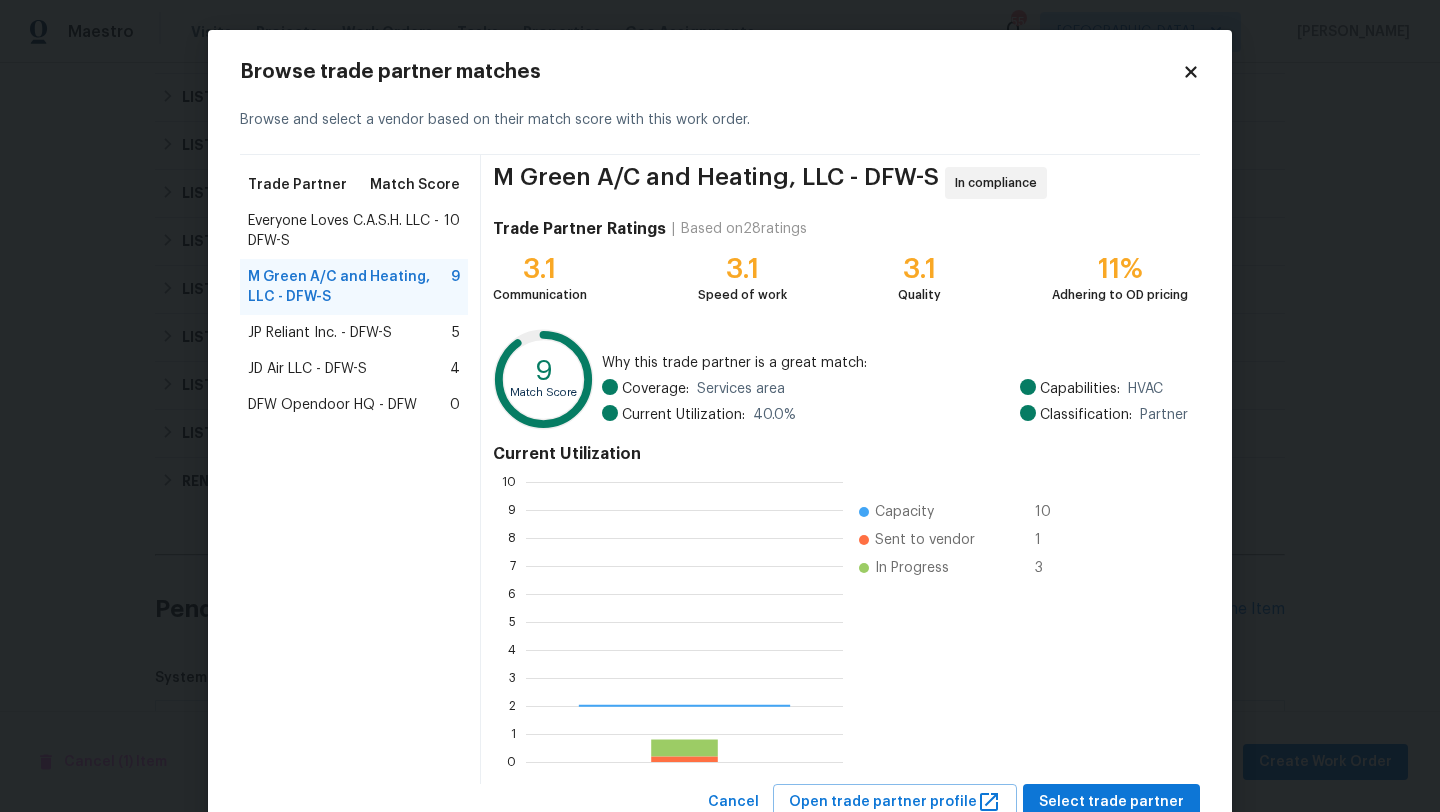 scroll, scrollTop: 2, scrollLeft: 2, axis: both 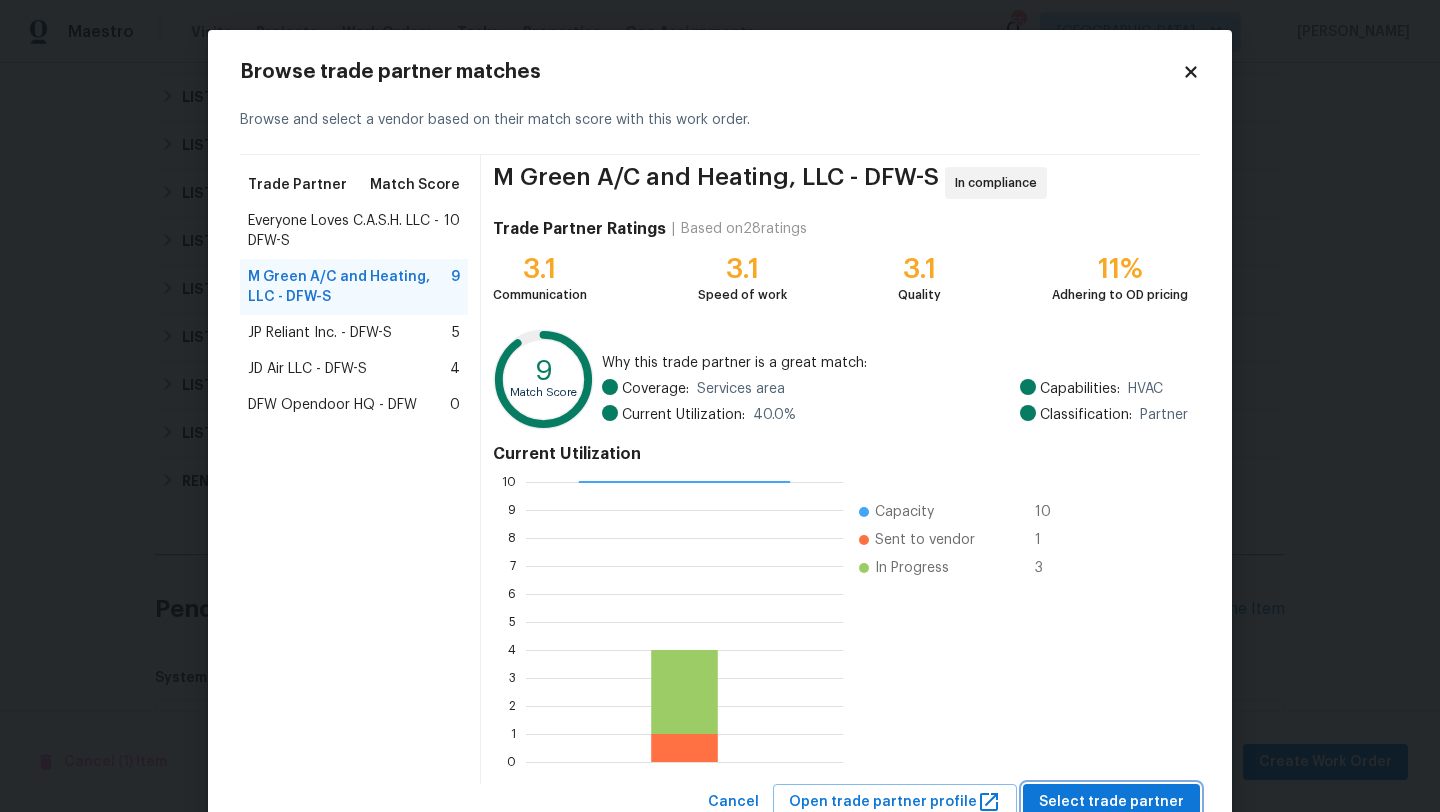 click on "Select trade partner" at bounding box center (1111, 802) 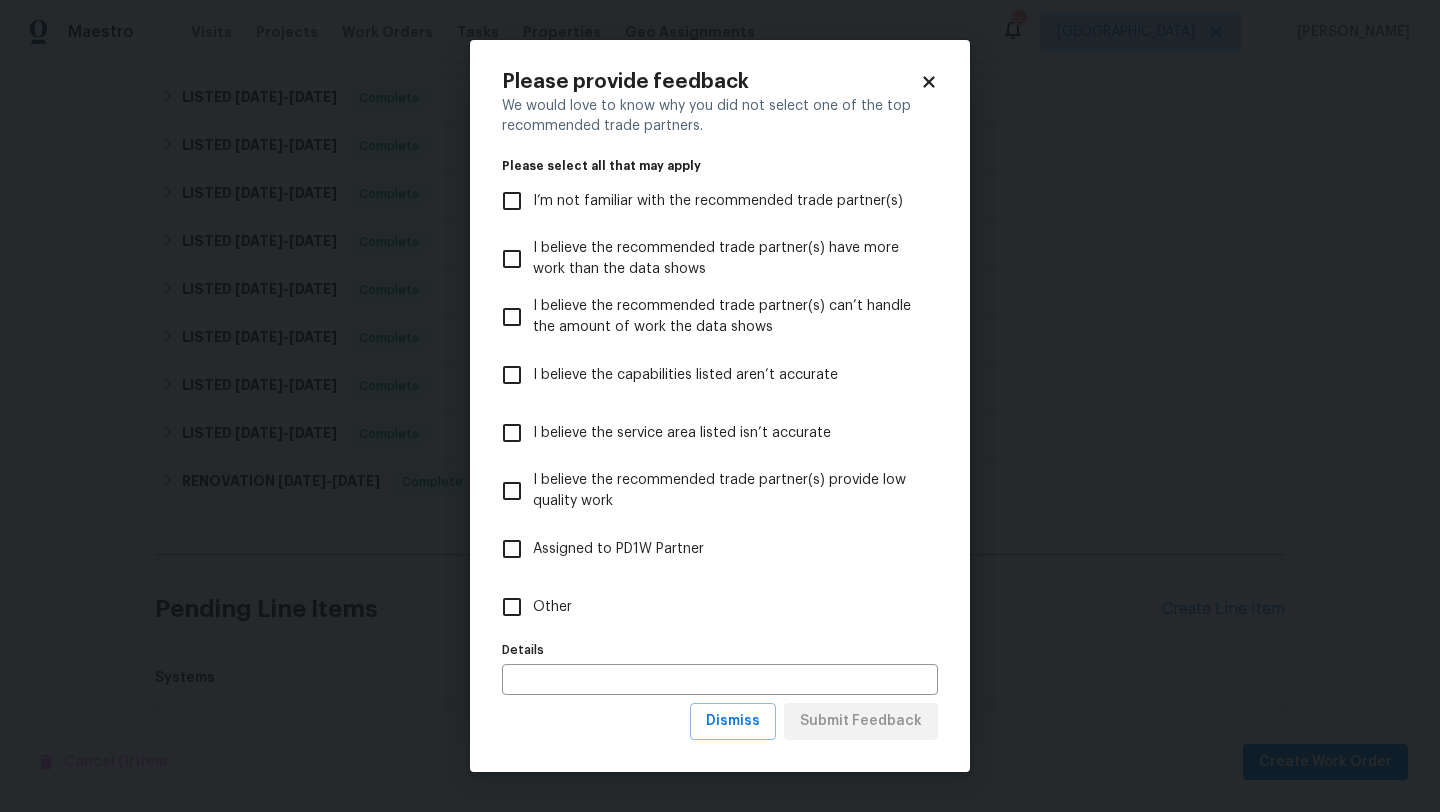 click on "Other" at bounding box center [552, 607] 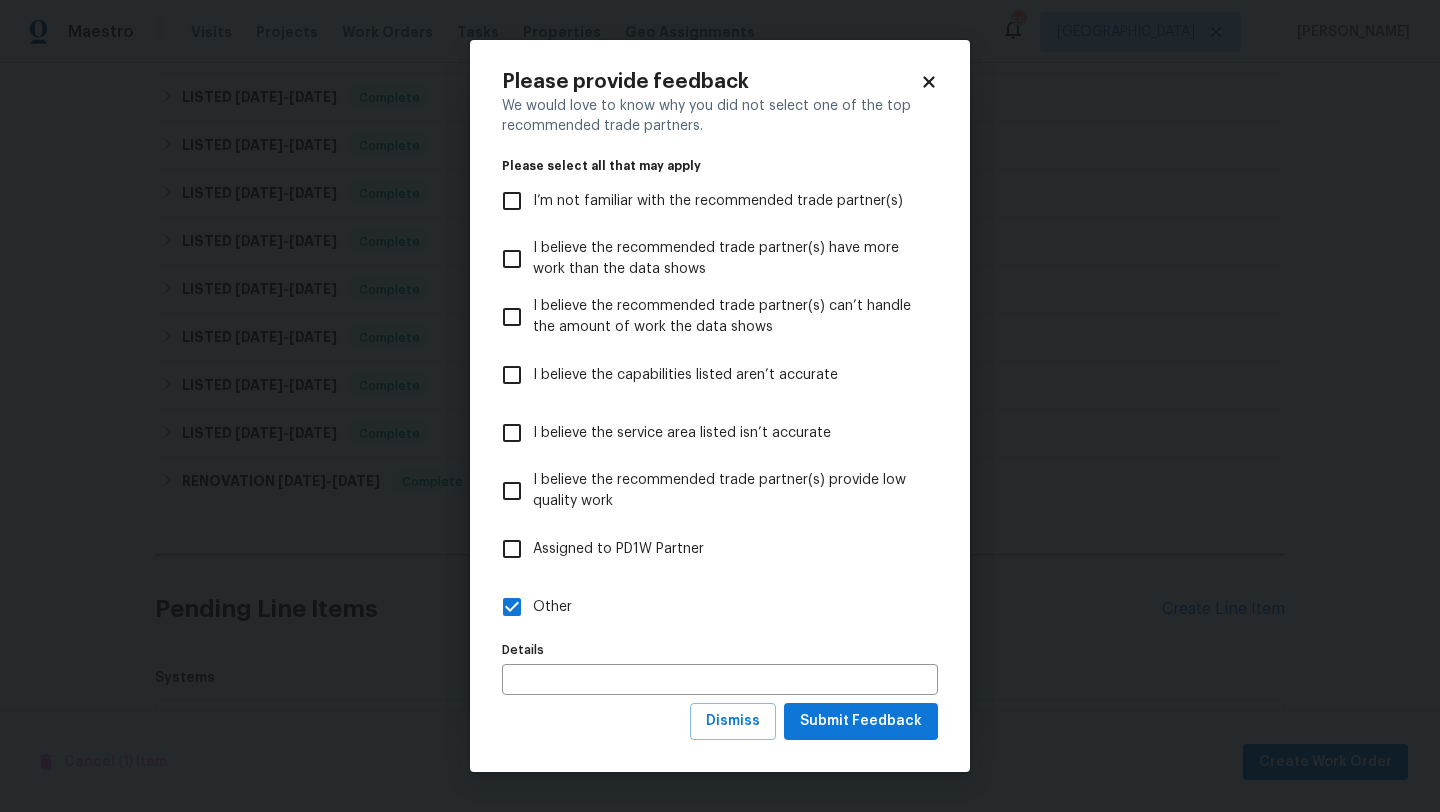click on "We would love to know why you did not select one of the top recommended trade partners. Please select all that may apply I’m not familiar with the recommended trade partner(s) I believe the recommended trade partner(s) have more work than the data shows I believe the recommended trade partner(s) can’t handle the amount of work the data shows I believe the capabilities listed aren’t accurate I believe the service area listed isn’t accurate I believe the recommended trade partner(s) provide low quality work Assigned to PD1W Partner Other Details Details" at bounding box center [720, 399] 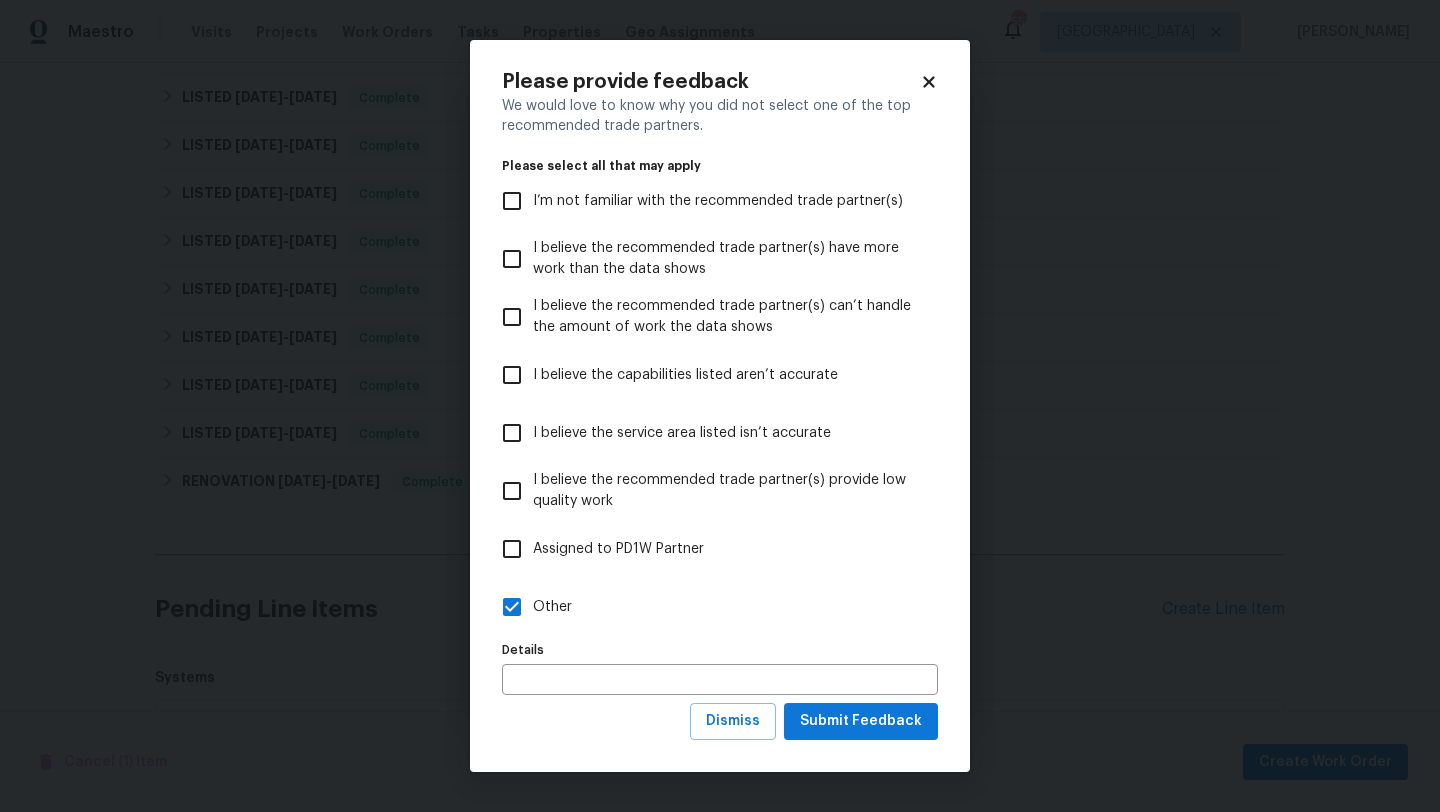 click on "Details Details" at bounding box center (720, 665) 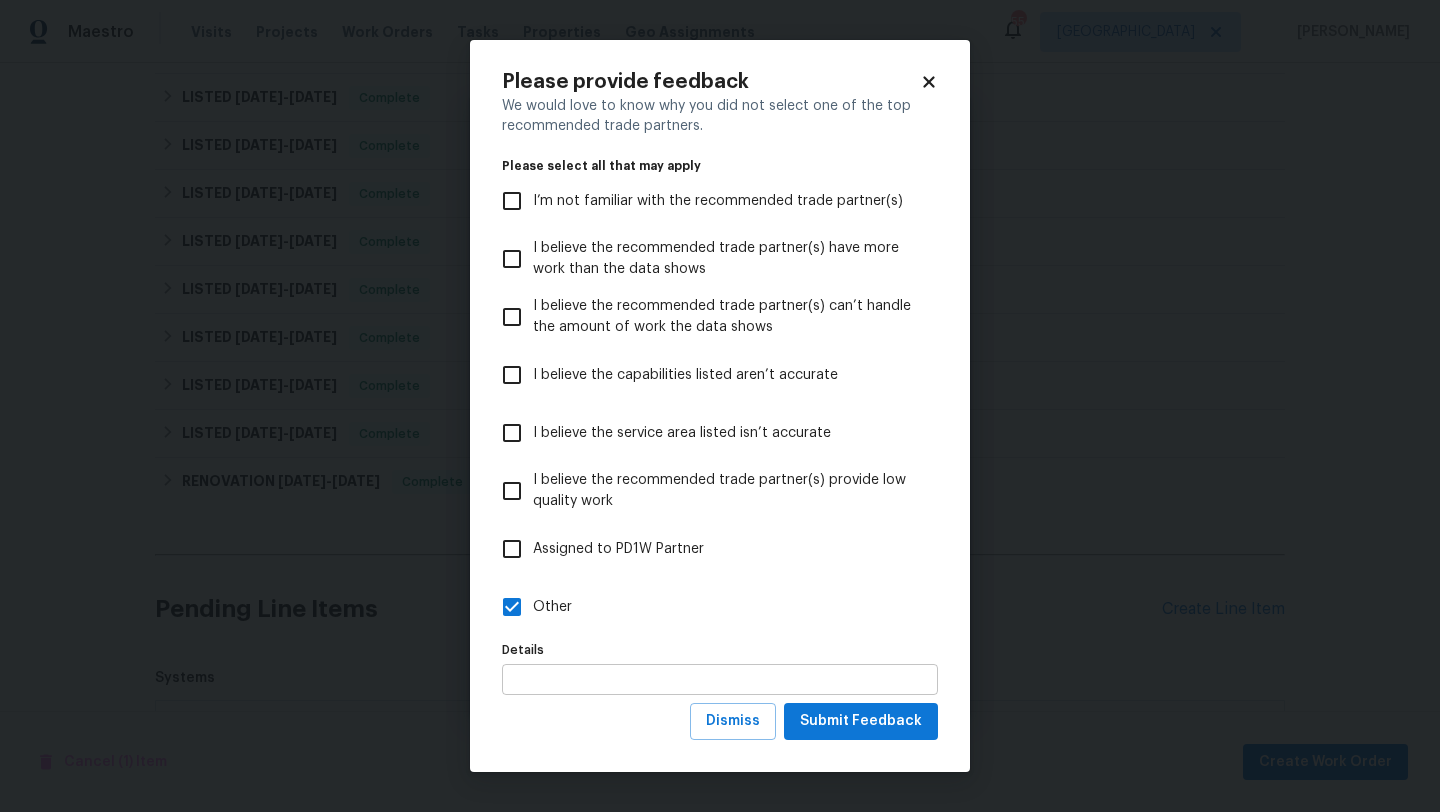 click at bounding box center (720, 679) 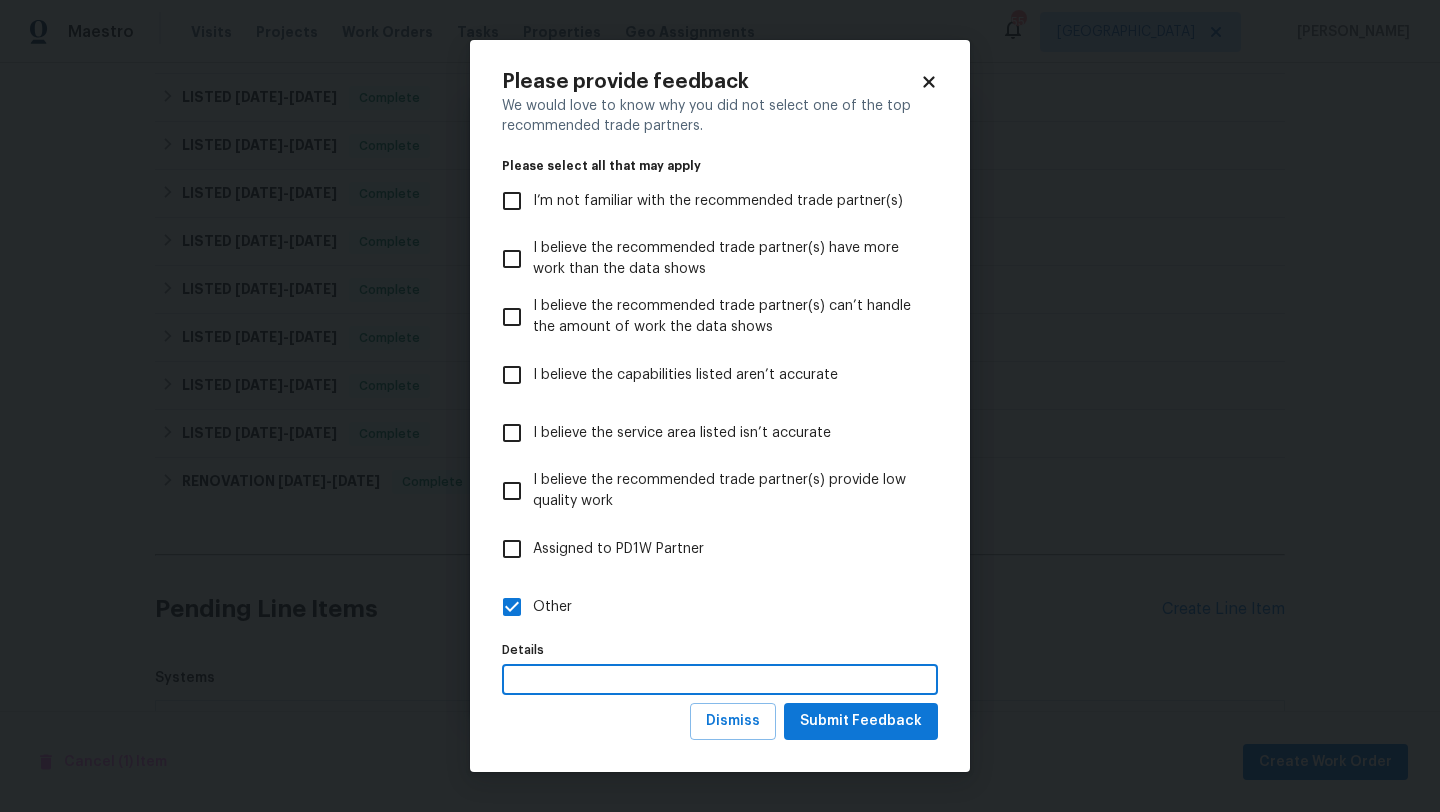 type 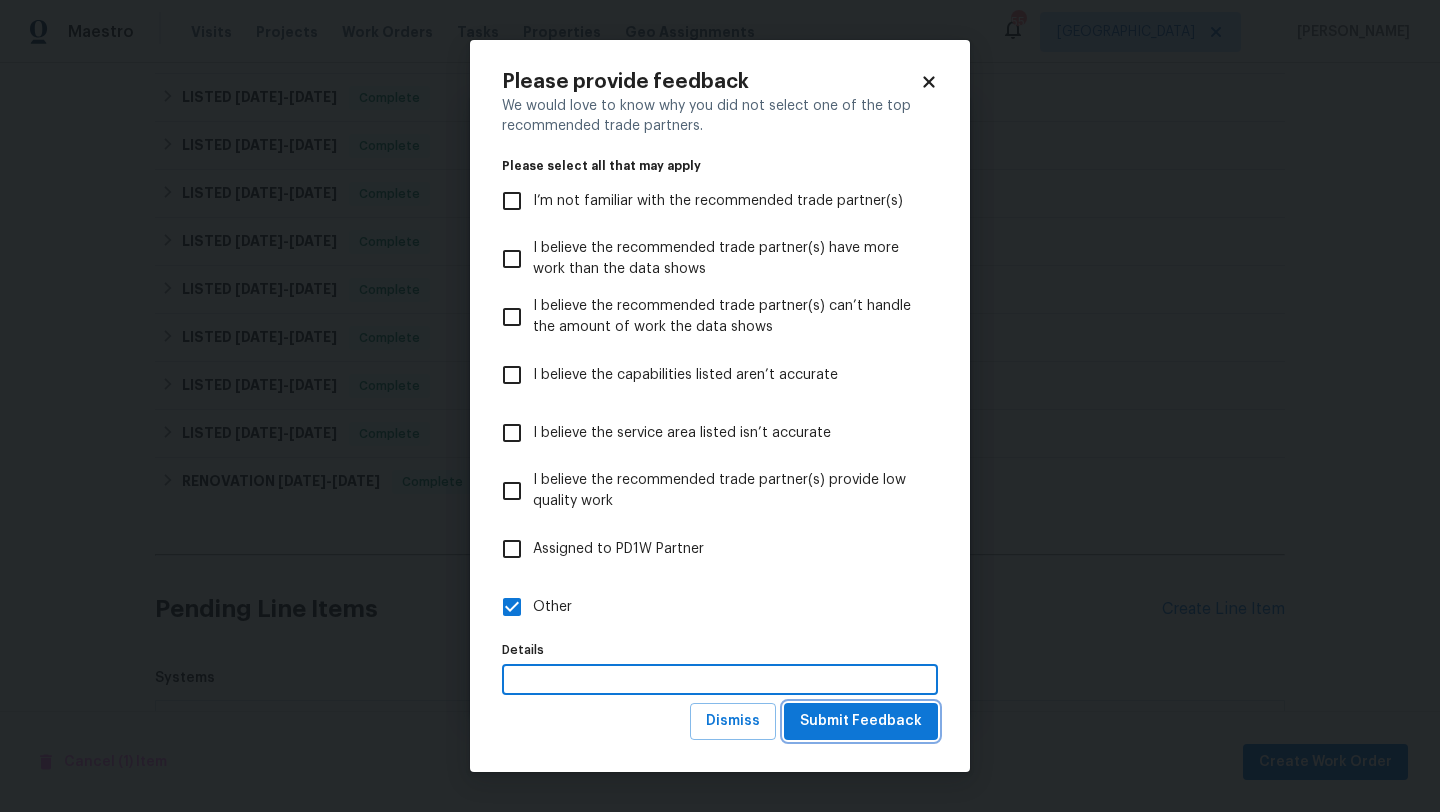 click on "Submit Feedback" at bounding box center [861, 721] 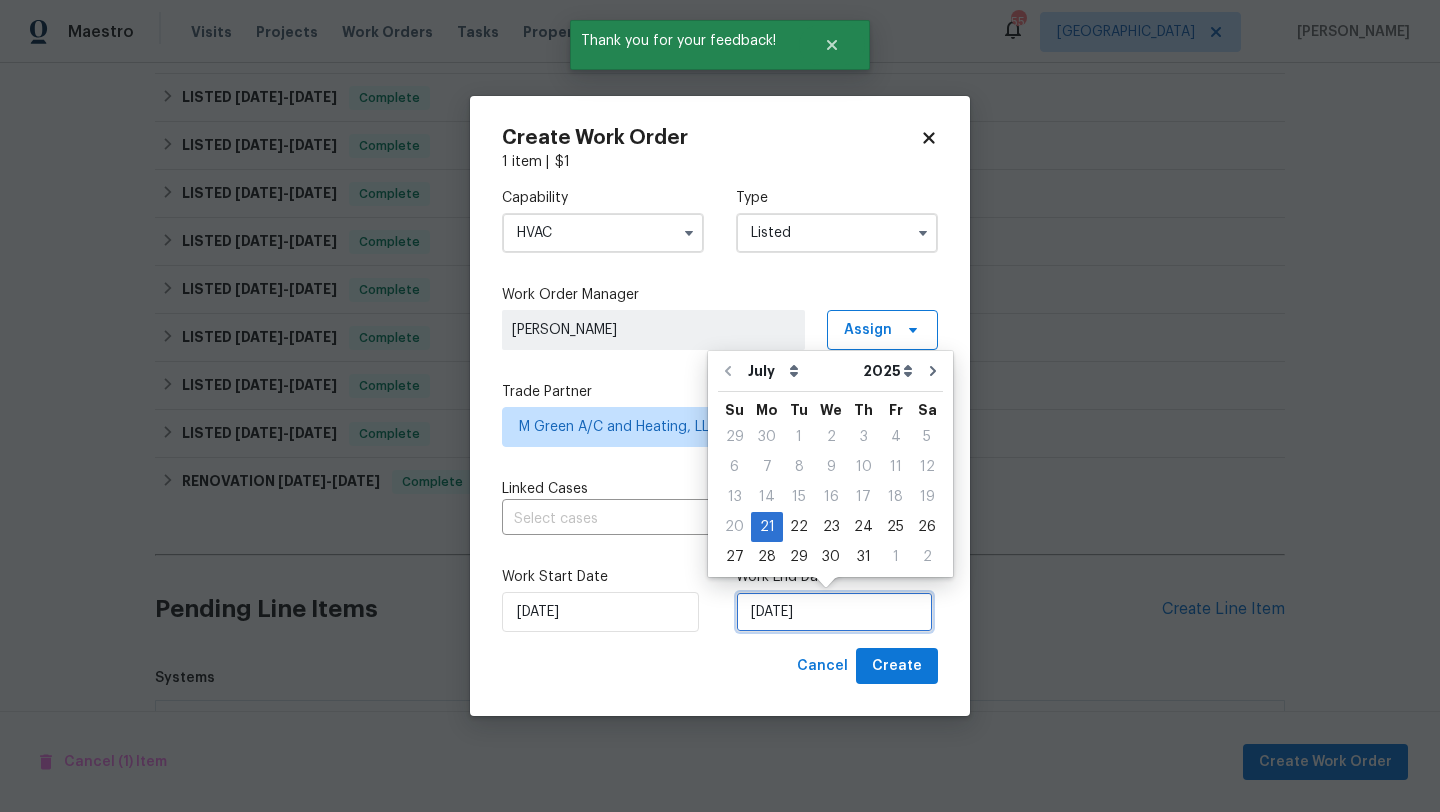 click on "[DATE]" at bounding box center [834, 612] 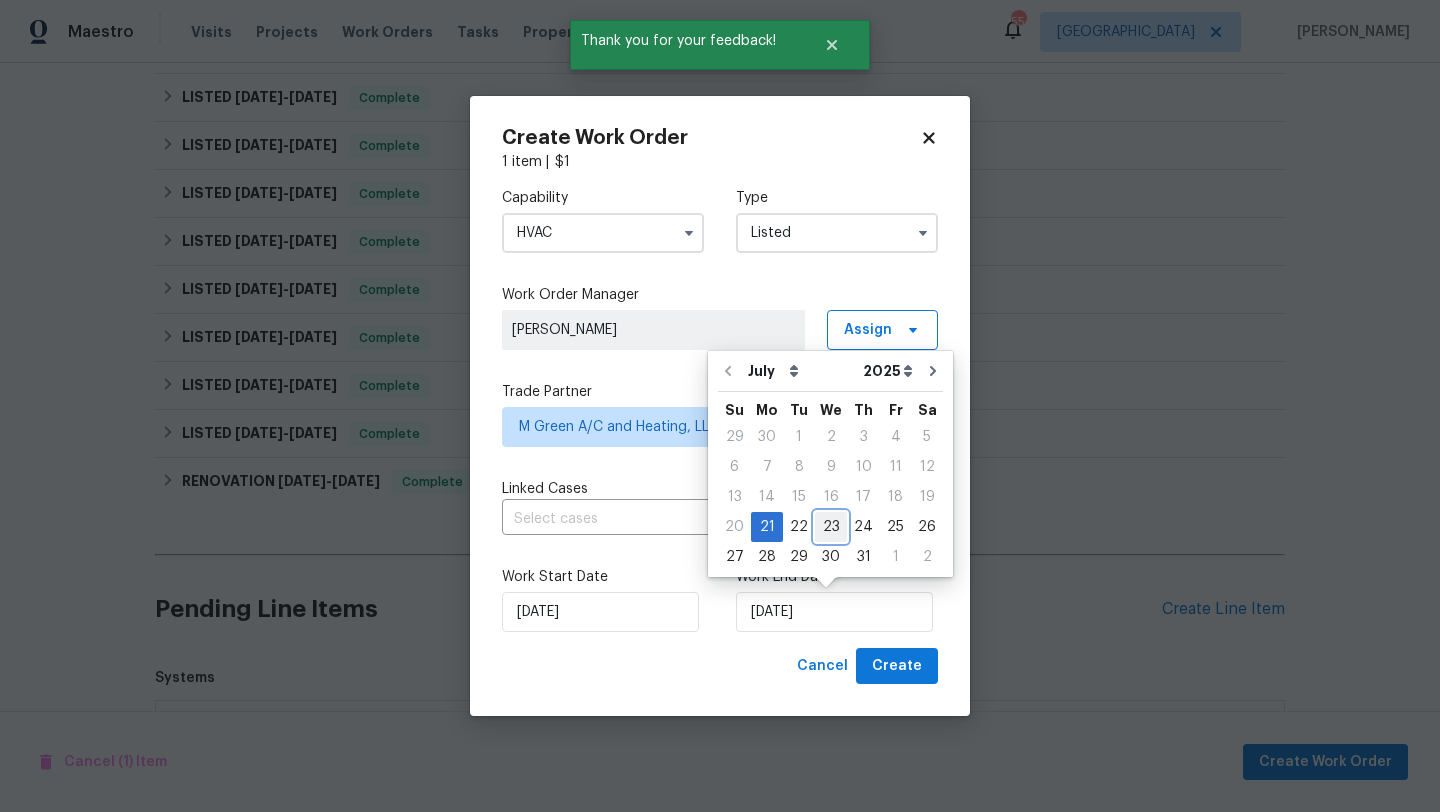 click on "23" at bounding box center (831, 527) 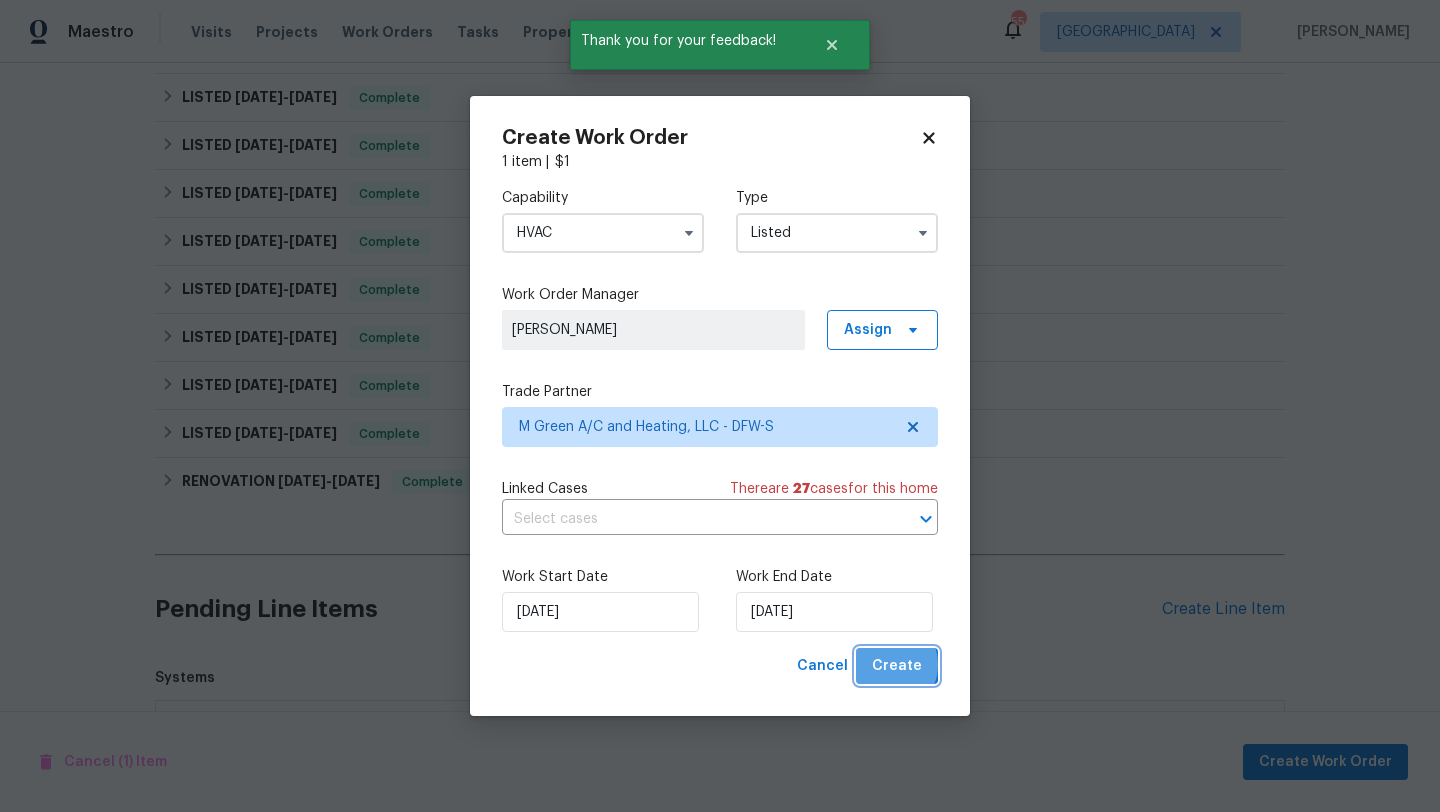 click on "Create" at bounding box center [897, 666] 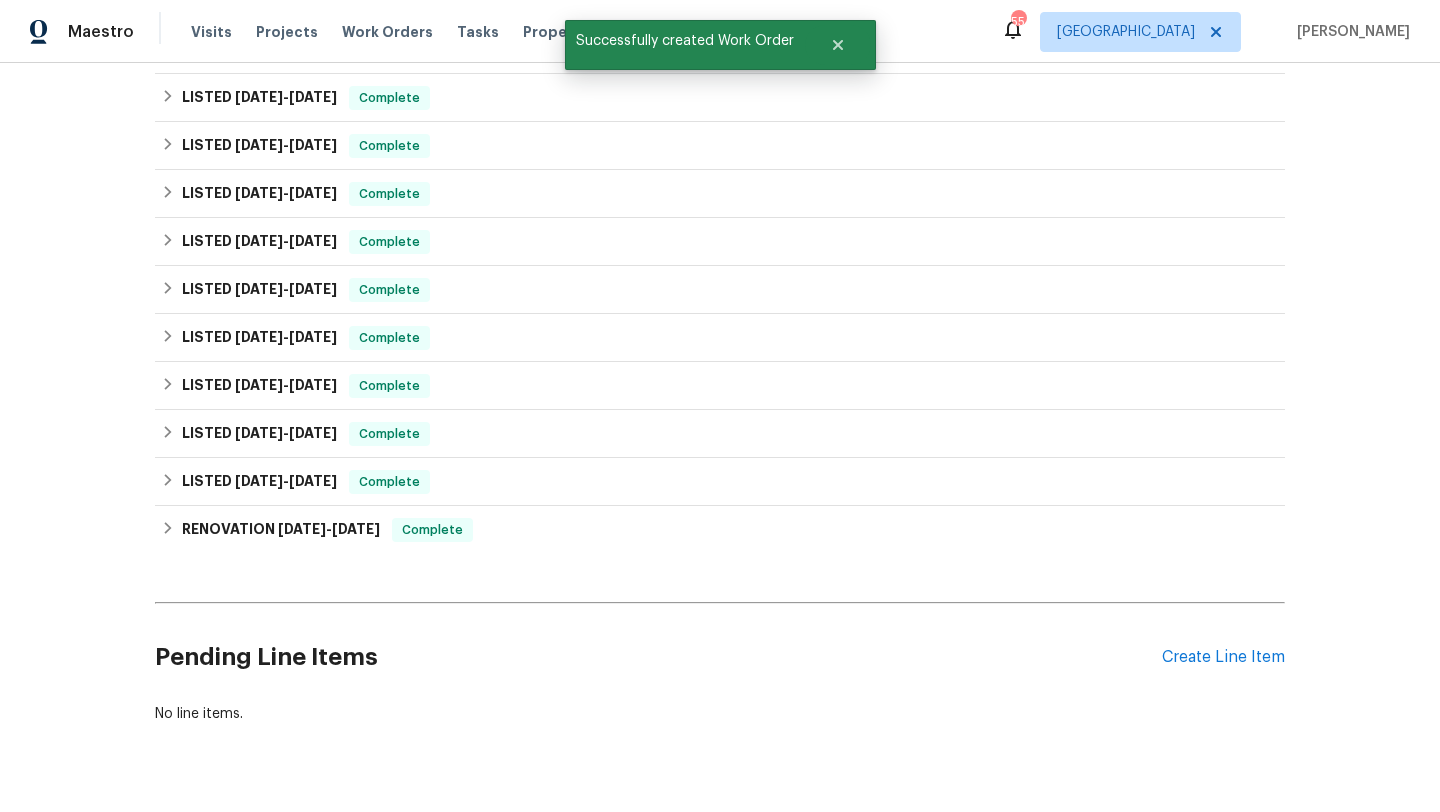 scroll, scrollTop: 0, scrollLeft: 0, axis: both 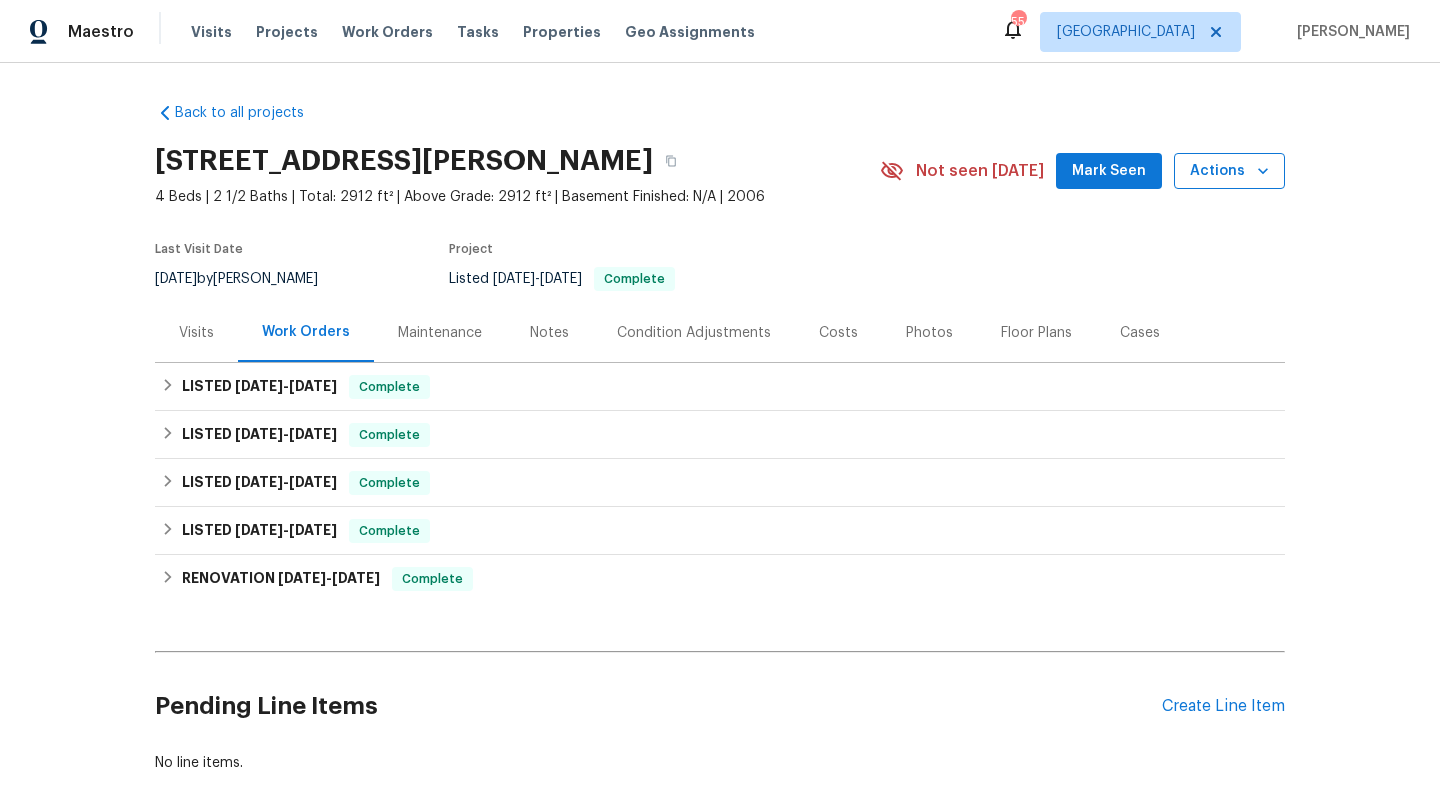 click on "Actions" at bounding box center [1229, 171] 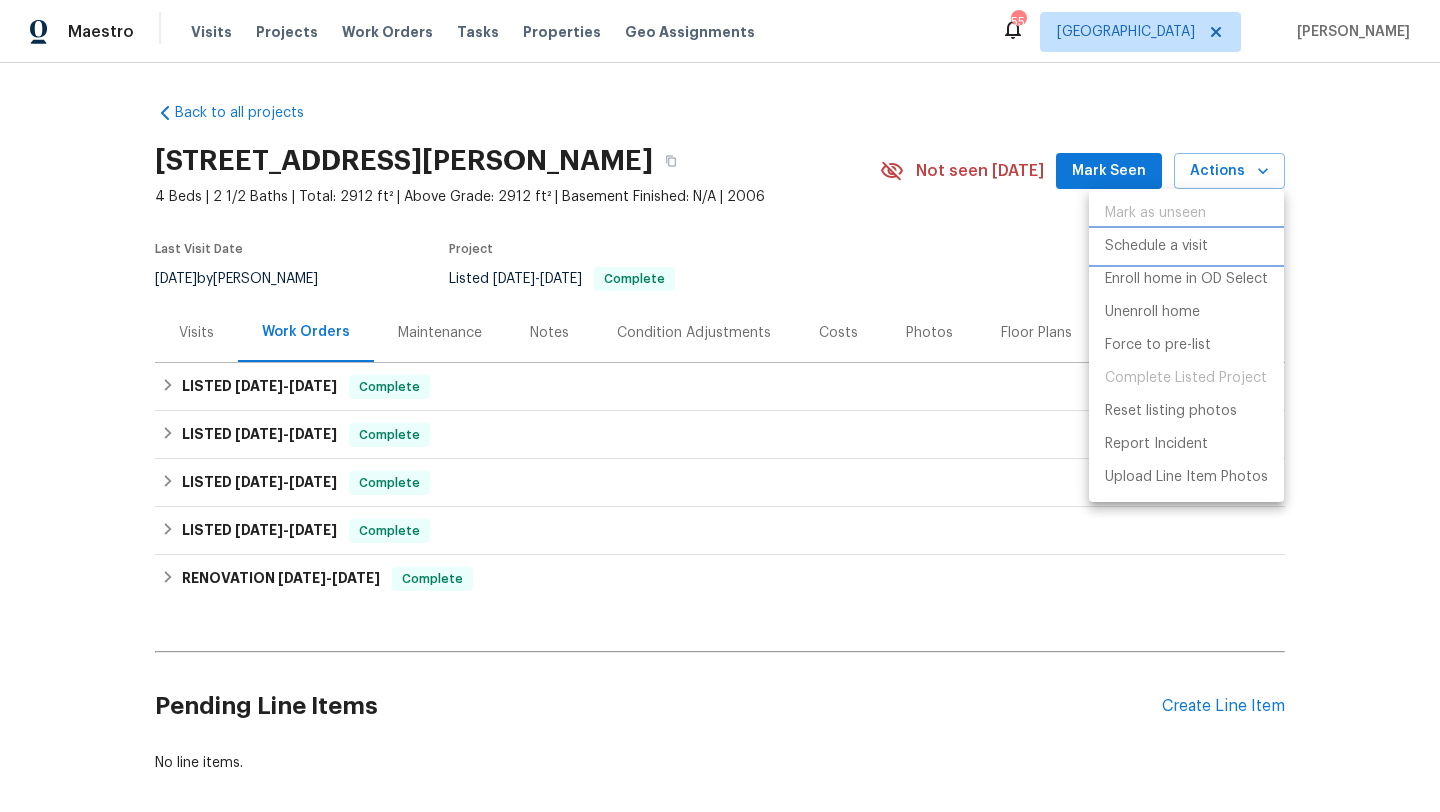 click on "Schedule a visit" at bounding box center [1156, 246] 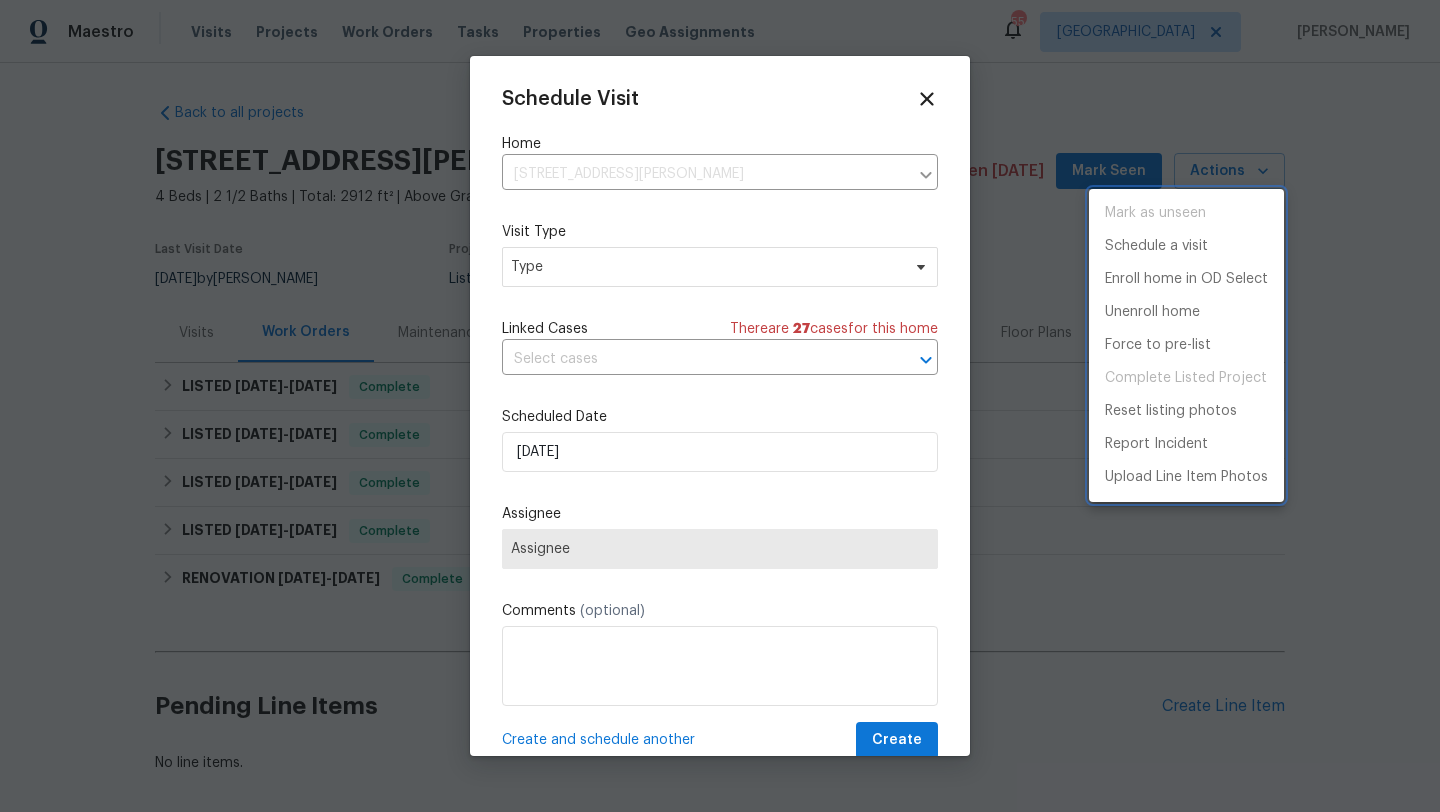 click at bounding box center [720, 406] 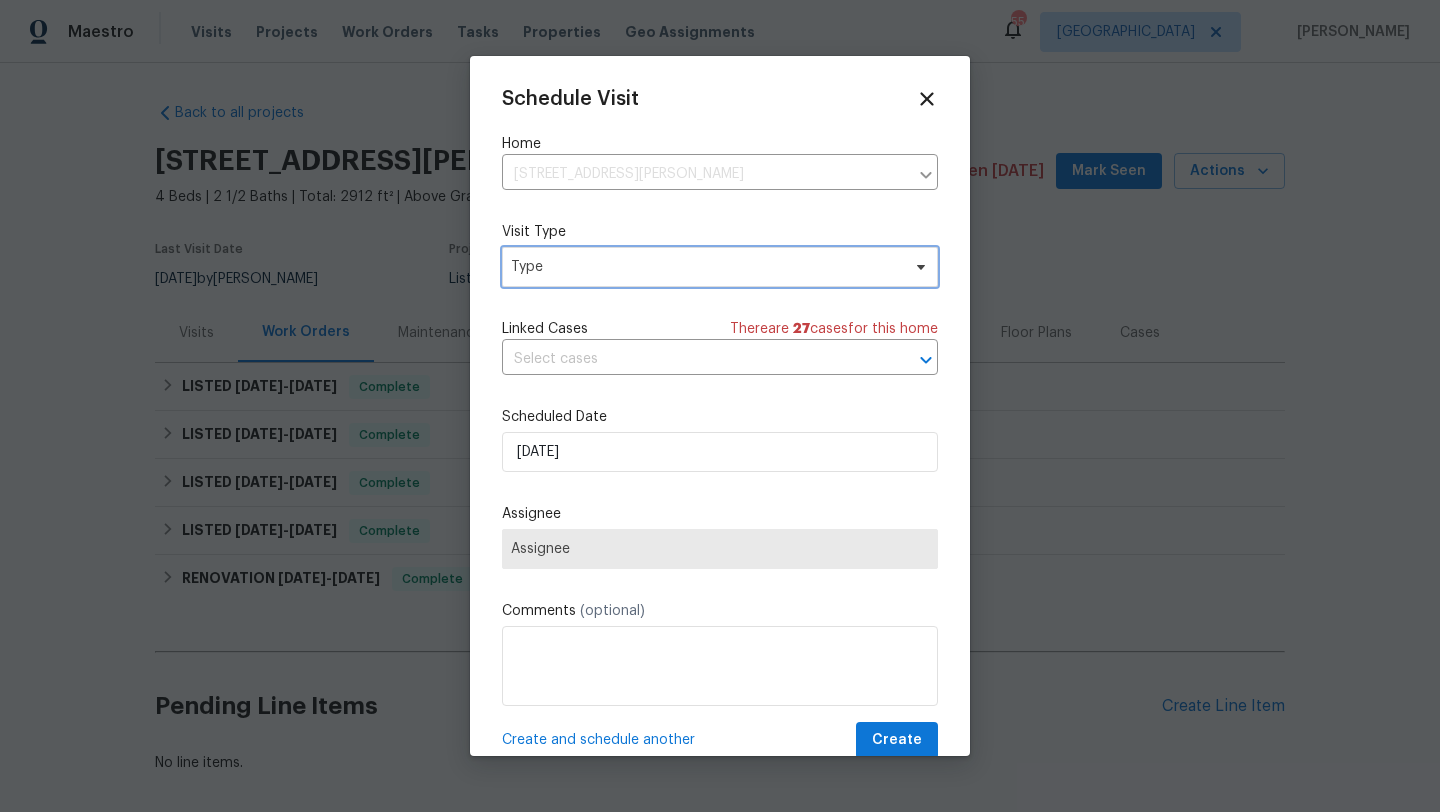 click on "Type" at bounding box center [705, 267] 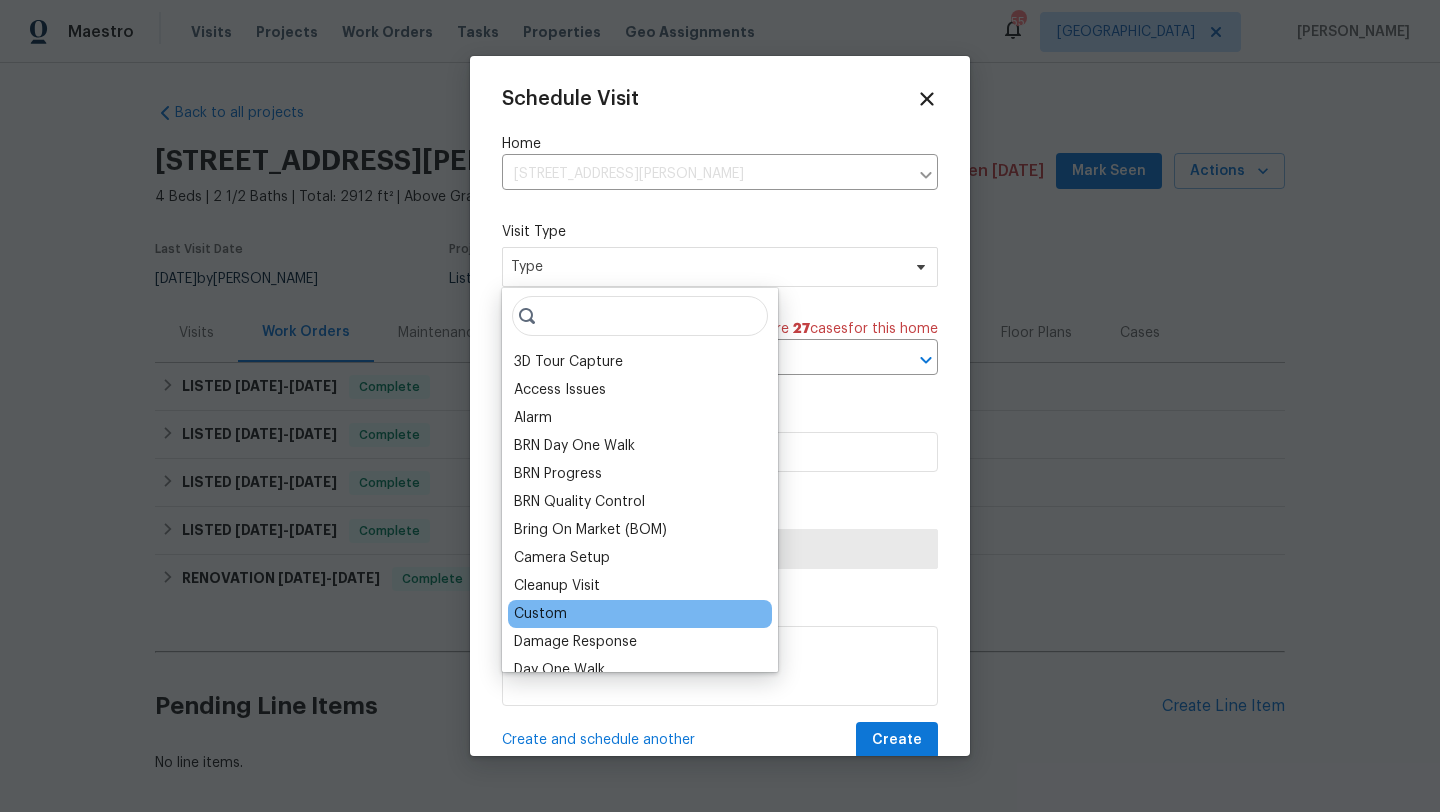 click on "Custom" at bounding box center [640, 614] 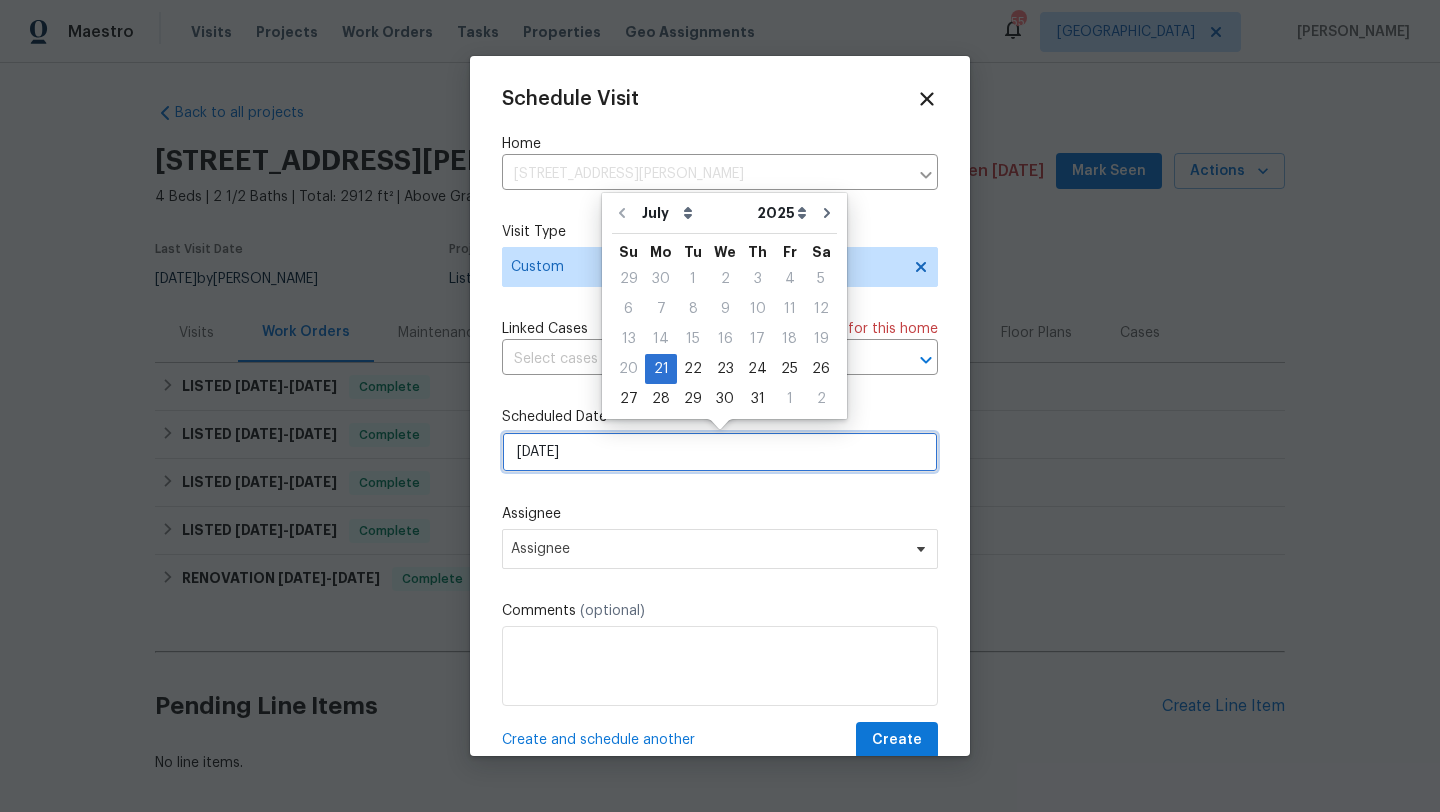 click on "[DATE]" at bounding box center (720, 452) 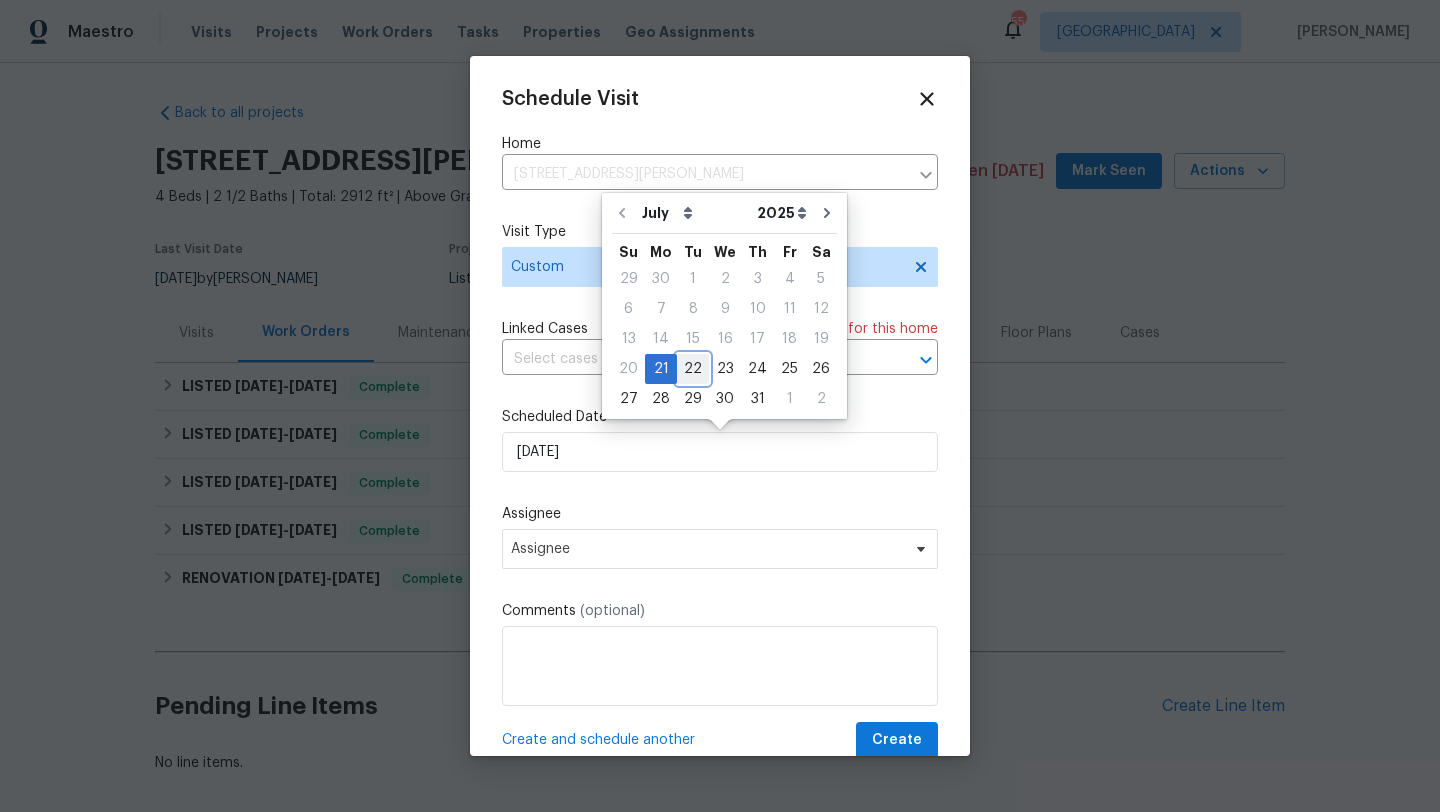 click on "22" at bounding box center [693, 369] 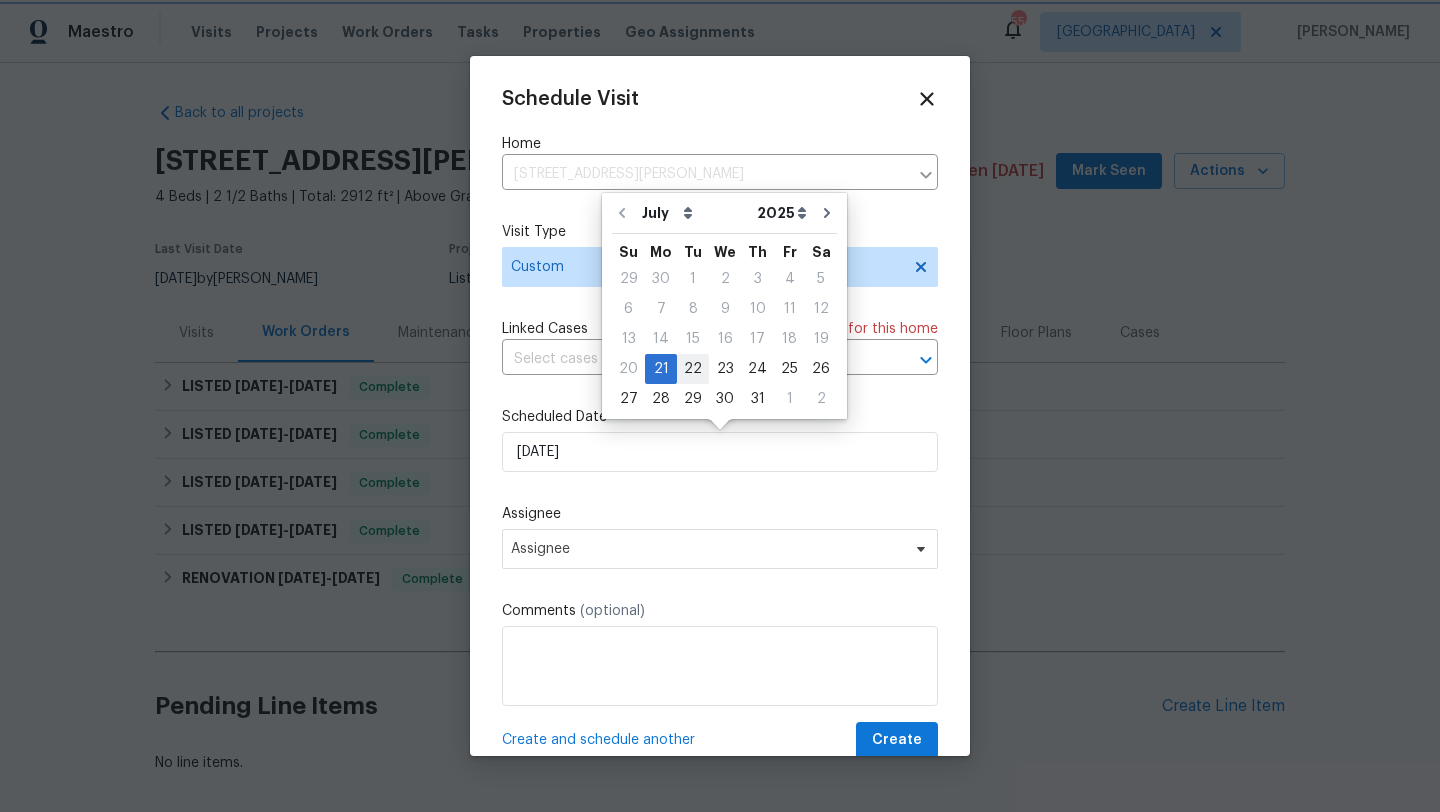 type on "[DATE]" 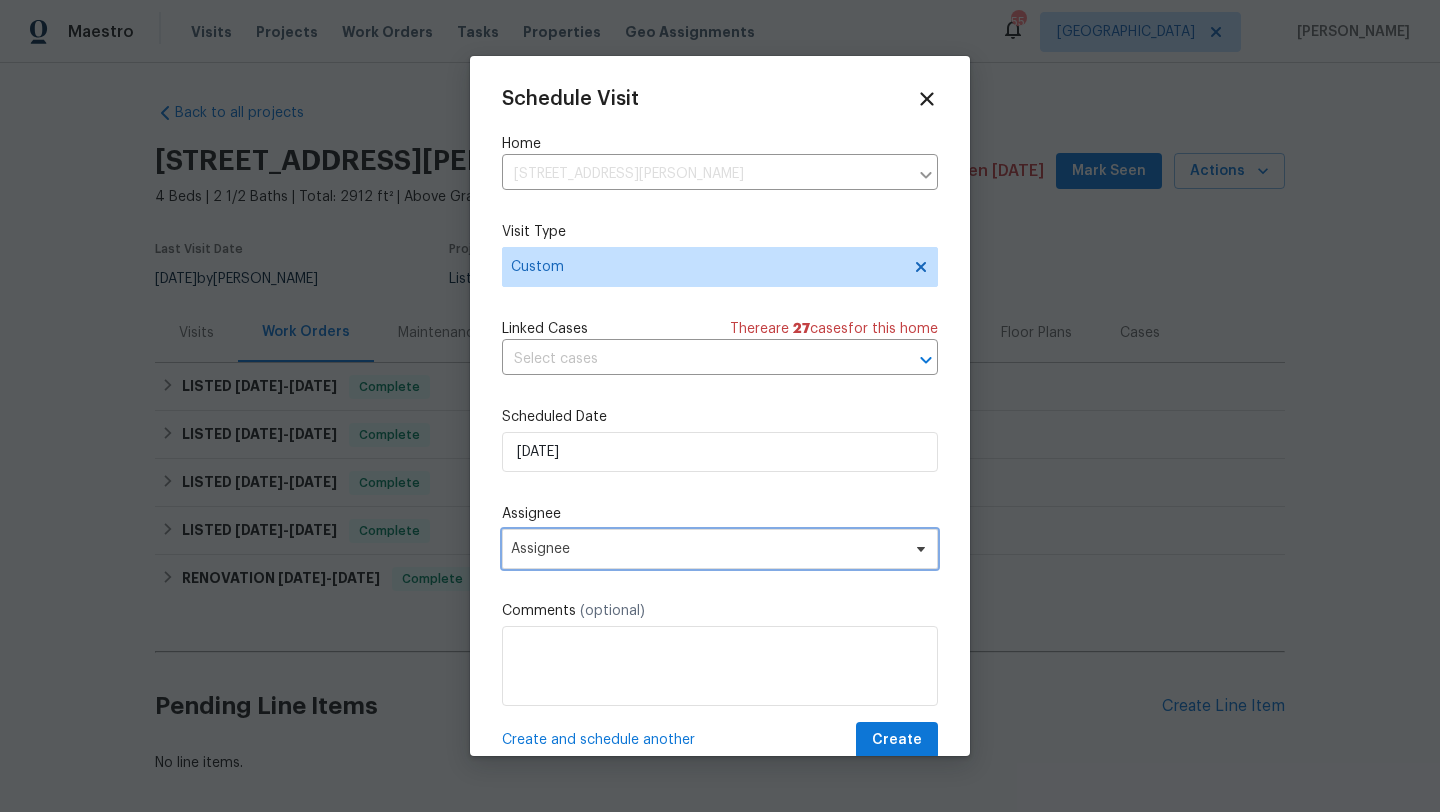 click on "Assignee" at bounding box center (707, 549) 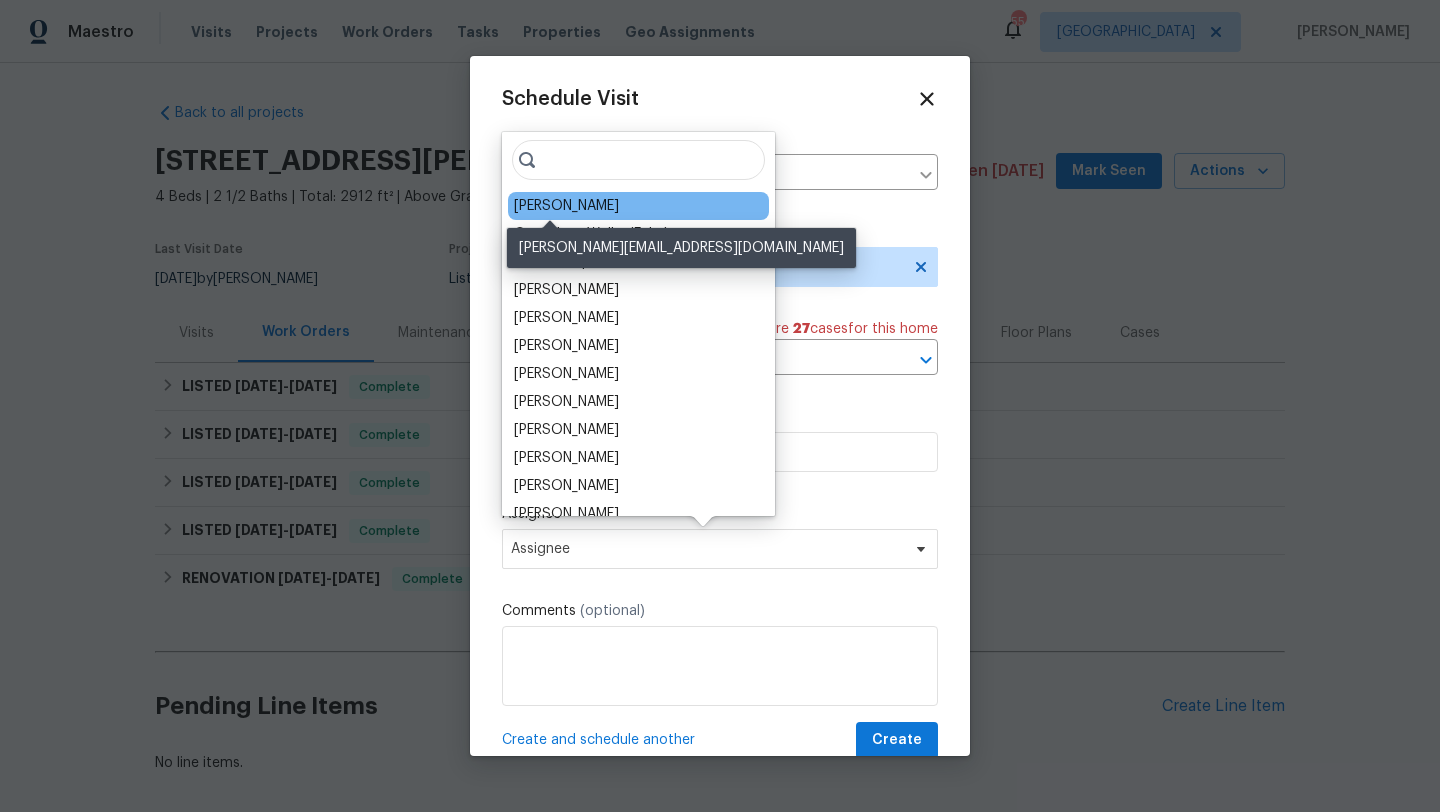 click on "[PERSON_NAME]" at bounding box center (566, 206) 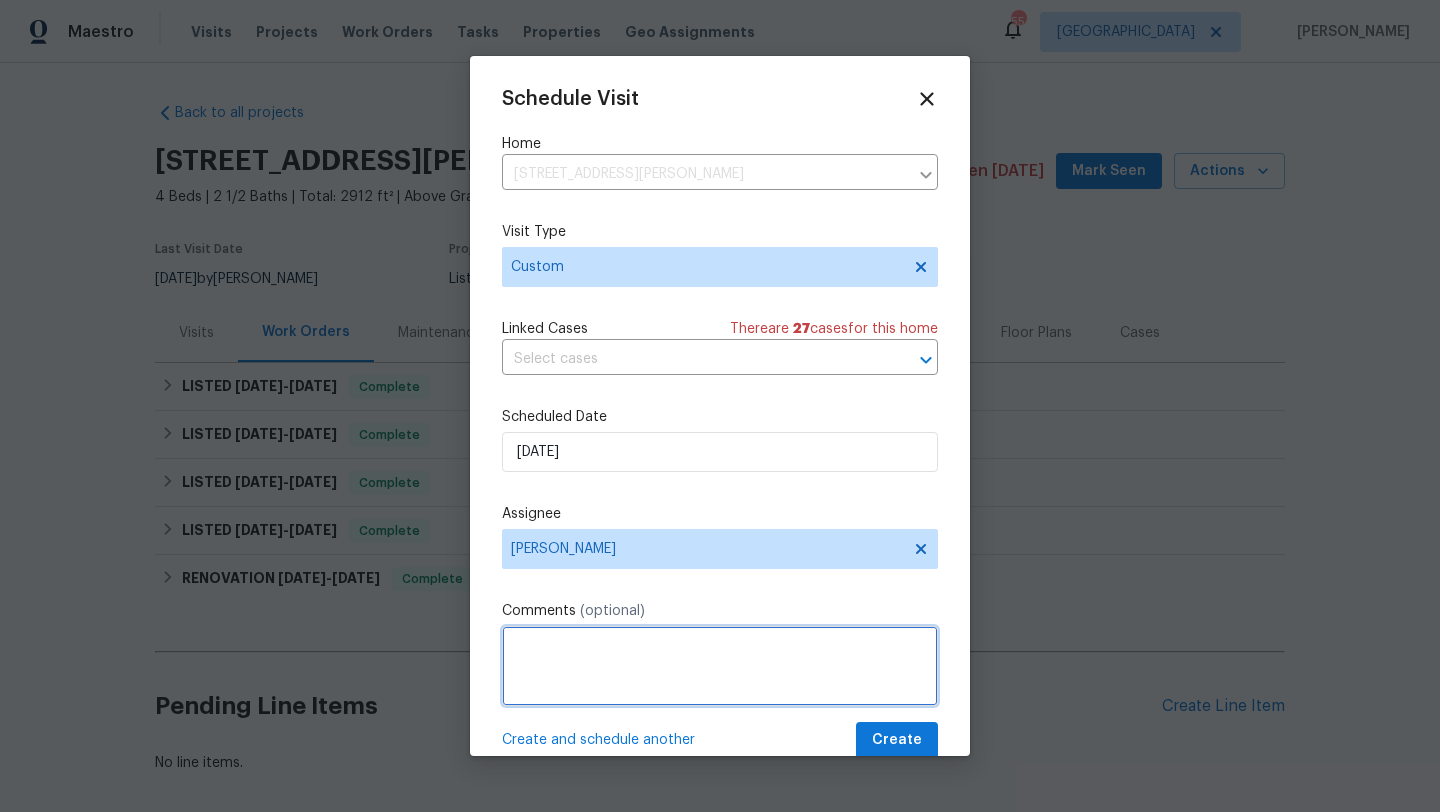 click at bounding box center [720, 666] 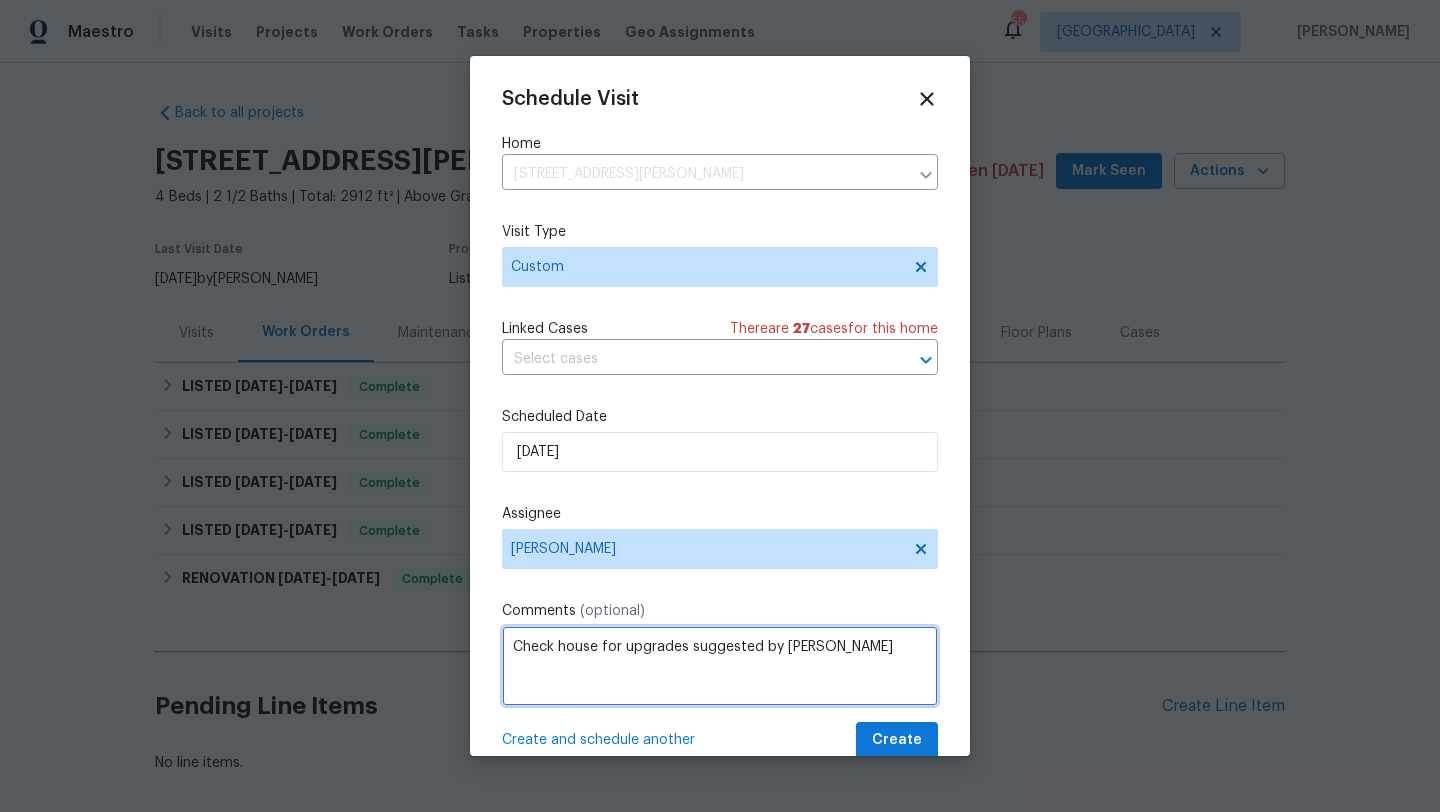type on "Check house for upgrades suggested by [PERSON_NAME]" 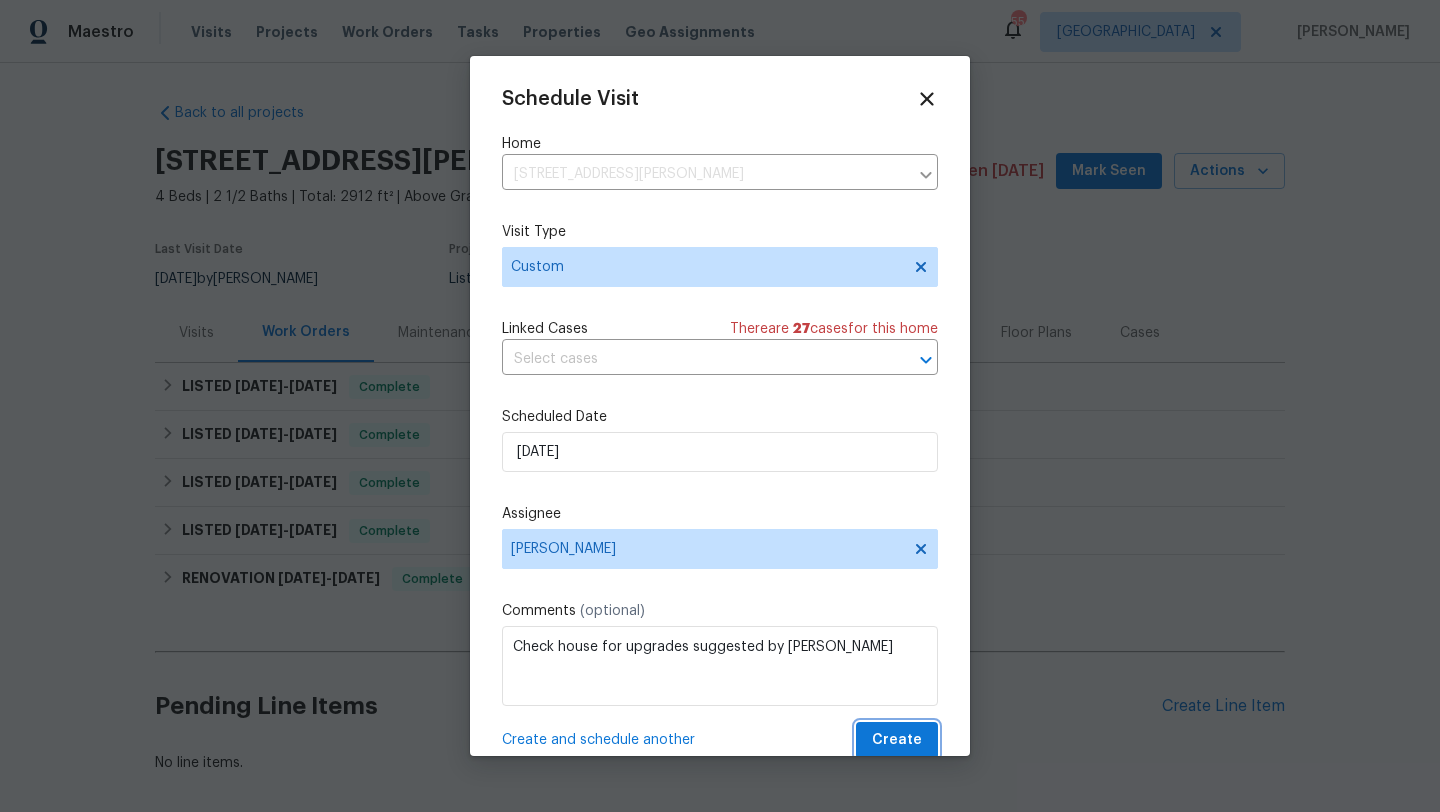 click on "Create" at bounding box center (897, 740) 